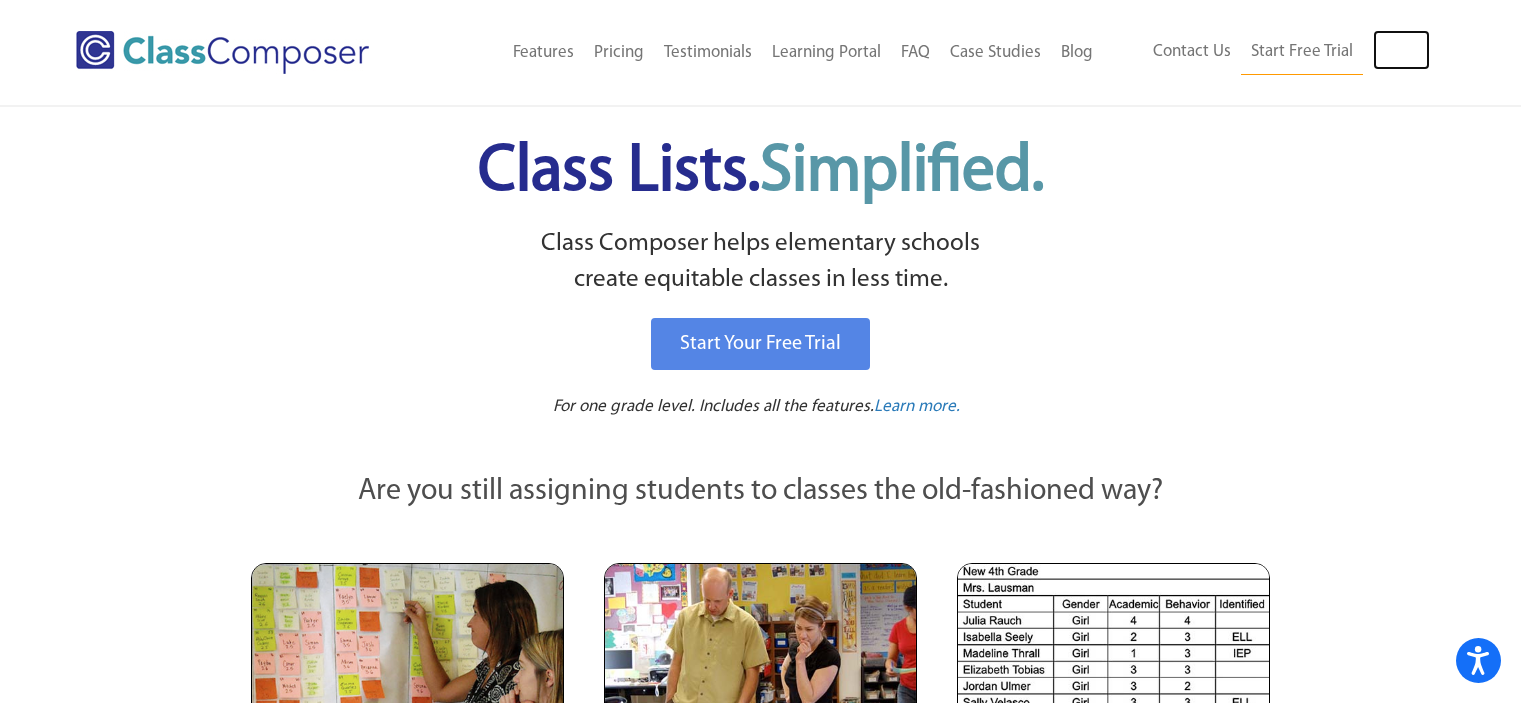 scroll, scrollTop: 0, scrollLeft: 0, axis: both 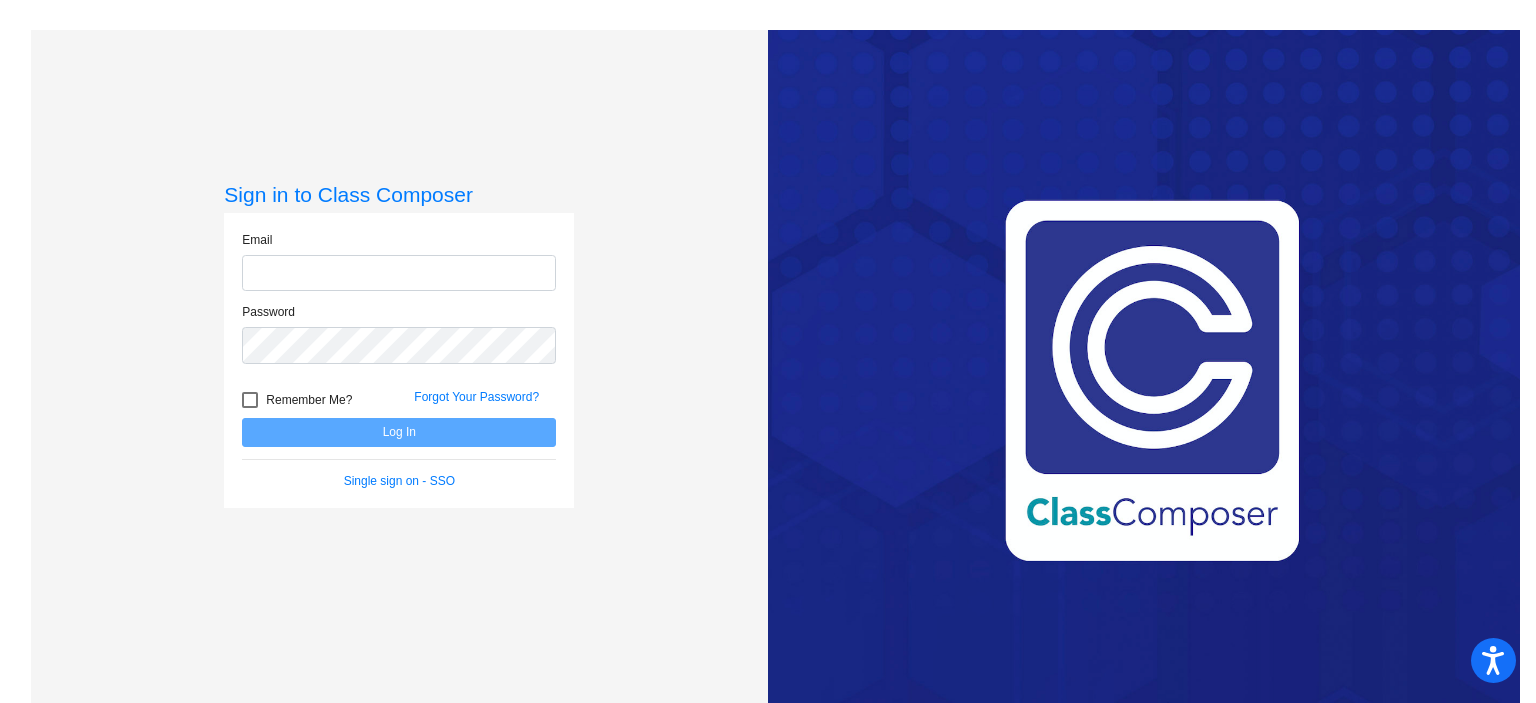 type on "[EMAIL_ADDRESS][DOMAIN_NAME]" 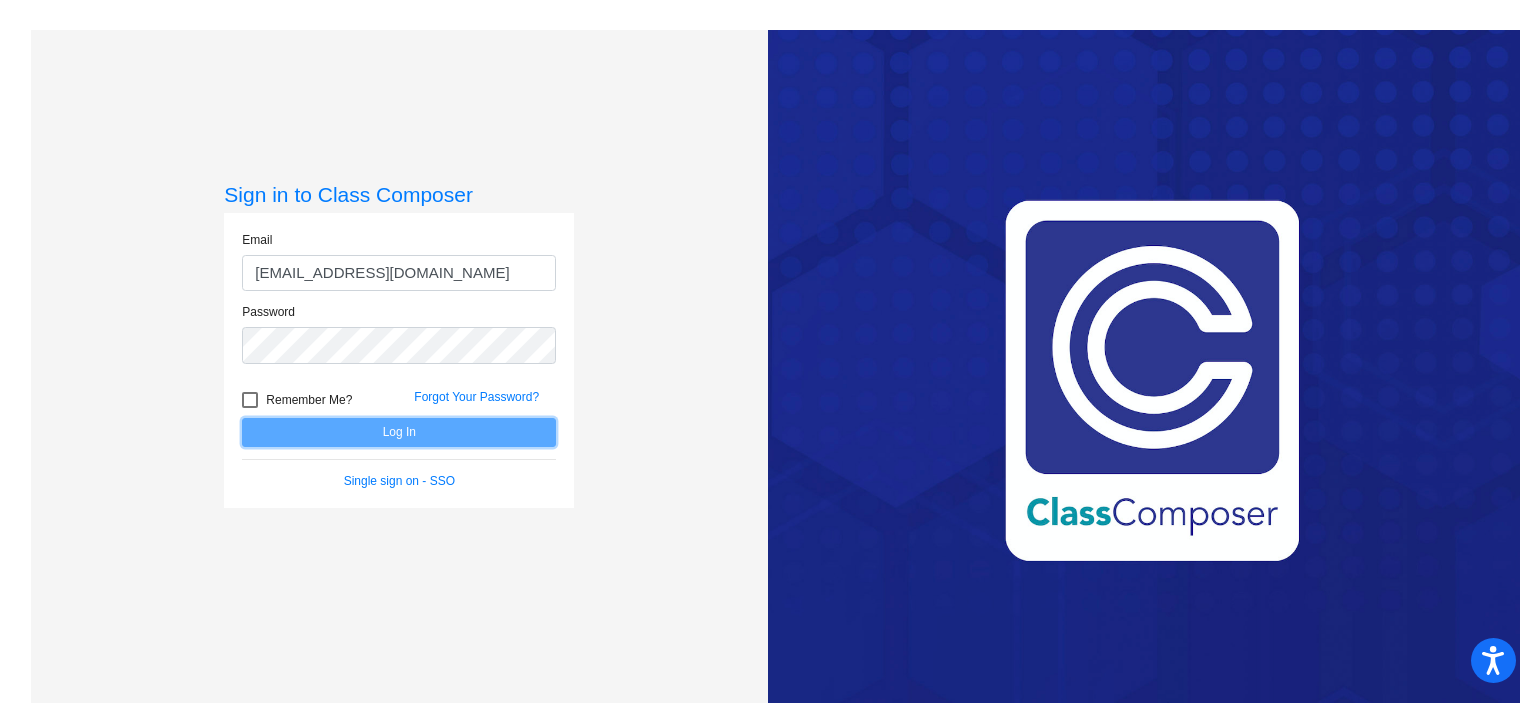 click on "Log In" 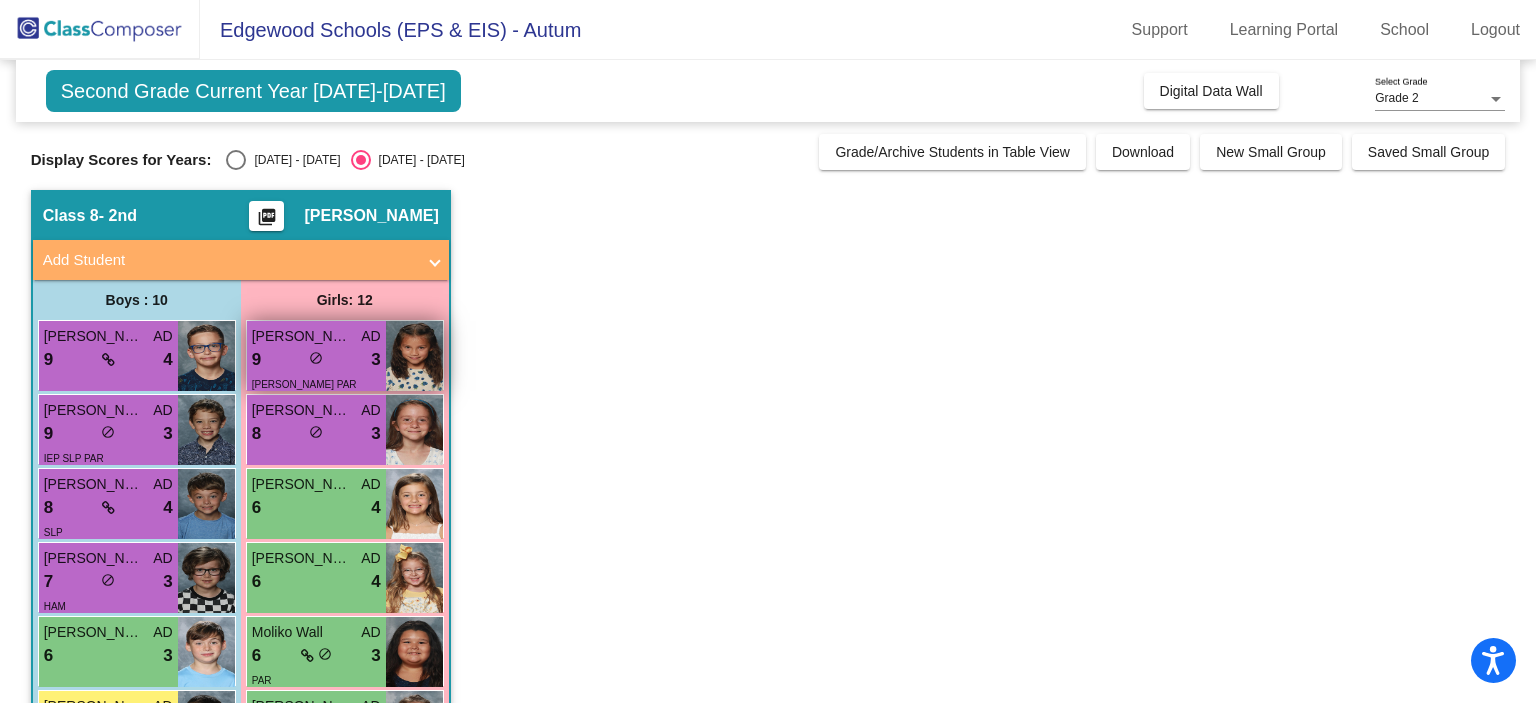click on "[PERSON_NAME] AD" at bounding box center (316, 336) 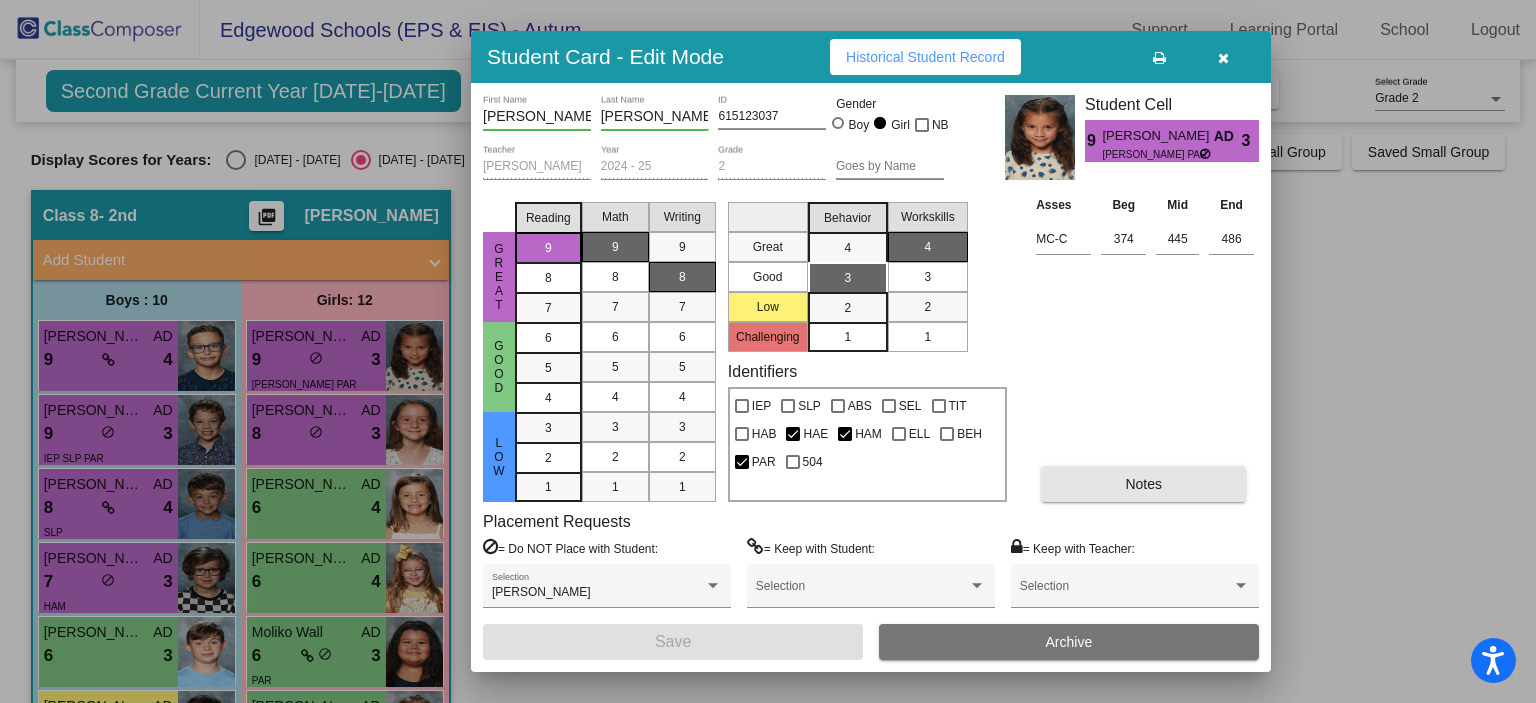 click on "Notes" at bounding box center [1143, 484] 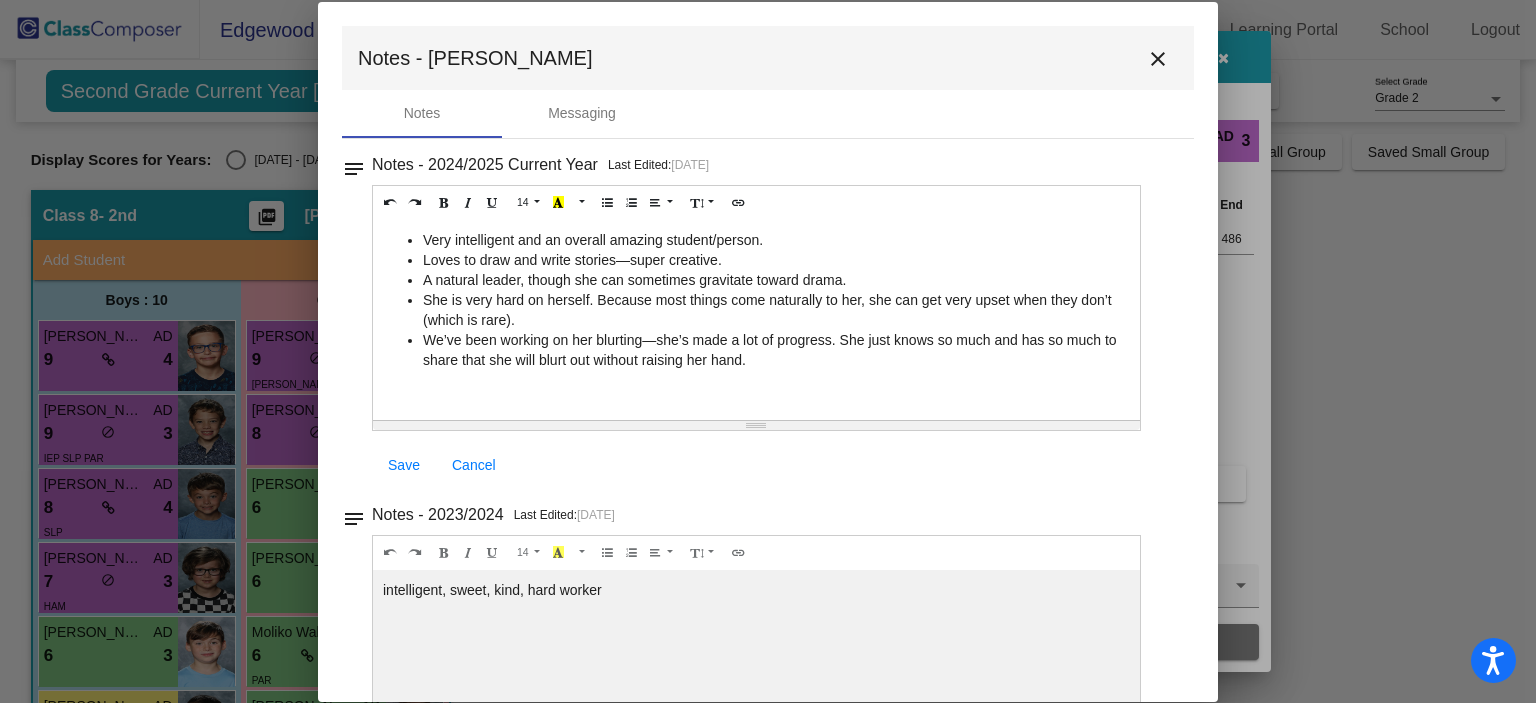 click on "She is very hard on herself. Because most things come naturally to her, she can get very upset when they don’t (which is rare)." at bounding box center (776, 310) 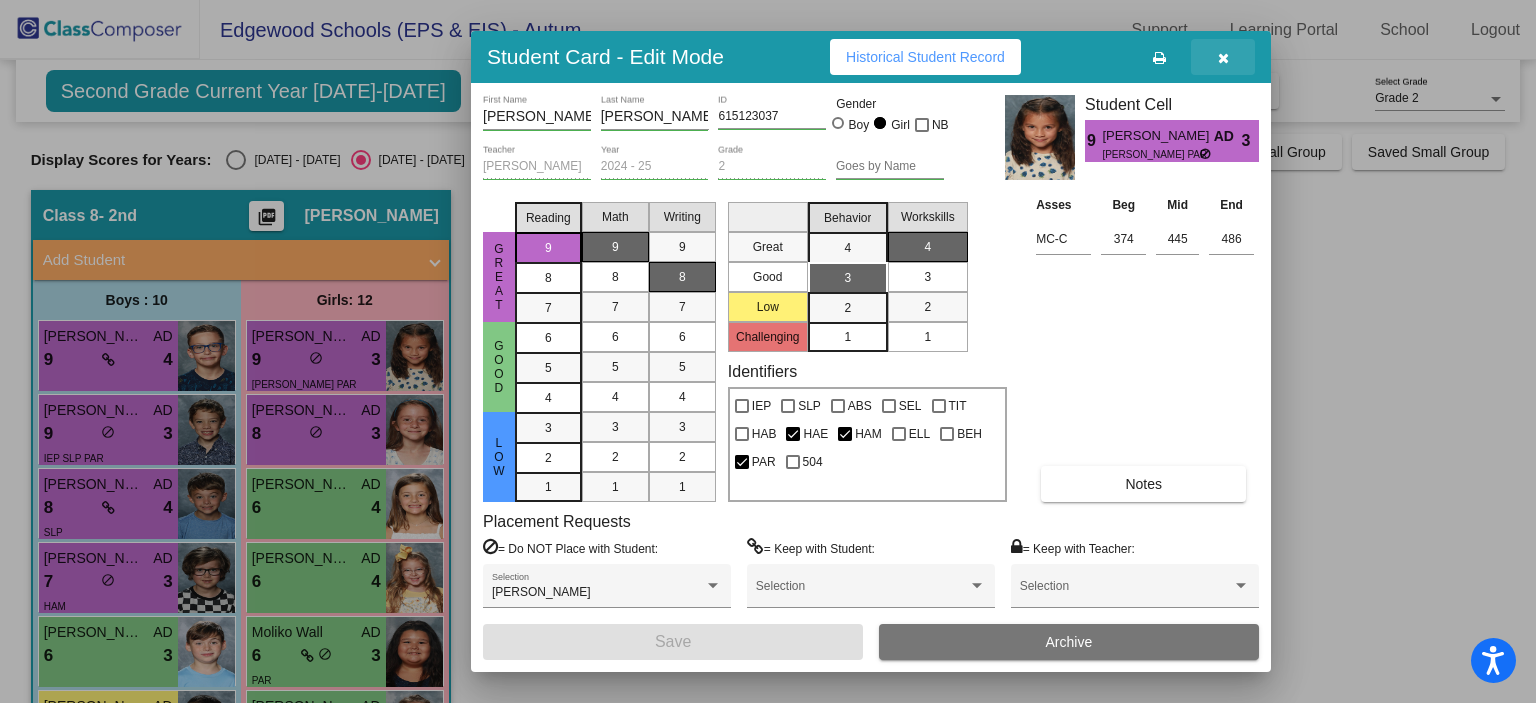 click at bounding box center (1223, 57) 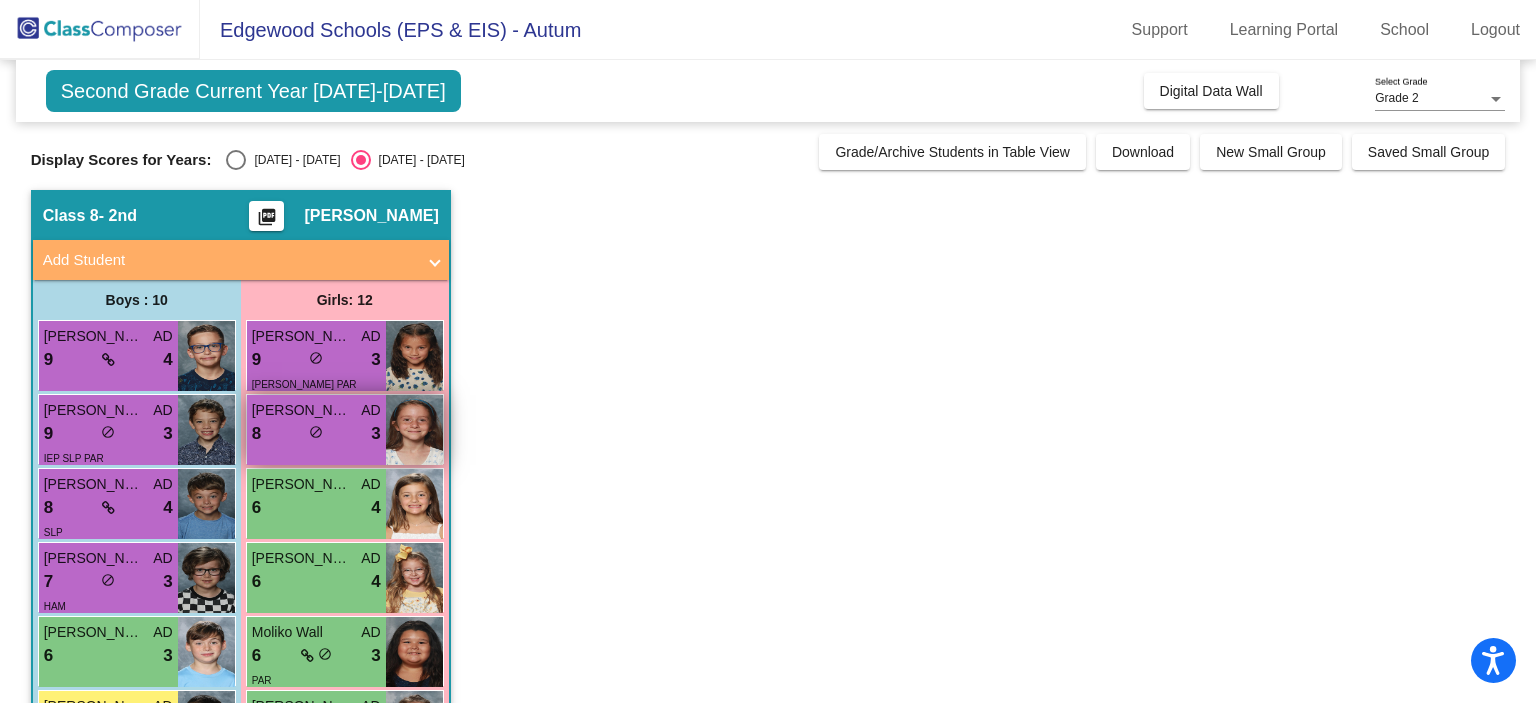 click on "8 lock do_not_disturb_alt 3" at bounding box center (316, 434) 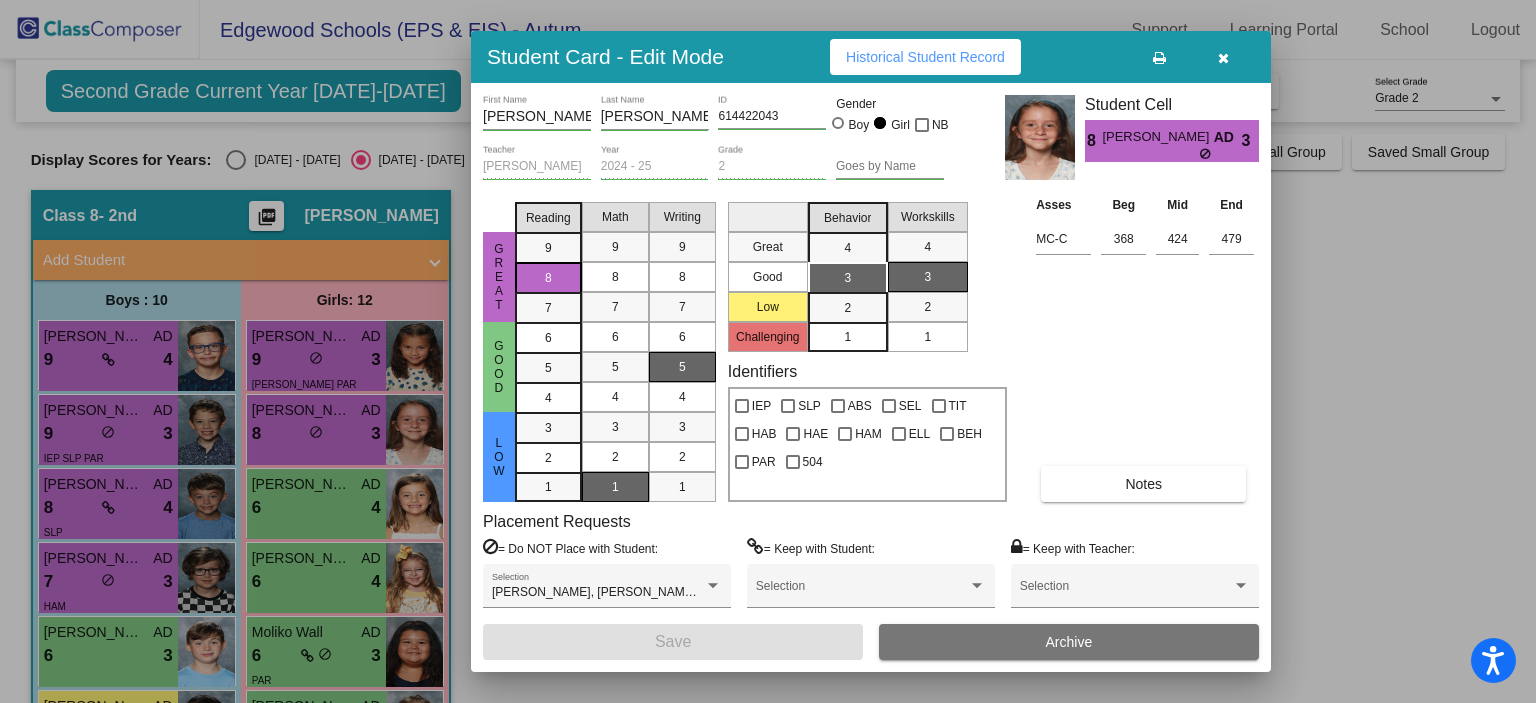 click on "Emma First Name Cowden Last Name 614422043 ID Gender   Boy   Girl   NB Autum Daugherty Teacher 2024 - 25 Year 2 Grade Goes by Name Student Cell 8 Emma Cowden AD 3  Great   Good   Low  Reading 9 8 7 6 5 4 3 2 1 Math 9 8 7 6 5 4 3 2 1 Writing 9 8 7 6 5 4 3 2 1 Great Good Low Challenging Behavior 4 3 2 1 Workskills 4 3 2 1 Identifiers   IEP   SLP   ABS   SEL   TIT   HAB   HAE   HAM   ELL   BEH   PAR   504 Asses Beg Mid End MC-C 368 424 479  Notes  Placement Requests  = Do NOT Place with Student: Alexa Dawson, Carter Miles, Moliko Wall Selection  = Keep with Student:   Selection  = Keep with Teacher:   Selection  Save   Archive" at bounding box center (871, 377) 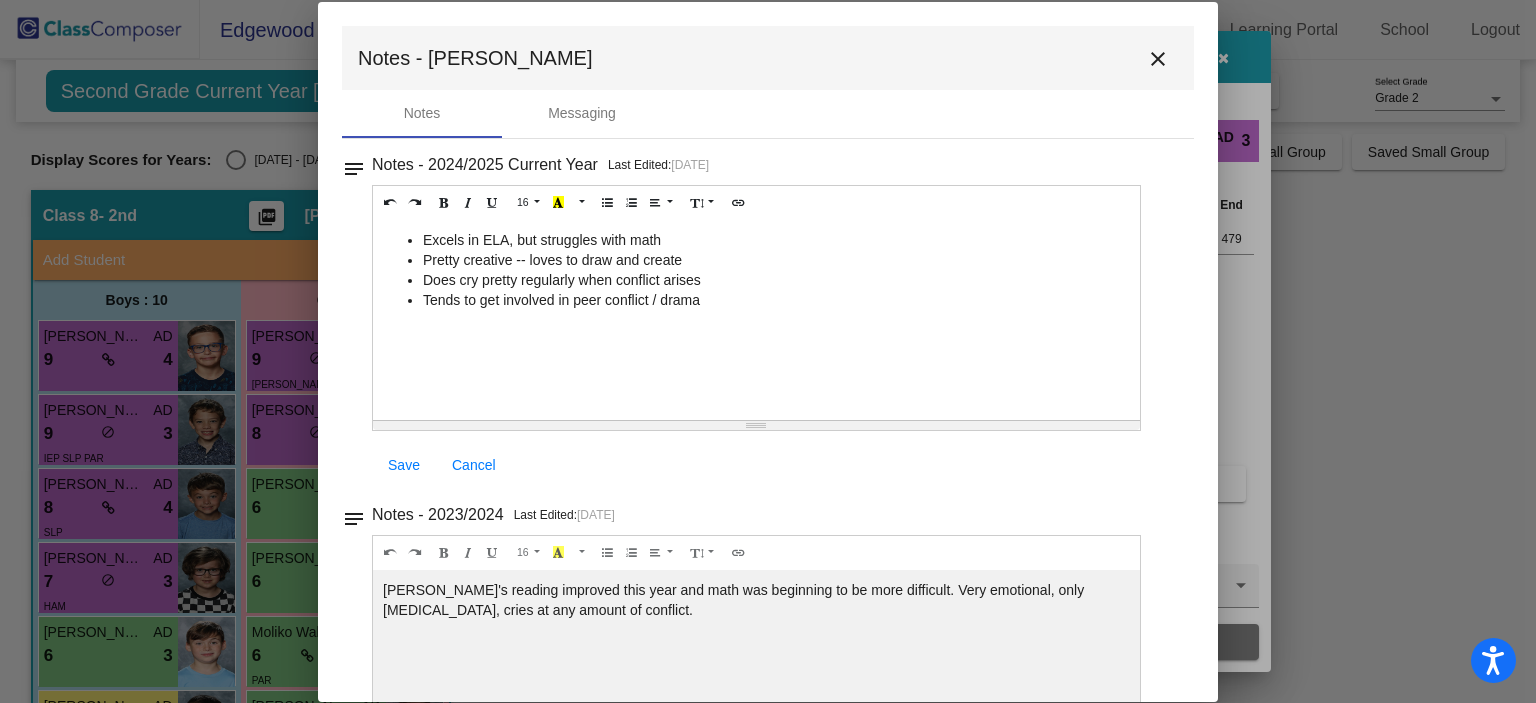 click on "close" at bounding box center [1158, 58] 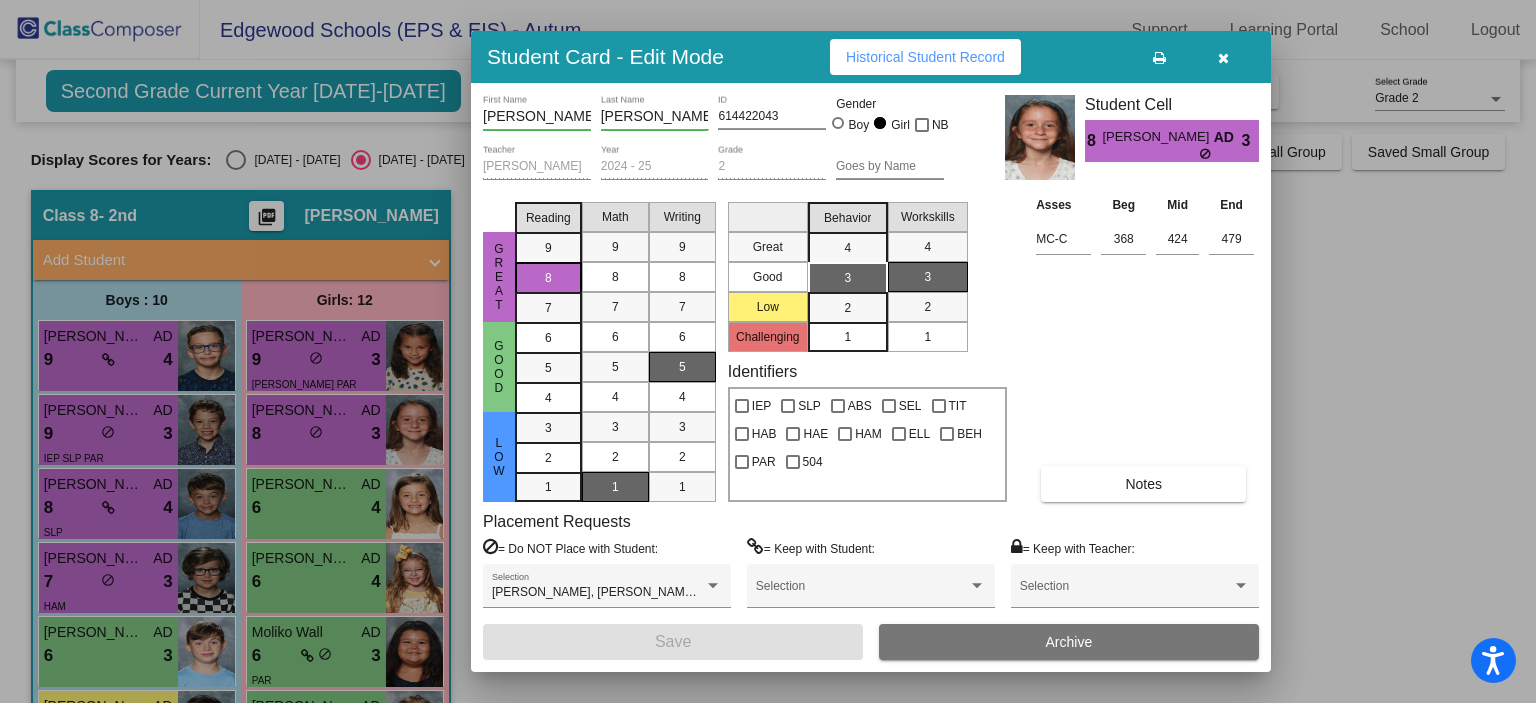 click at bounding box center [1223, 58] 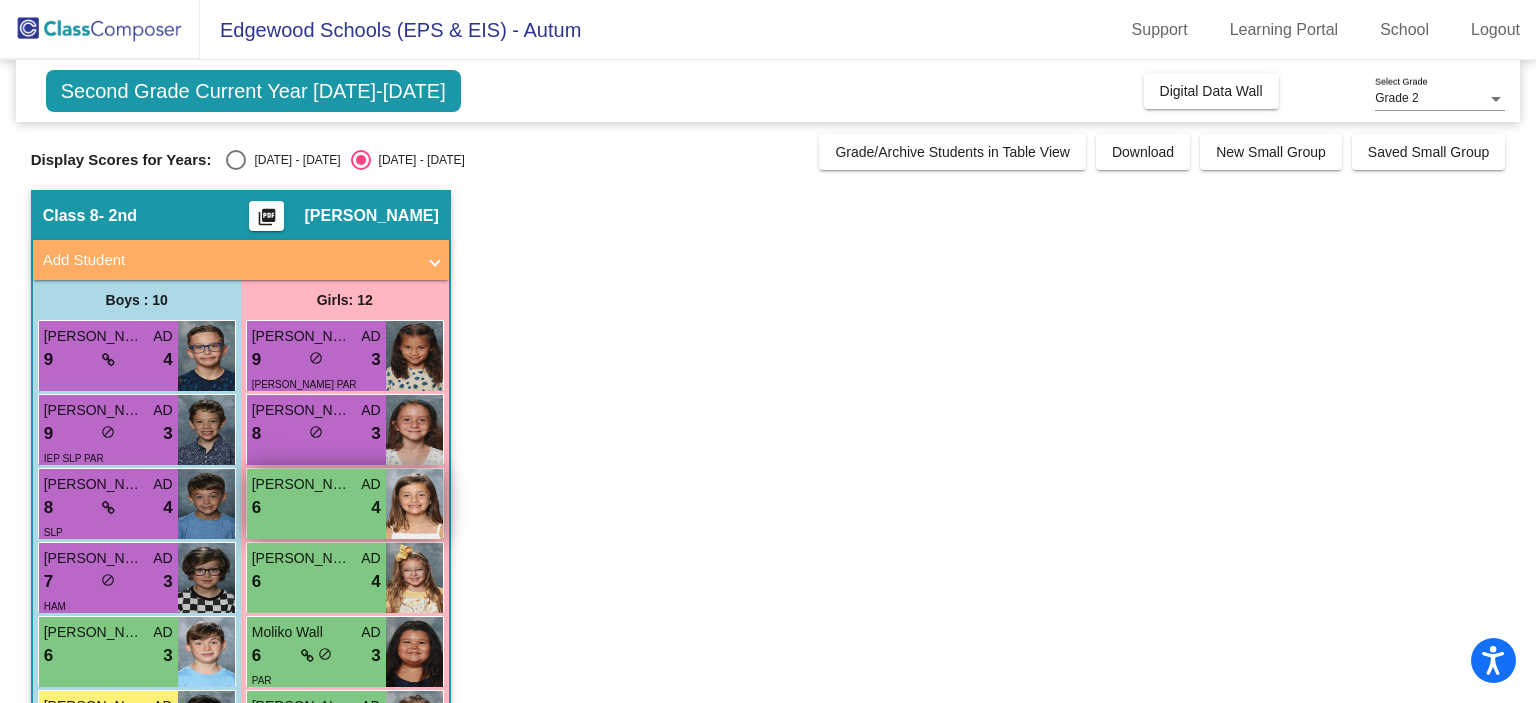 click on "6 lock do_not_disturb_alt 4" at bounding box center [316, 508] 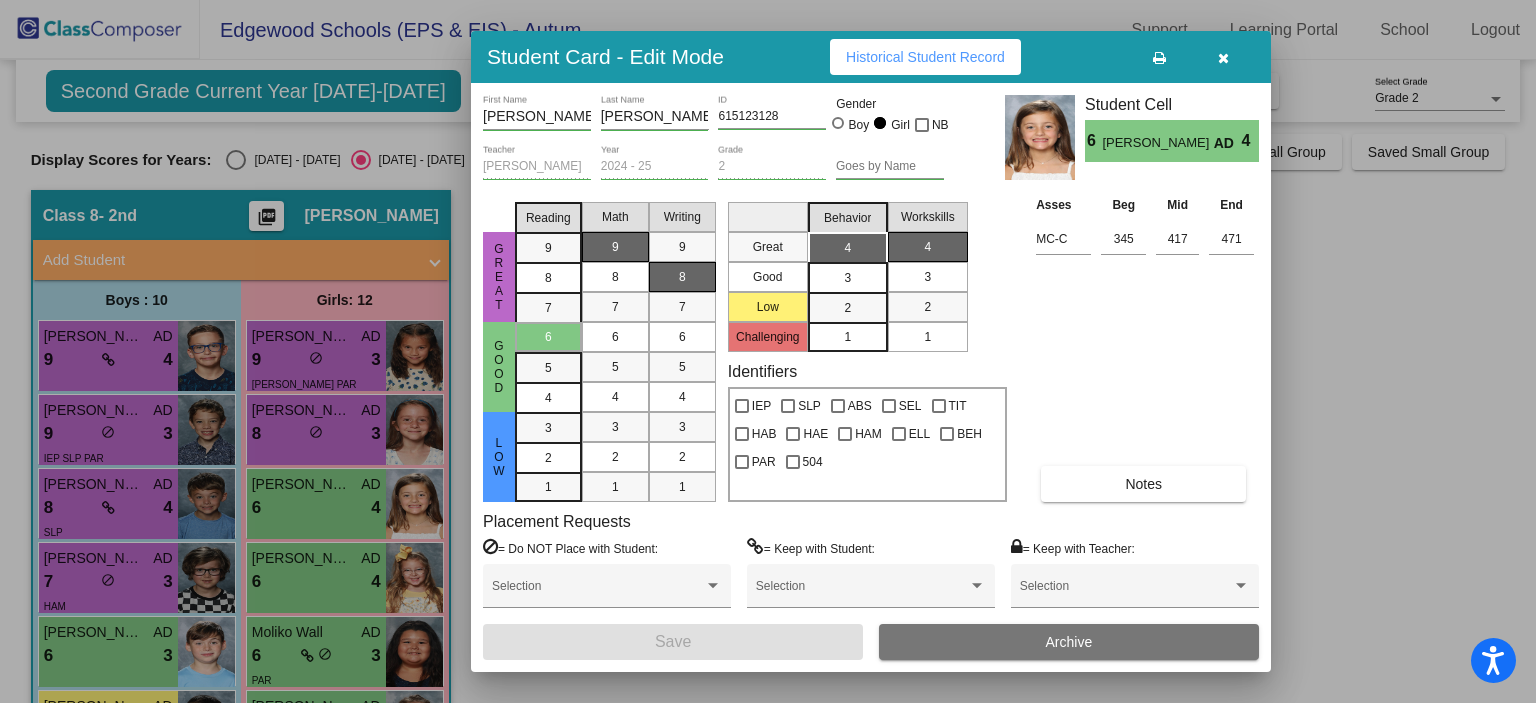 click on "Lillian First Name Hines Last Name 615123128 ID Gender   Boy   Girl   NB Autum Daugherty Teacher 2024 - 25 Year 2 Grade Goes by Name Student Cell 6 Lillian Hines AD 4  Great   Good   Low  Reading 9 8 7 6 5 4 3 2 1 Math 9 8 7 6 5 4 3 2 1 Writing 9 8 7 6 5 4 3 2 1 Great Good Low Challenging Behavior 4 3 2 1 Workskills 4 3 2 1 Identifiers   IEP   SLP   ABS   SEL   TIT   HAB   HAE   HAM   ELL   BEH   PAR   504 Asses Beg Mid End MC-C 345 417 471  Notes  Placement Requests  = Do NOT Place with Student:   Selection  = Keep with Student:   Selection  = Keep with Teacher:   Selection  Save   Archive" at bounding box center (871, 377) 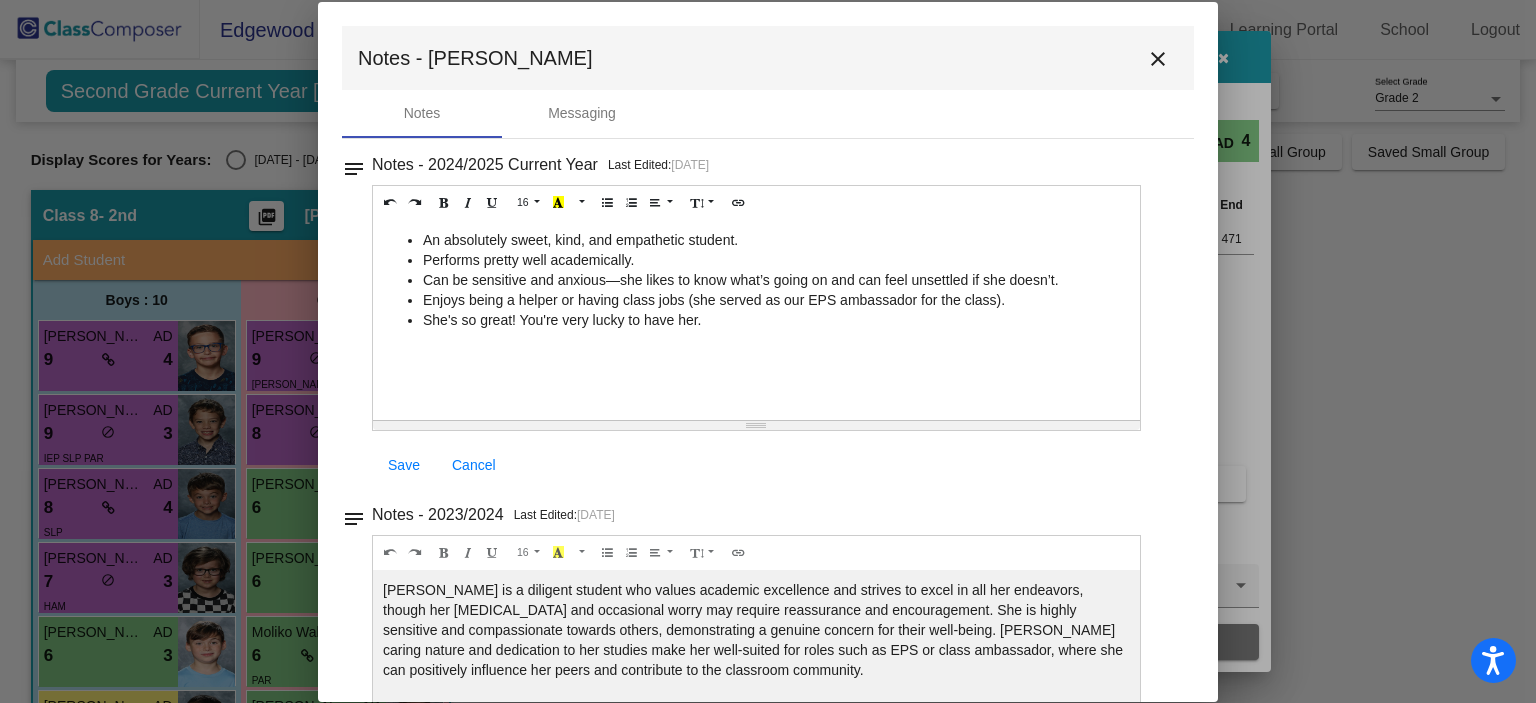 click on "close" at bounding box center (1158, 59) 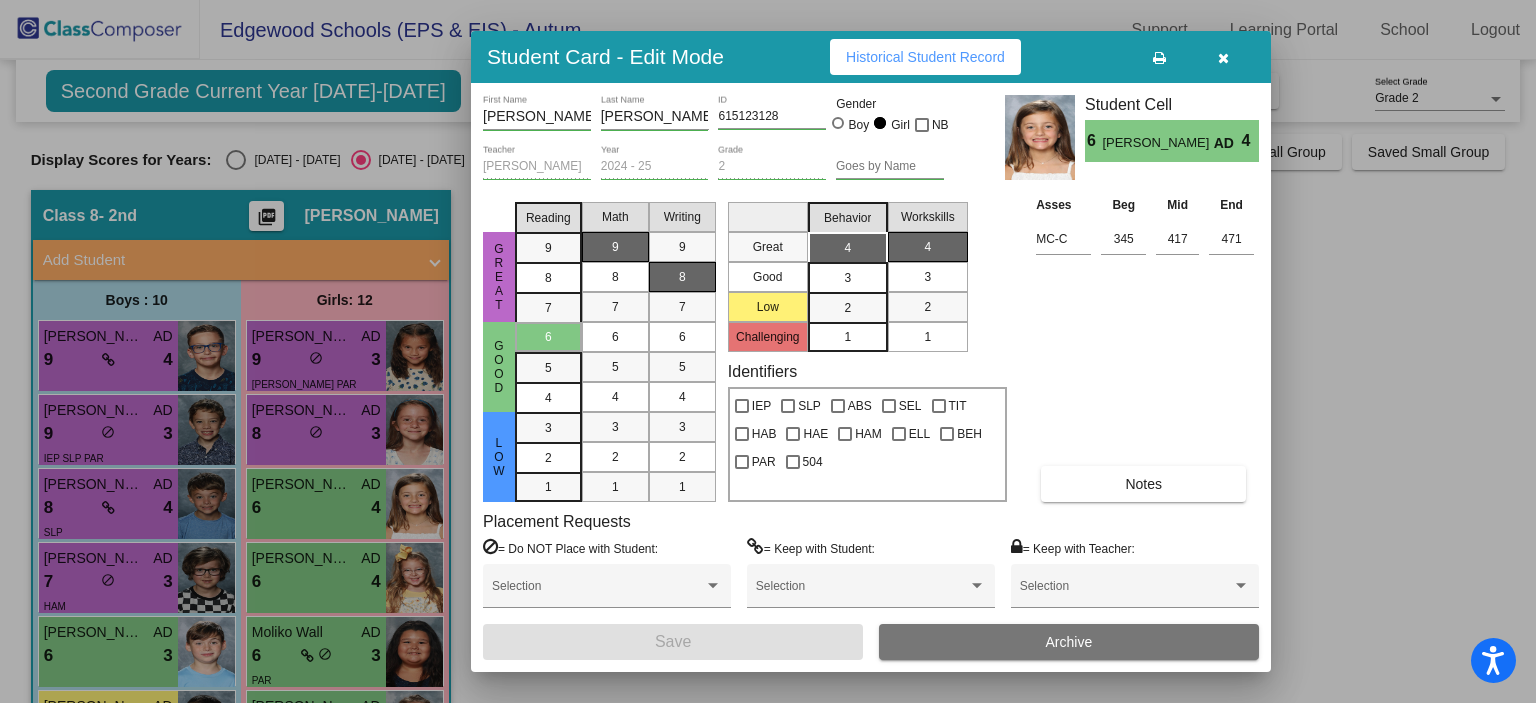 click at bounding box center [1223, 58] 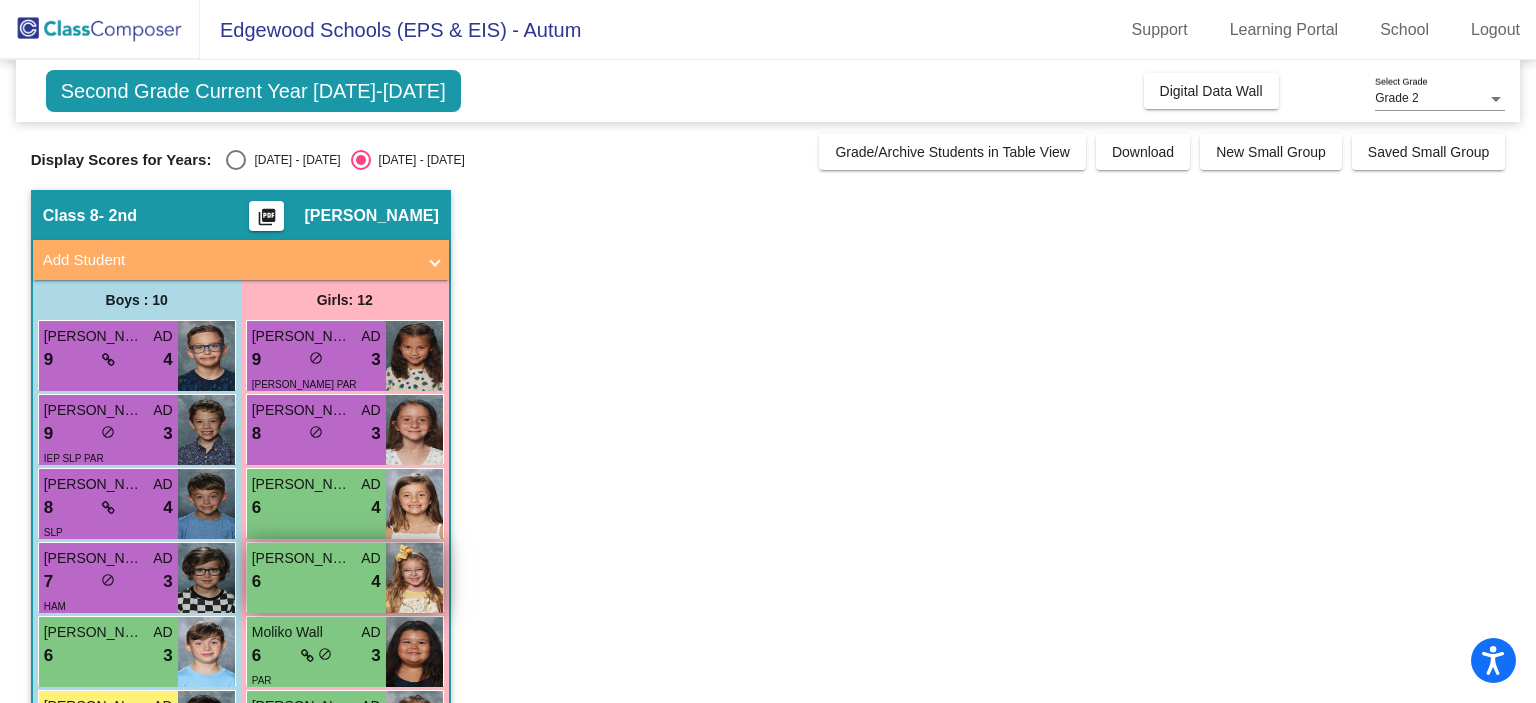 click on "6 lock do_not_disturb_alt 4" at bounding box center [316, 582] 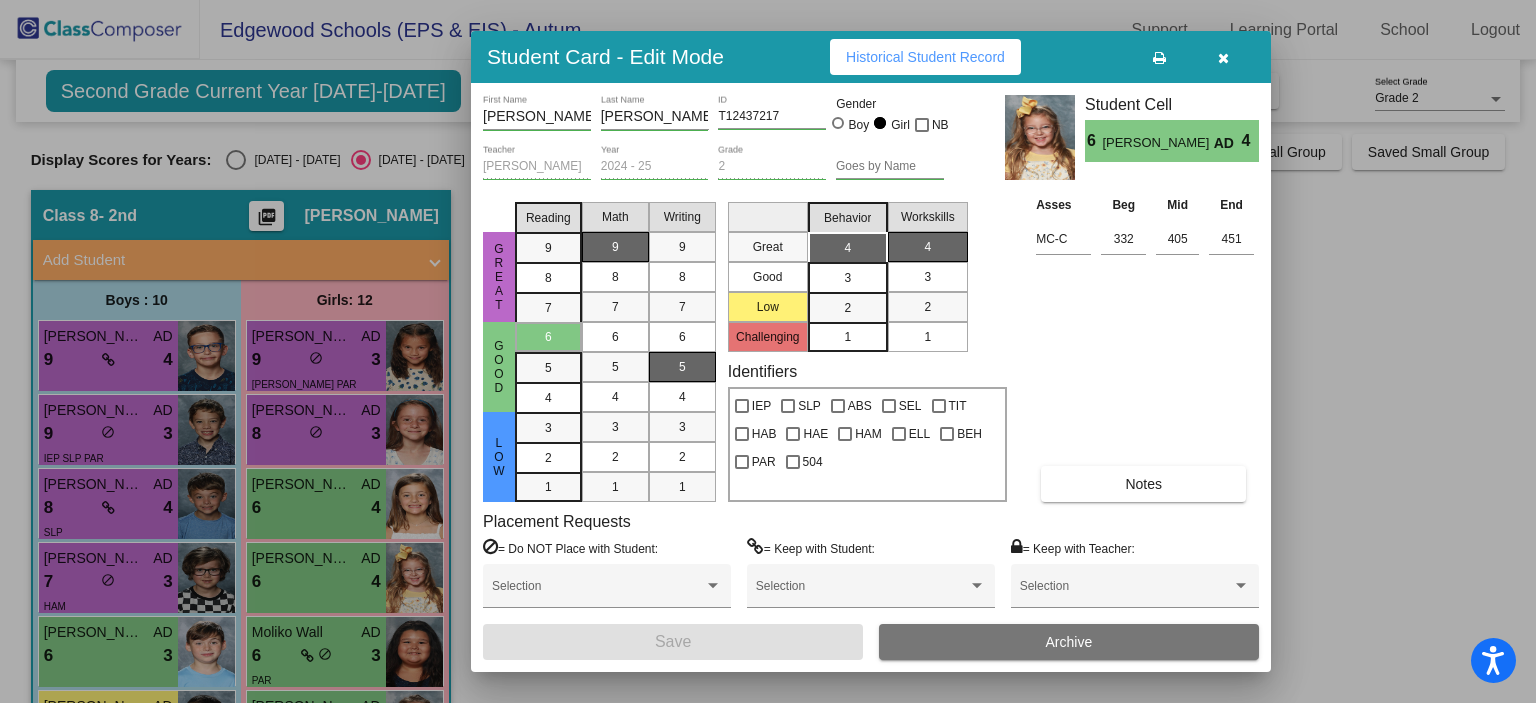 click on "Notes" at bounding box center (1143, 484) 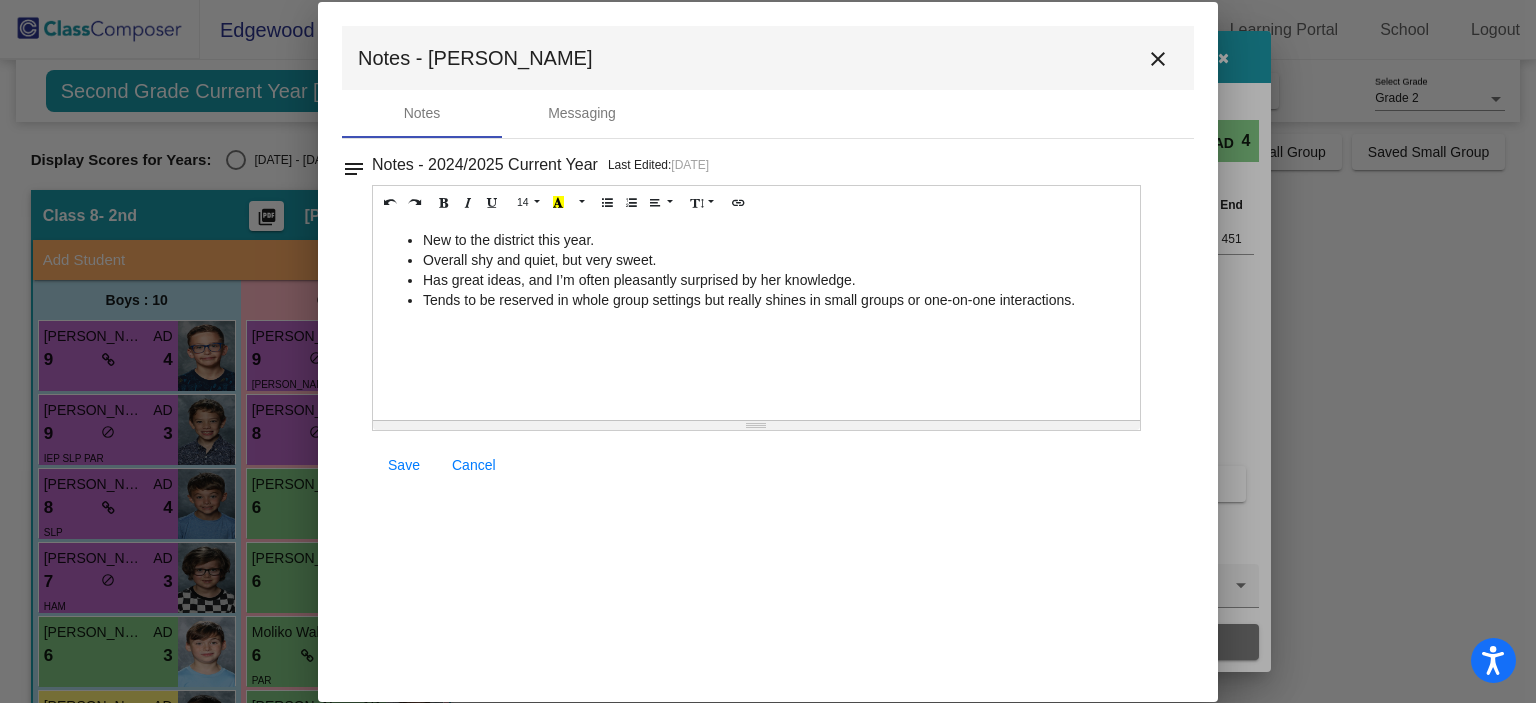 click on "close" at bounding box center [1158, 58] 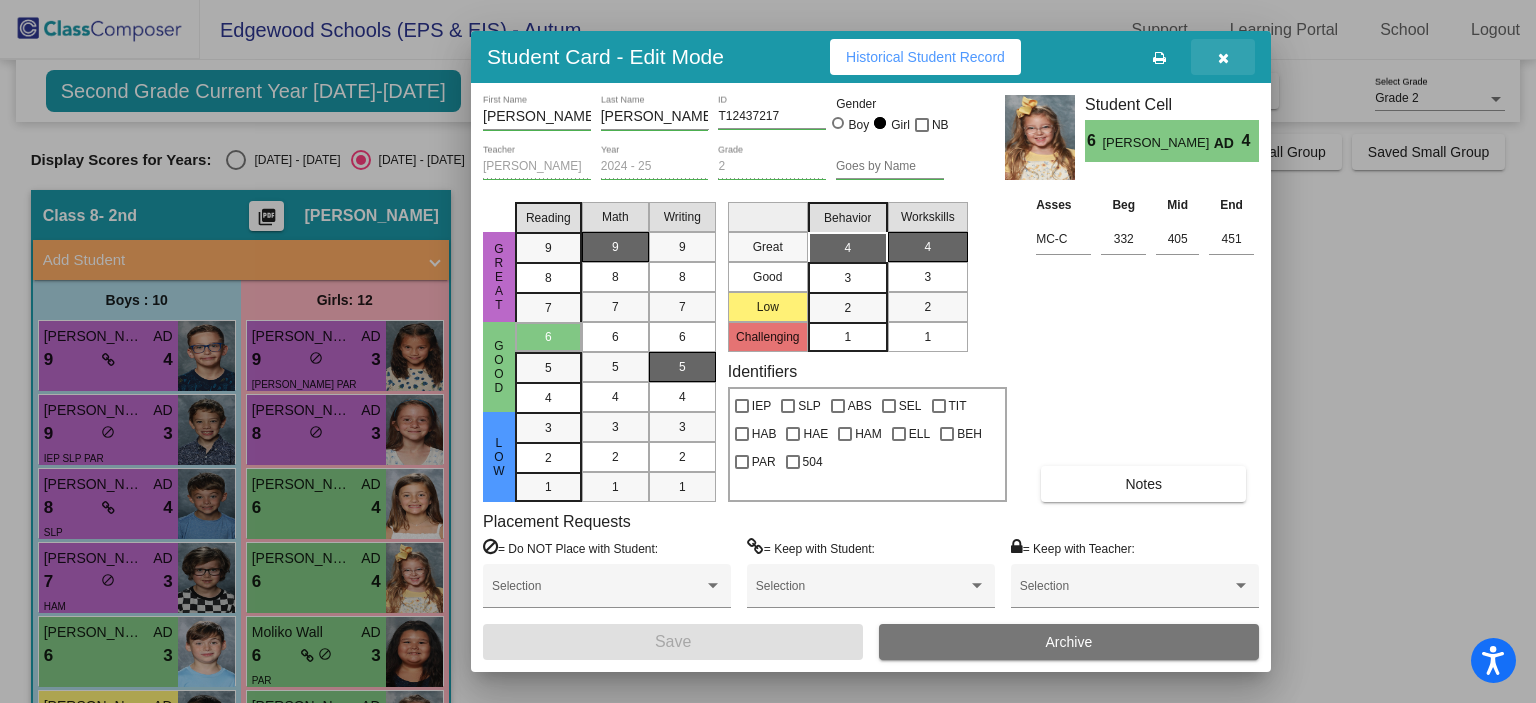 click at bounding box center (1223, 58) 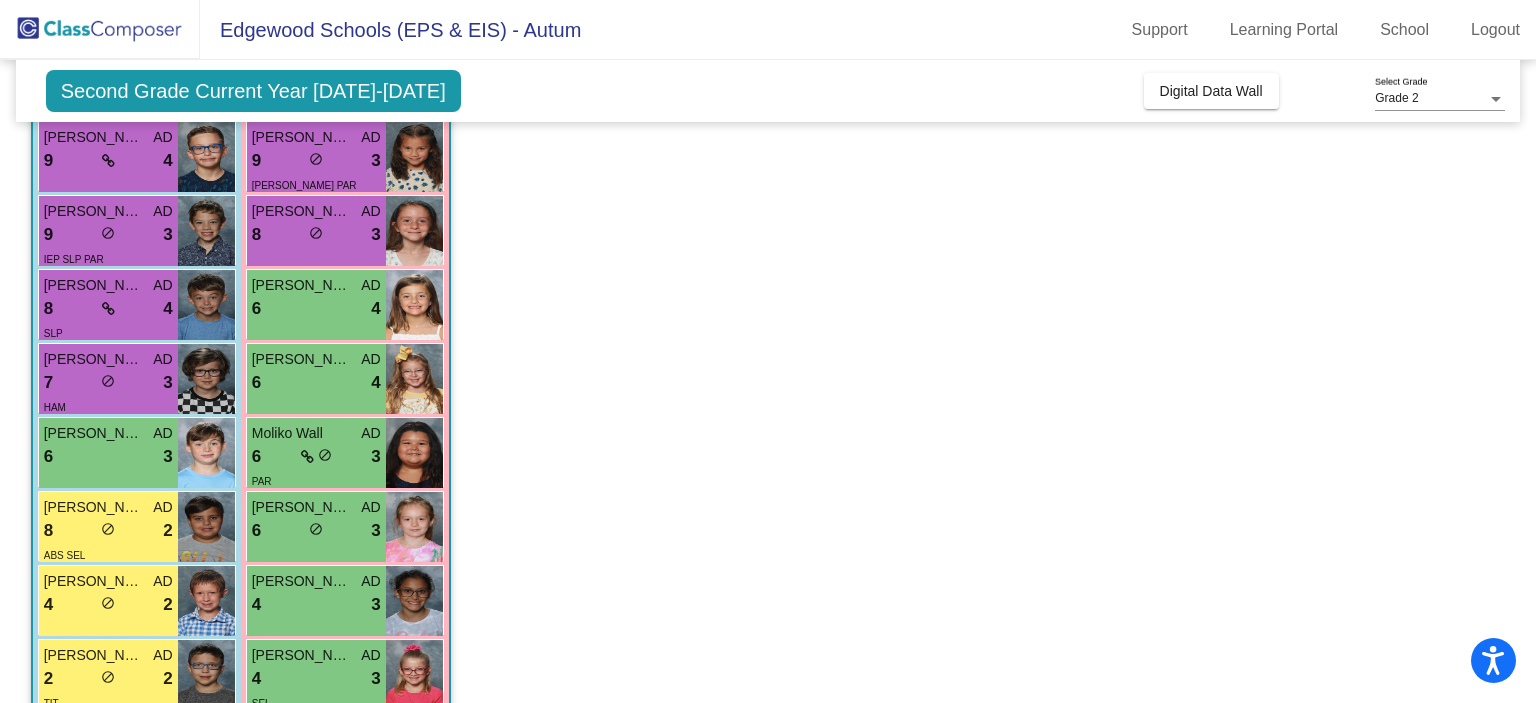 scroll, scrollTop: 212, scrollLeft: 0, axis: vertical 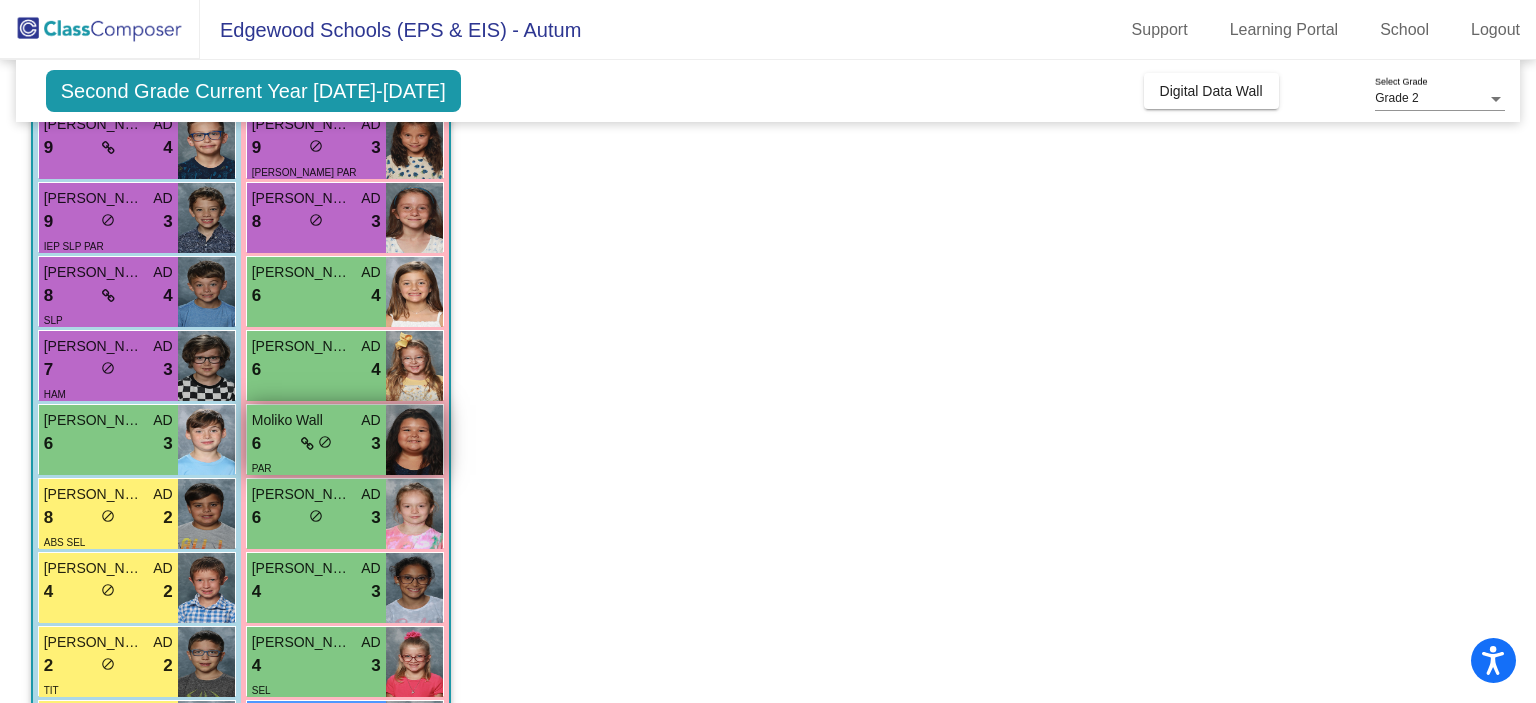 click on "3" at bounding box center (375, 444) 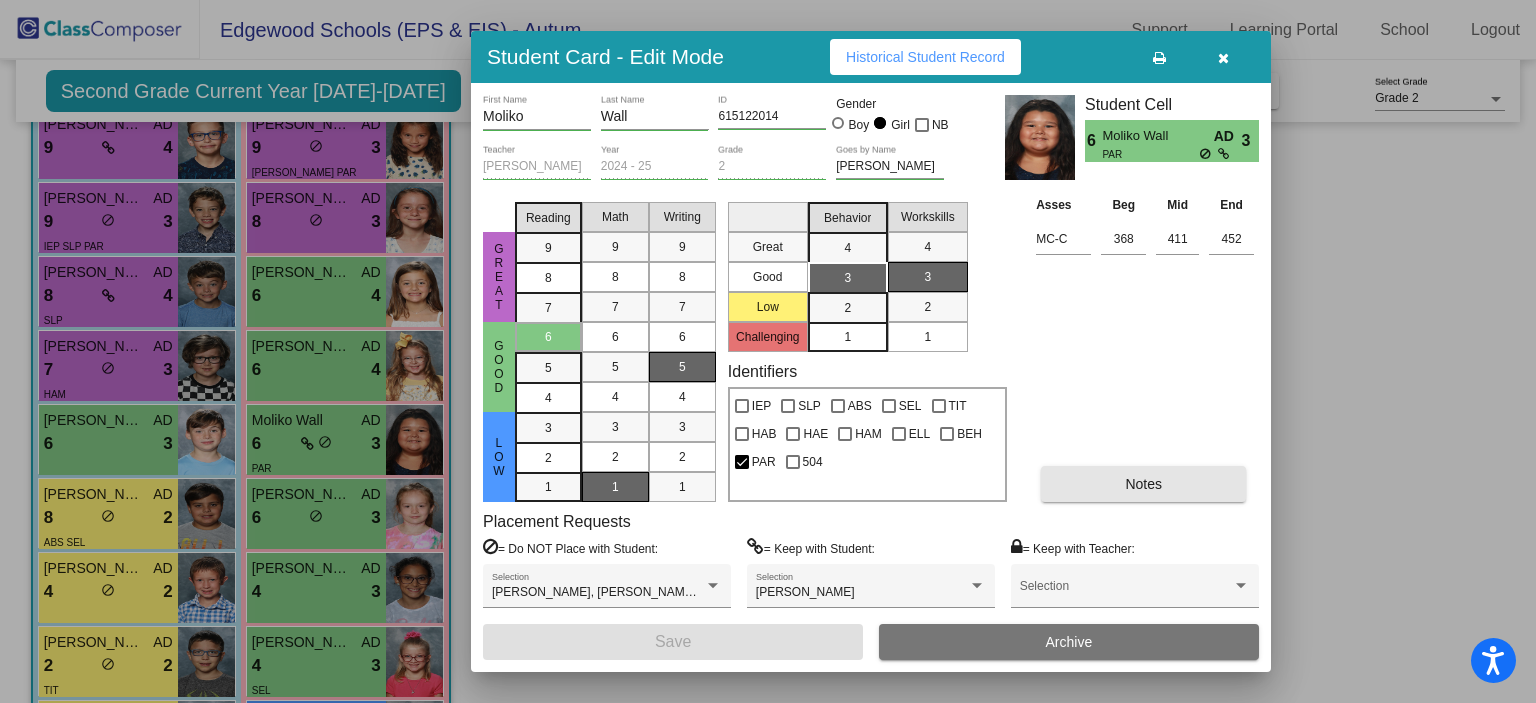 click on "Notes" at bounding box center [1143, 484] 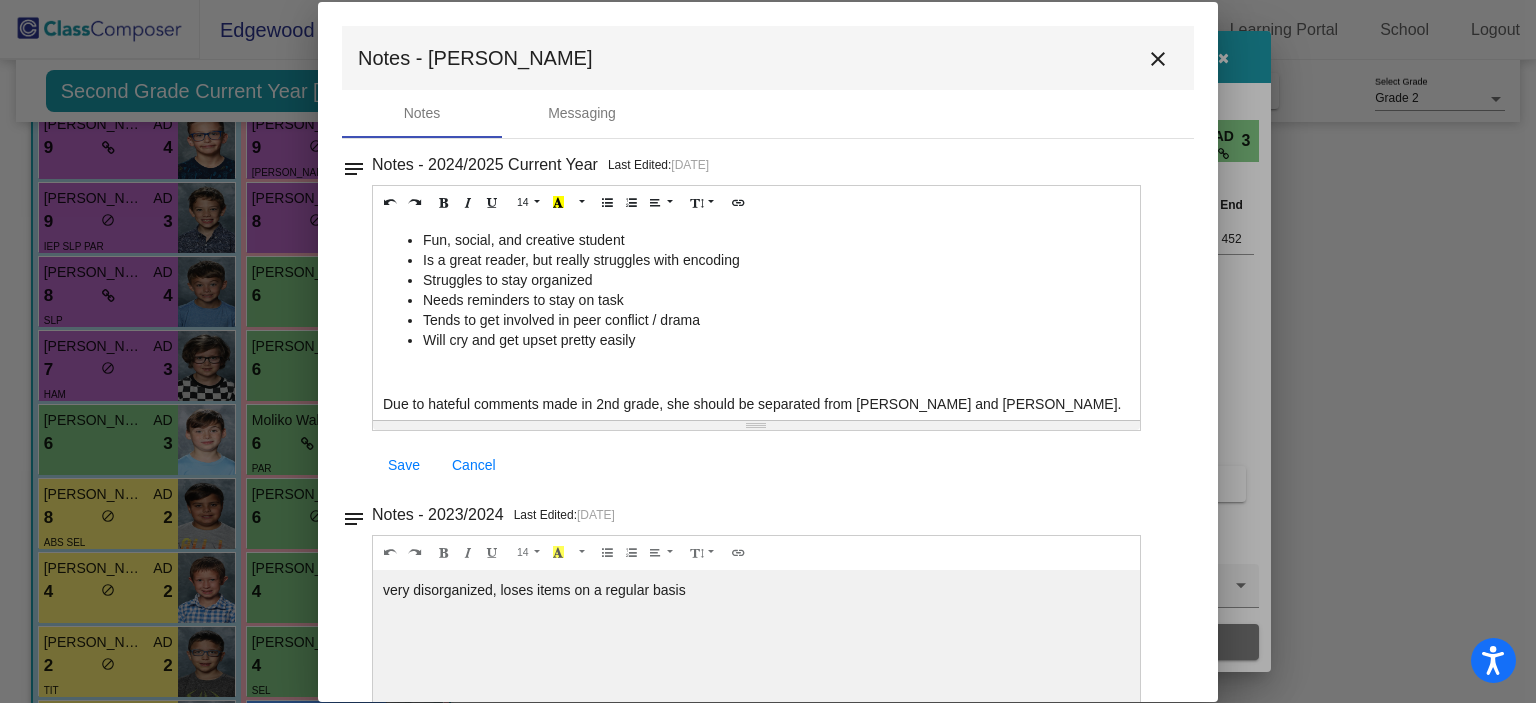 click on "close" at bounding box center [1158, 58] 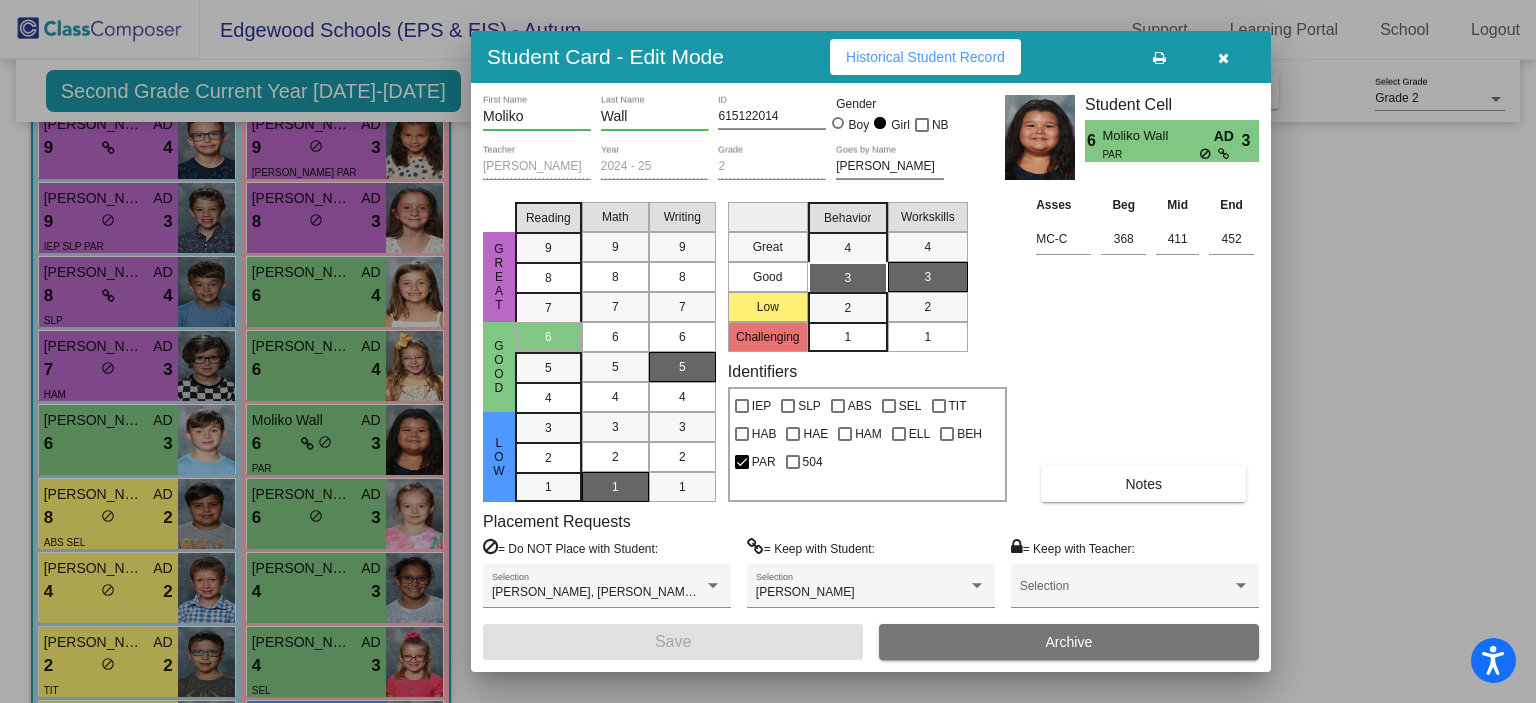 click at bounding box center [1223, 57] 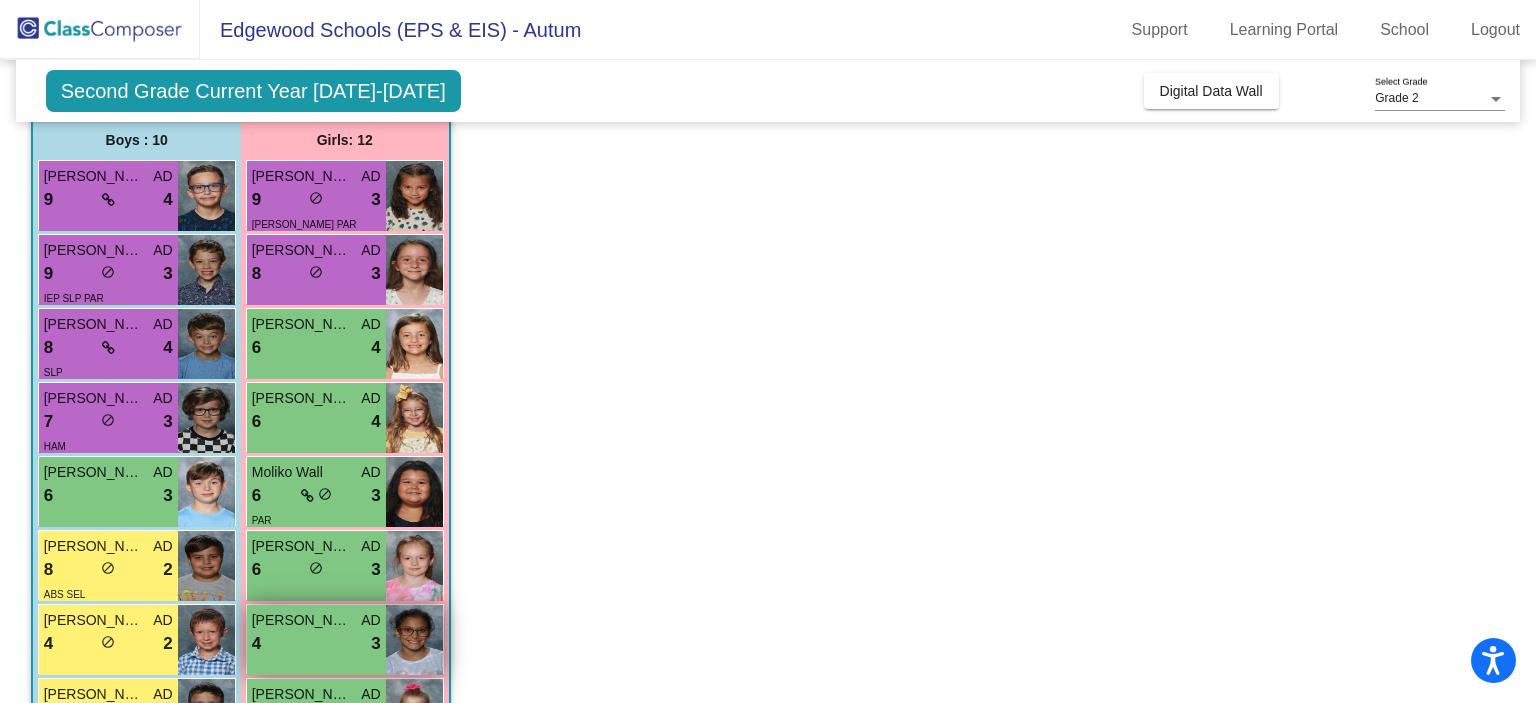 scroll, scrollTop: 152, scrollLeft: 0, axis: vertical 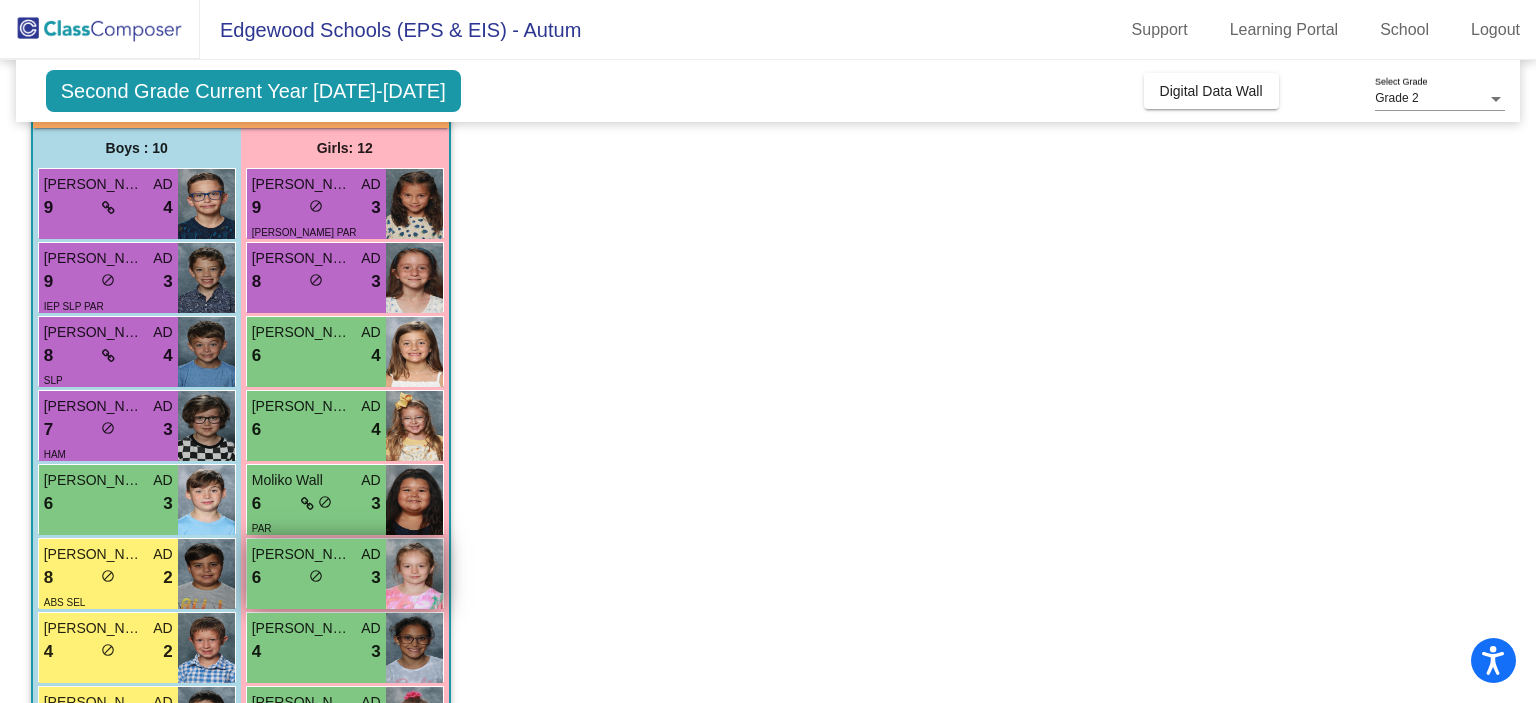click on "do_not_disturb_alt" at bounding box center [316, 576] 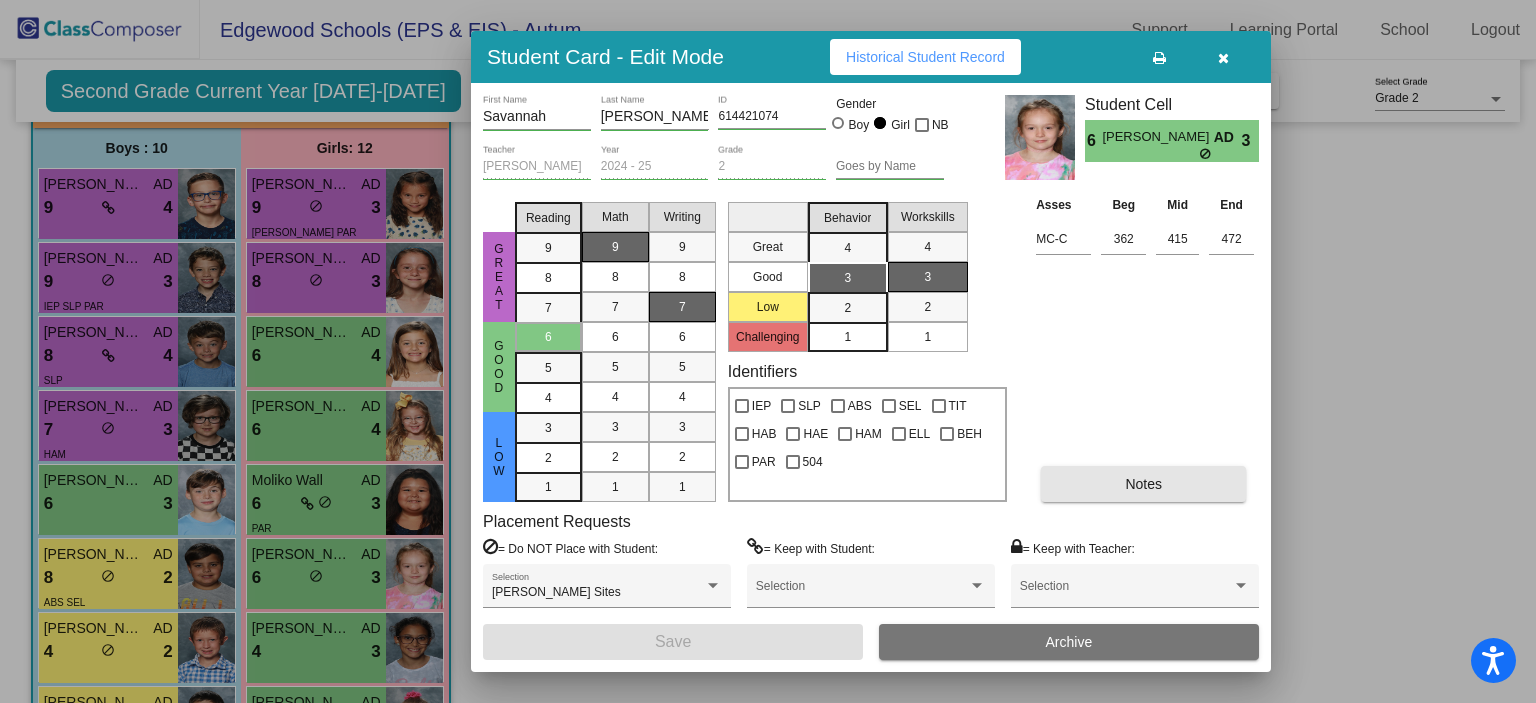 click on "Notes" at bounding box center (1143, 484) 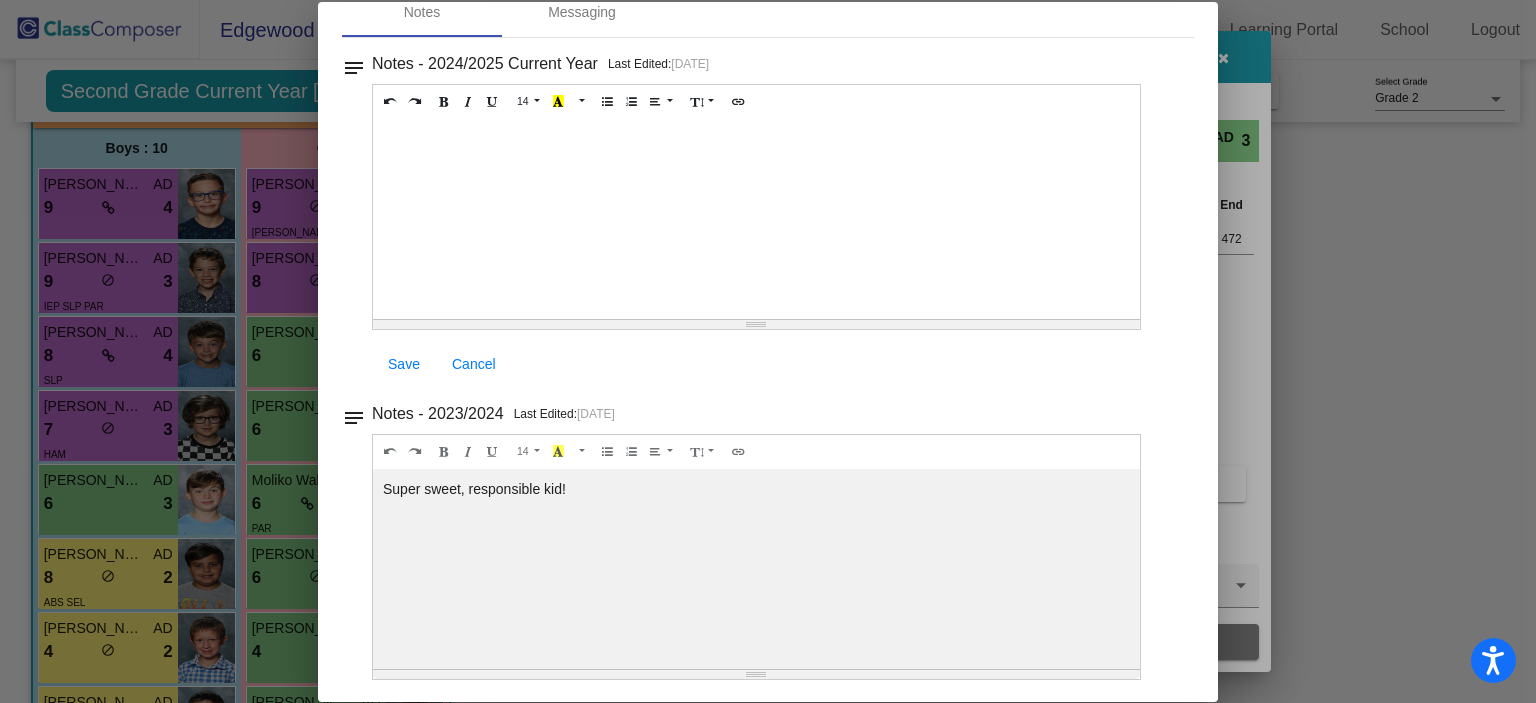 scroll, scrollTop: 0, scrollLeft: 0, axis: both 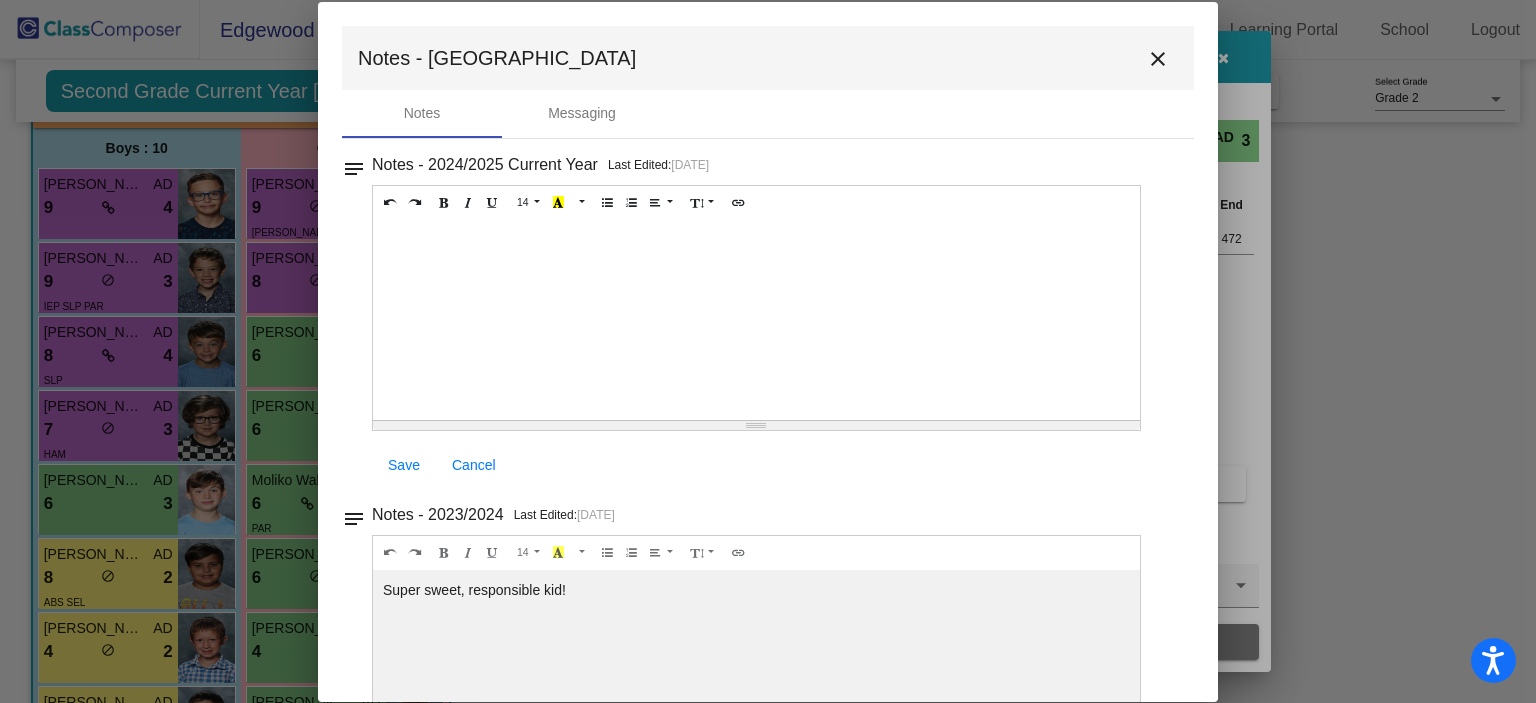 click on "close" at bounding box center (1158, 59) 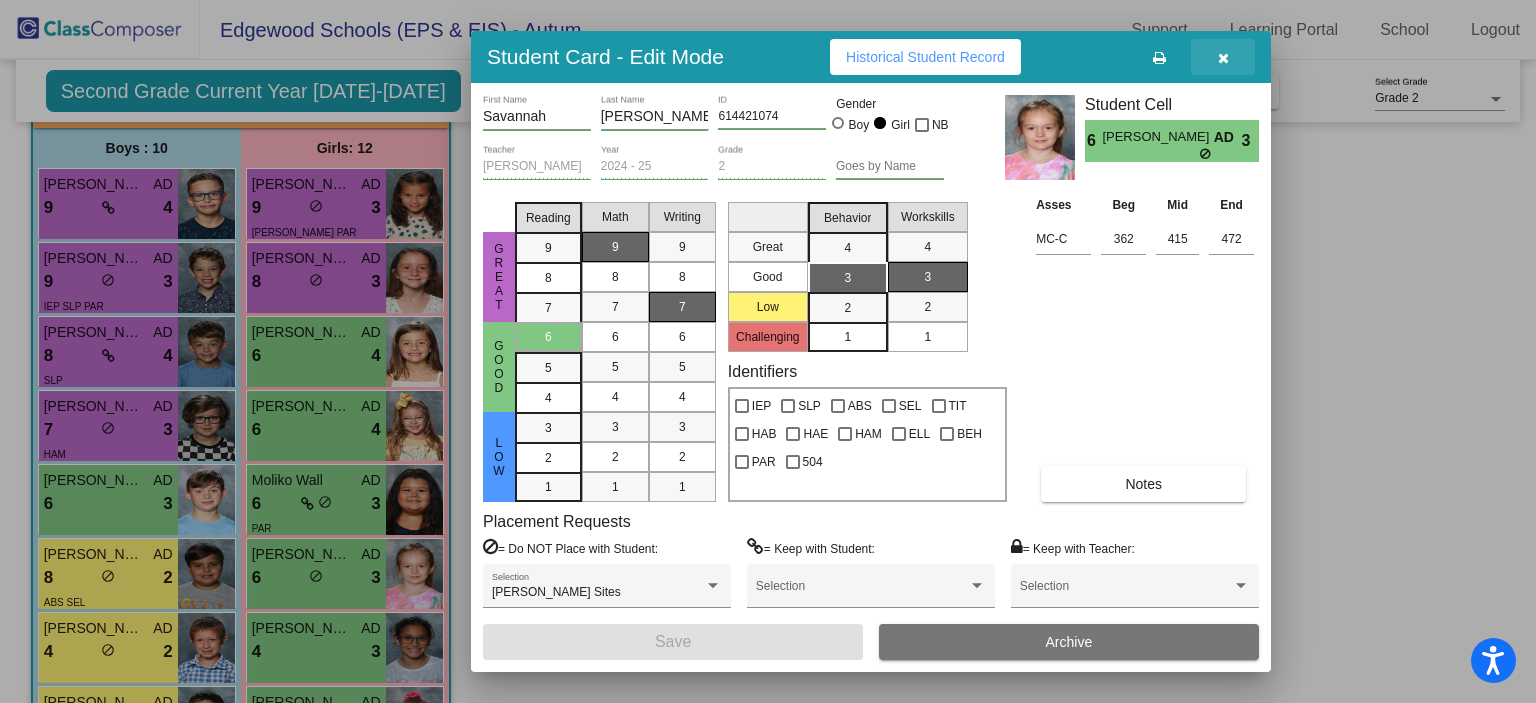 click at bounding box center [1223, 58] 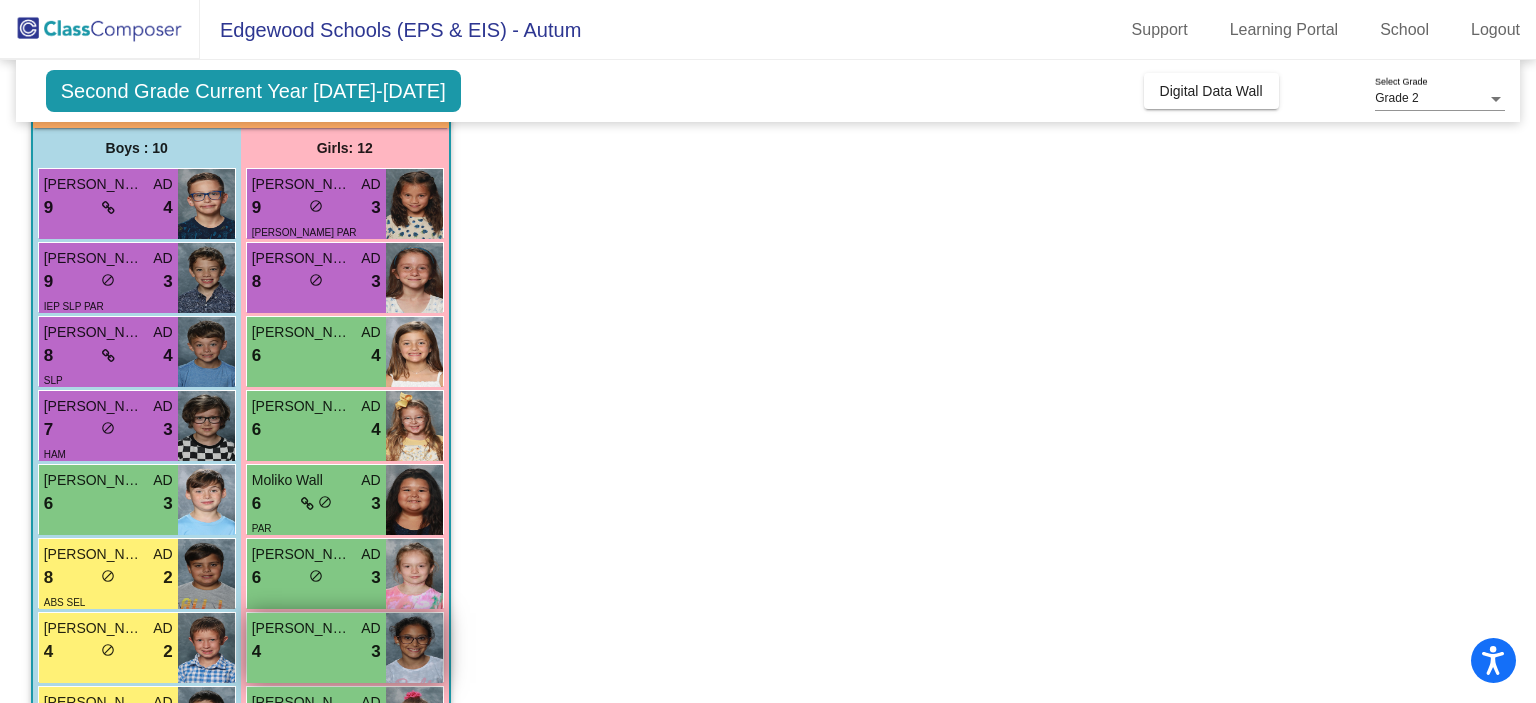 click on "4 lock do_not_disturb_alt 3" at bounding box center [316, 652] 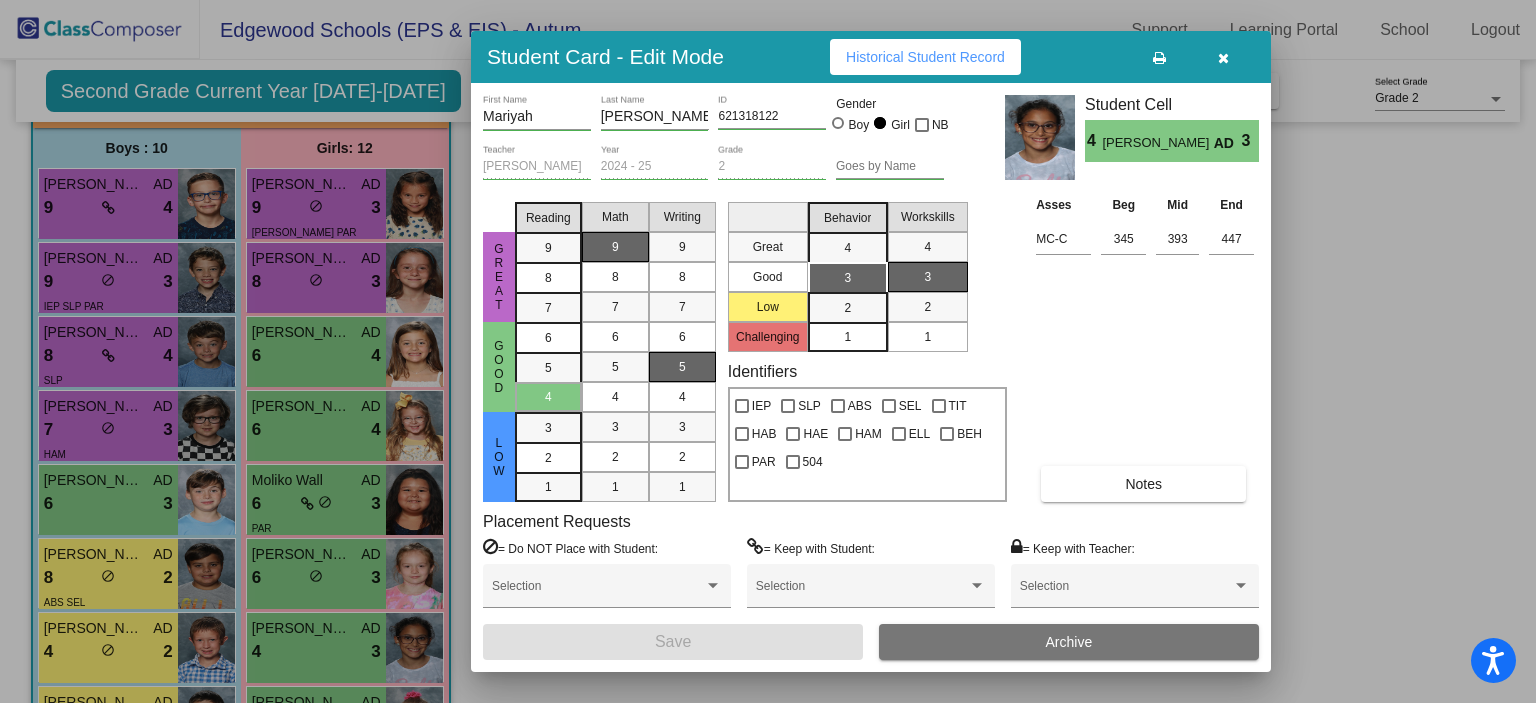 click on "Notes" at bounding box center [1143, 484] 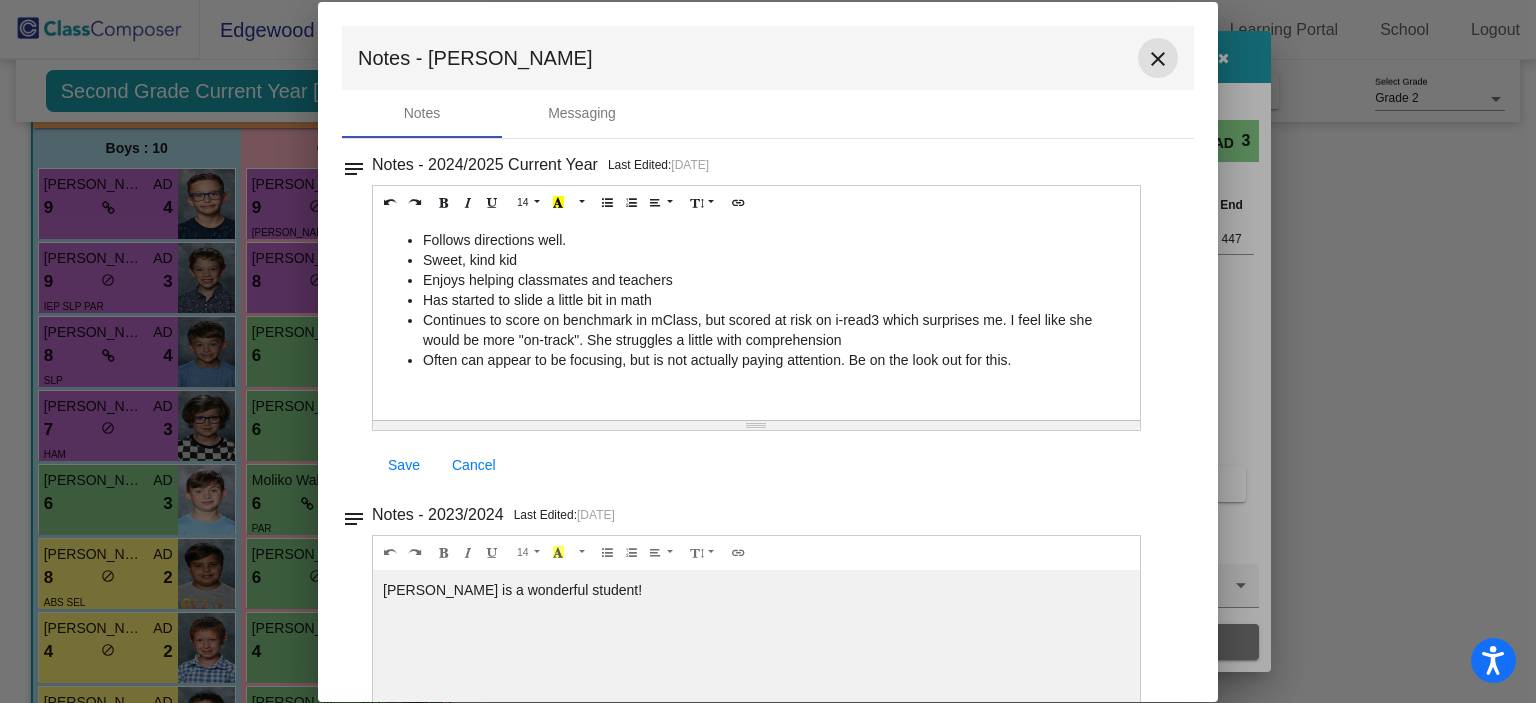 click on "close" at bounding box center (1158, 59) 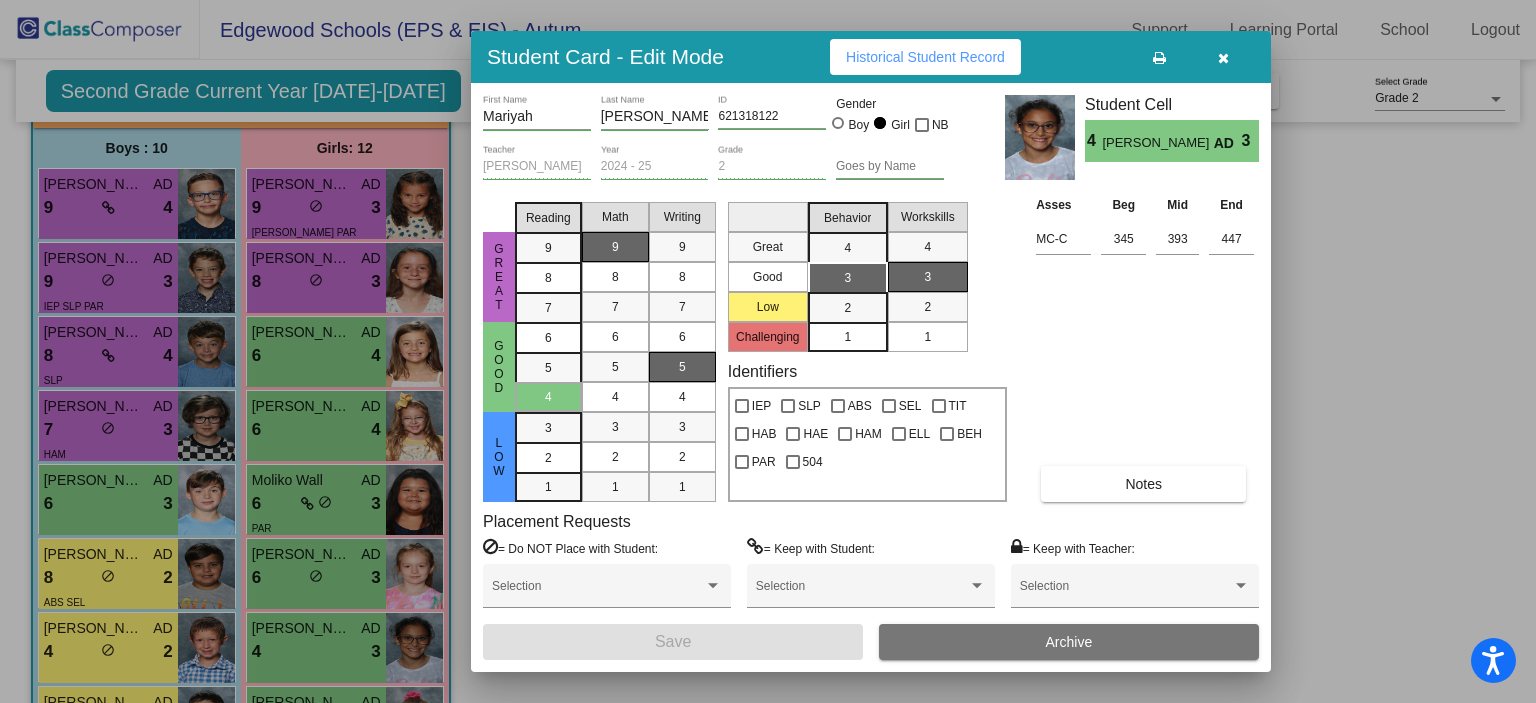 click at bounding box center [1223, 58] 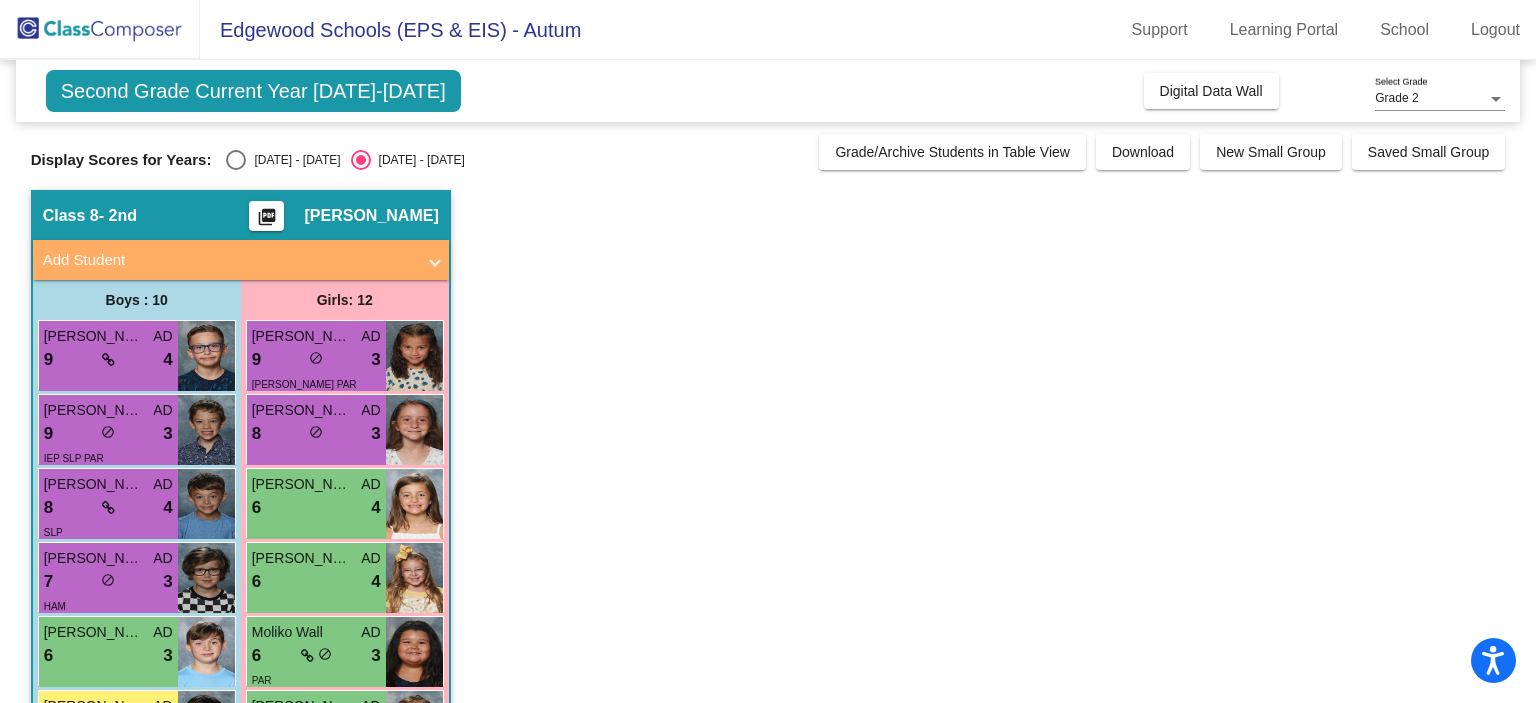 scroll, scrollTop: 536, scrollLeft: 0, axis: vertical 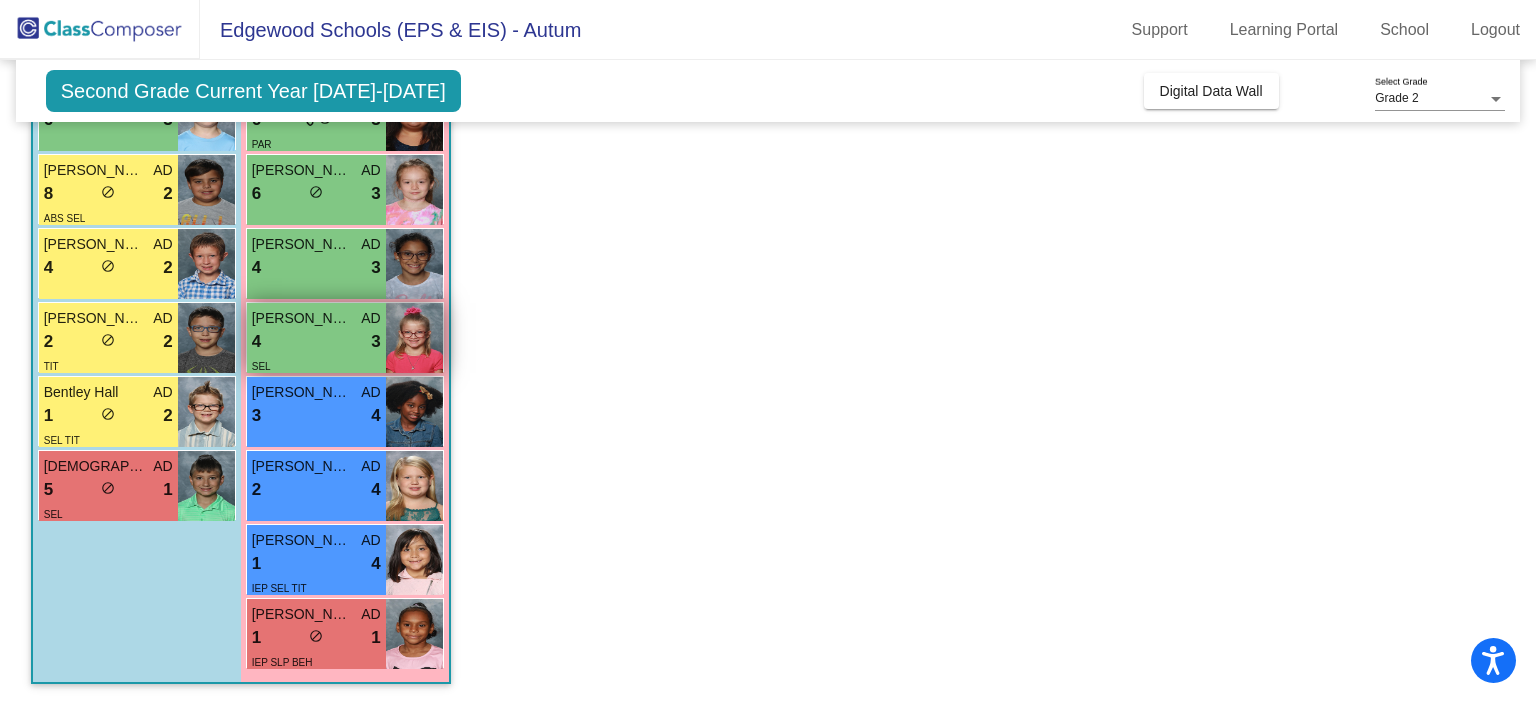 click on "4 lock do_not_disturb_alt 3" at bounding box center [316, 342] 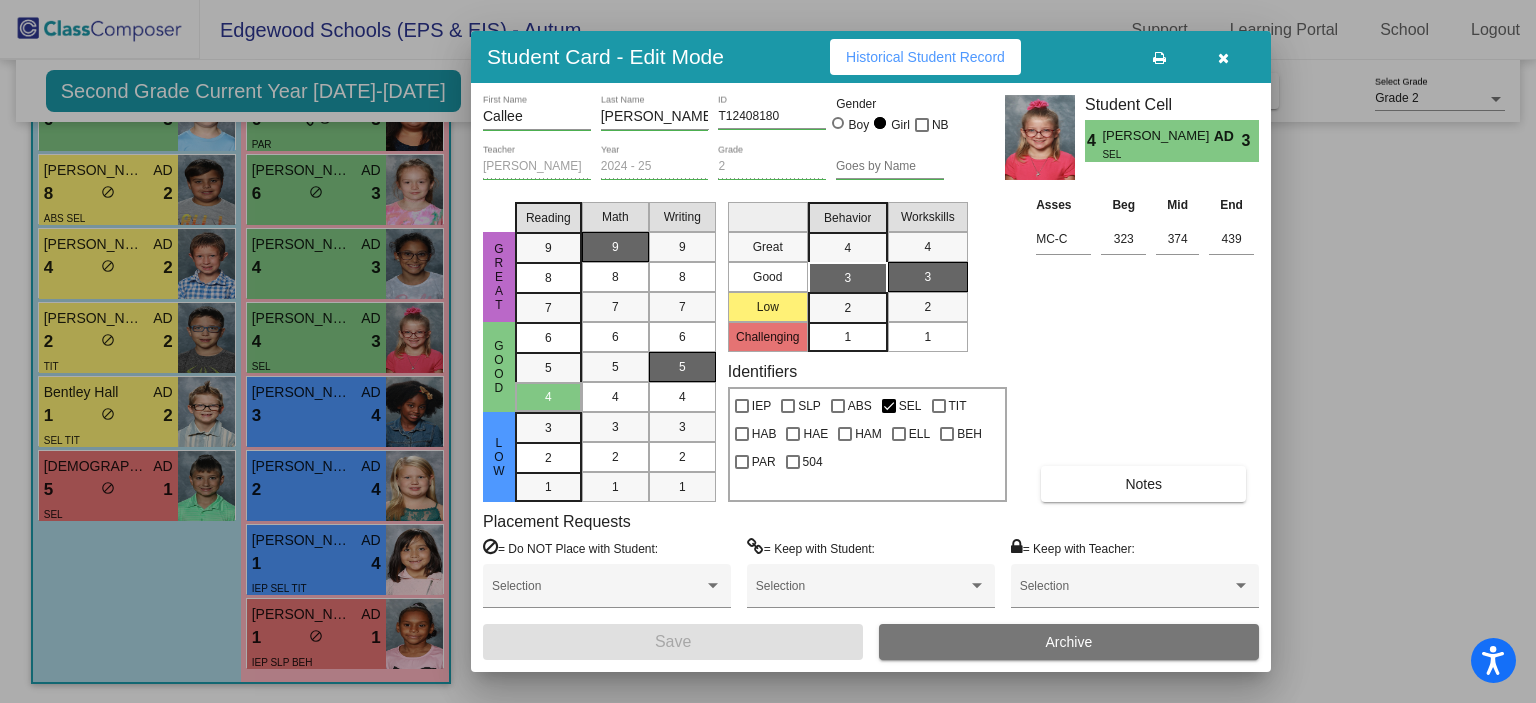 click on "Notes" at bounding box center (1143, 484) 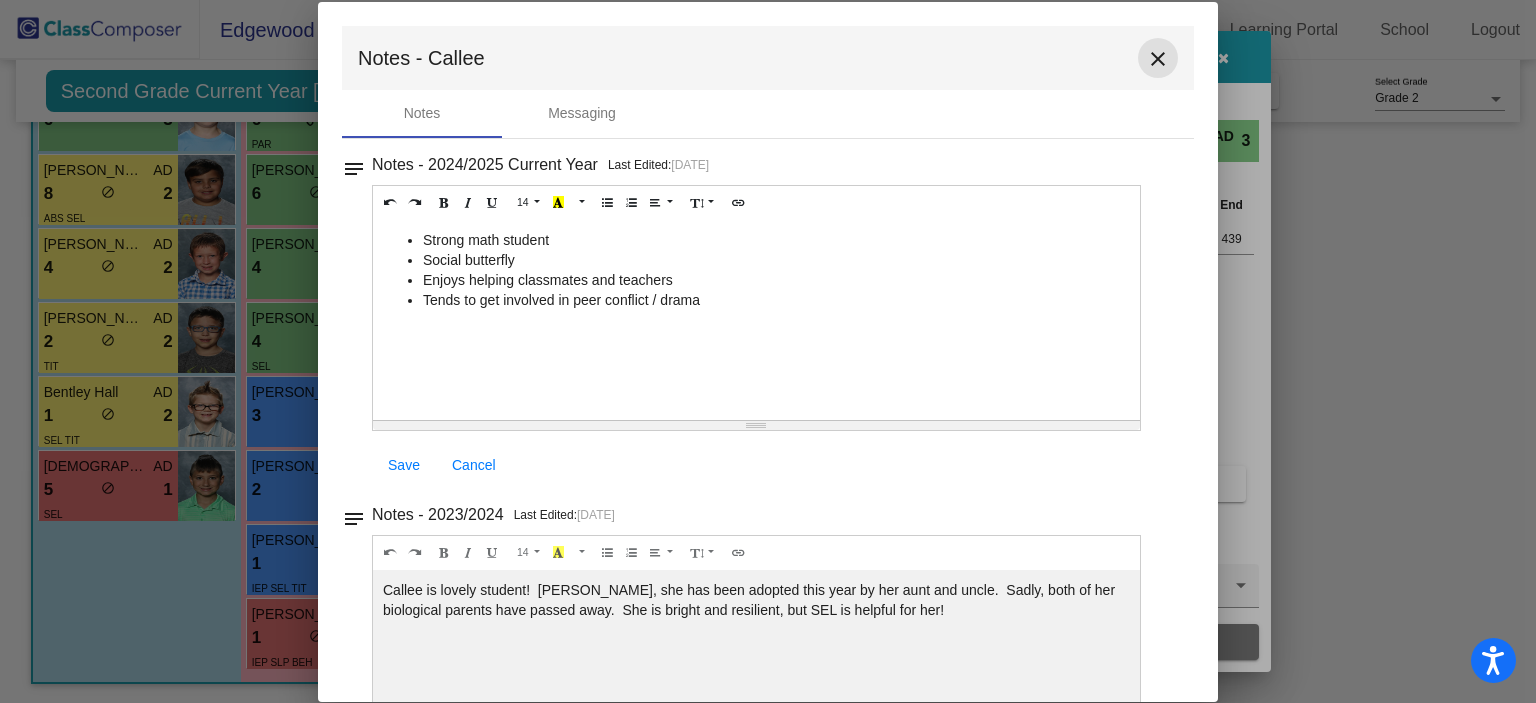 click on "close" at bounding box center (1158, 59) 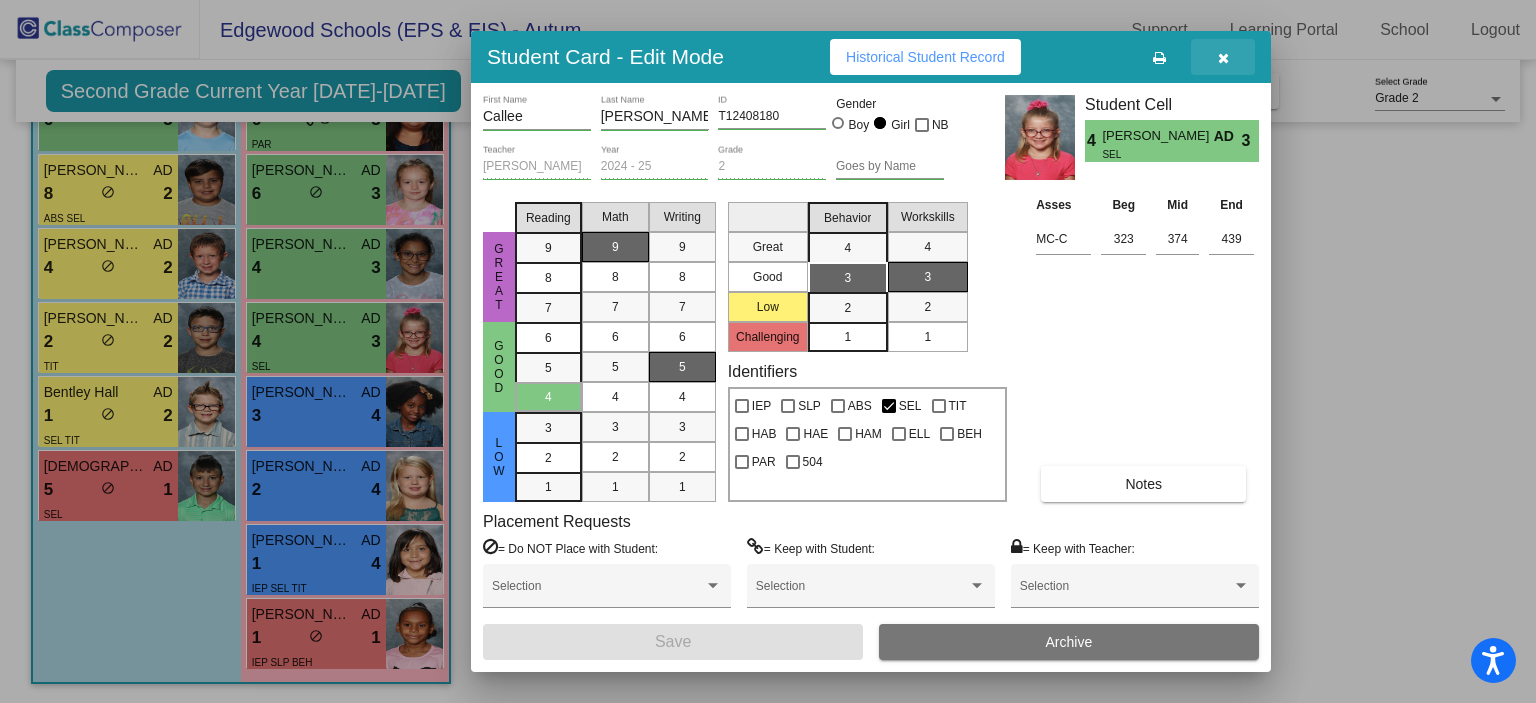 click at bounding box center [1223, 57] 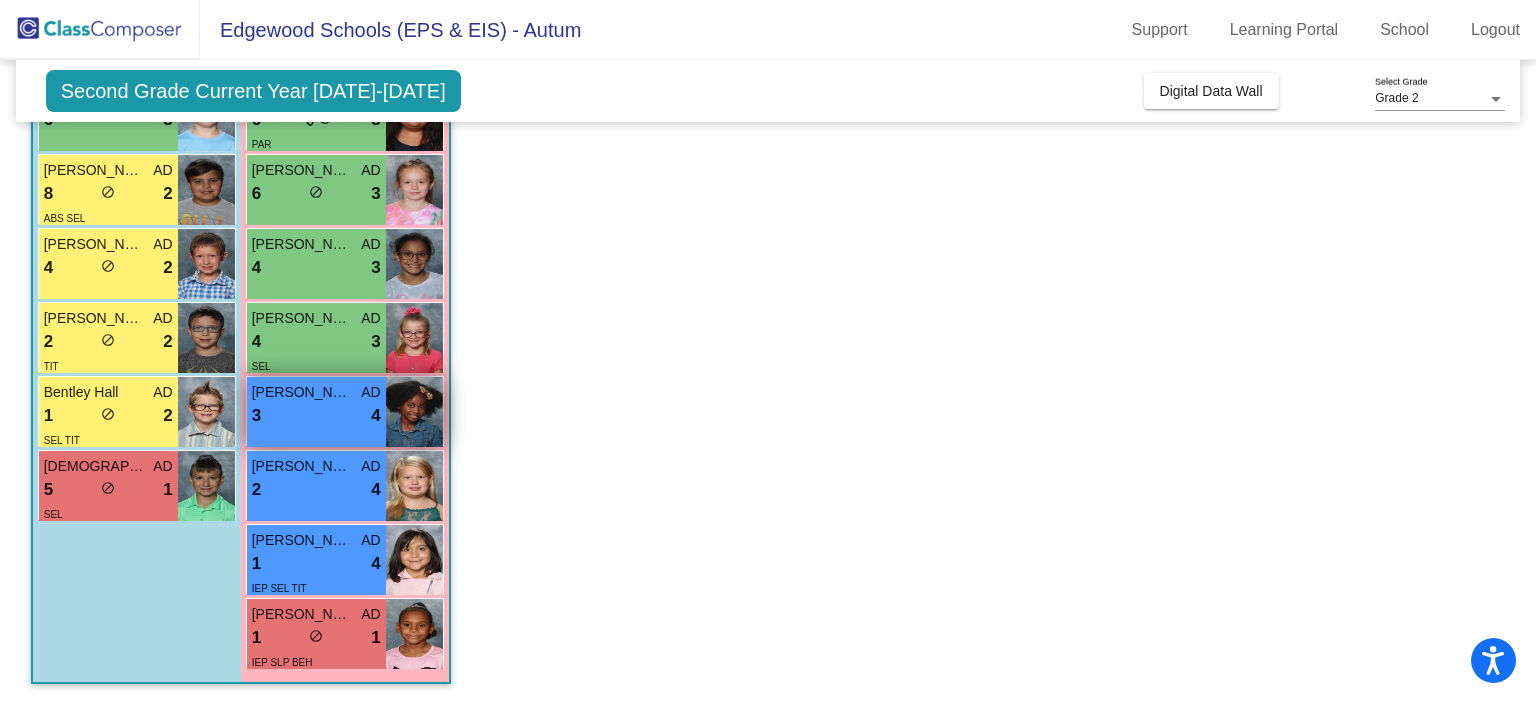 click on "4" at bounding box center (375, 416) 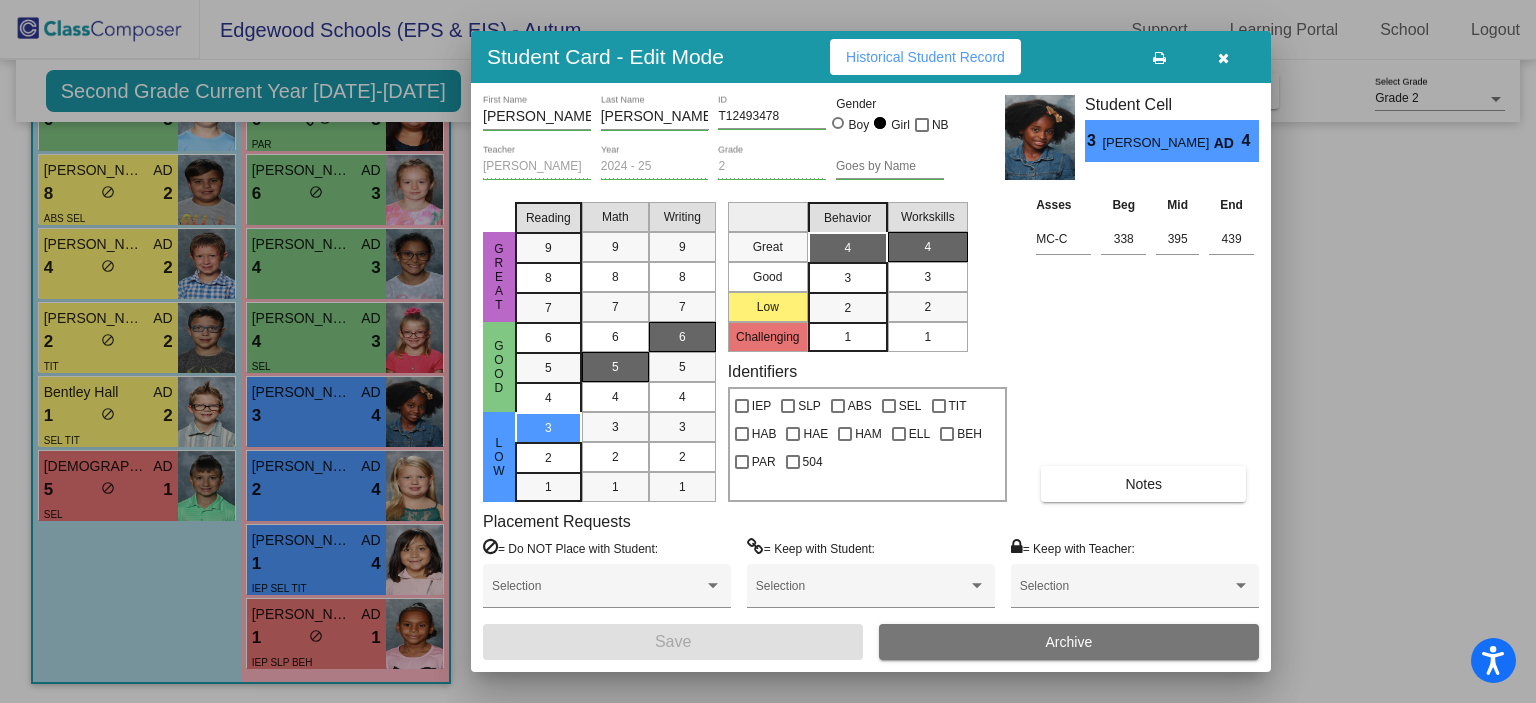 click on "Notes" at bounding box center (1143, 484) 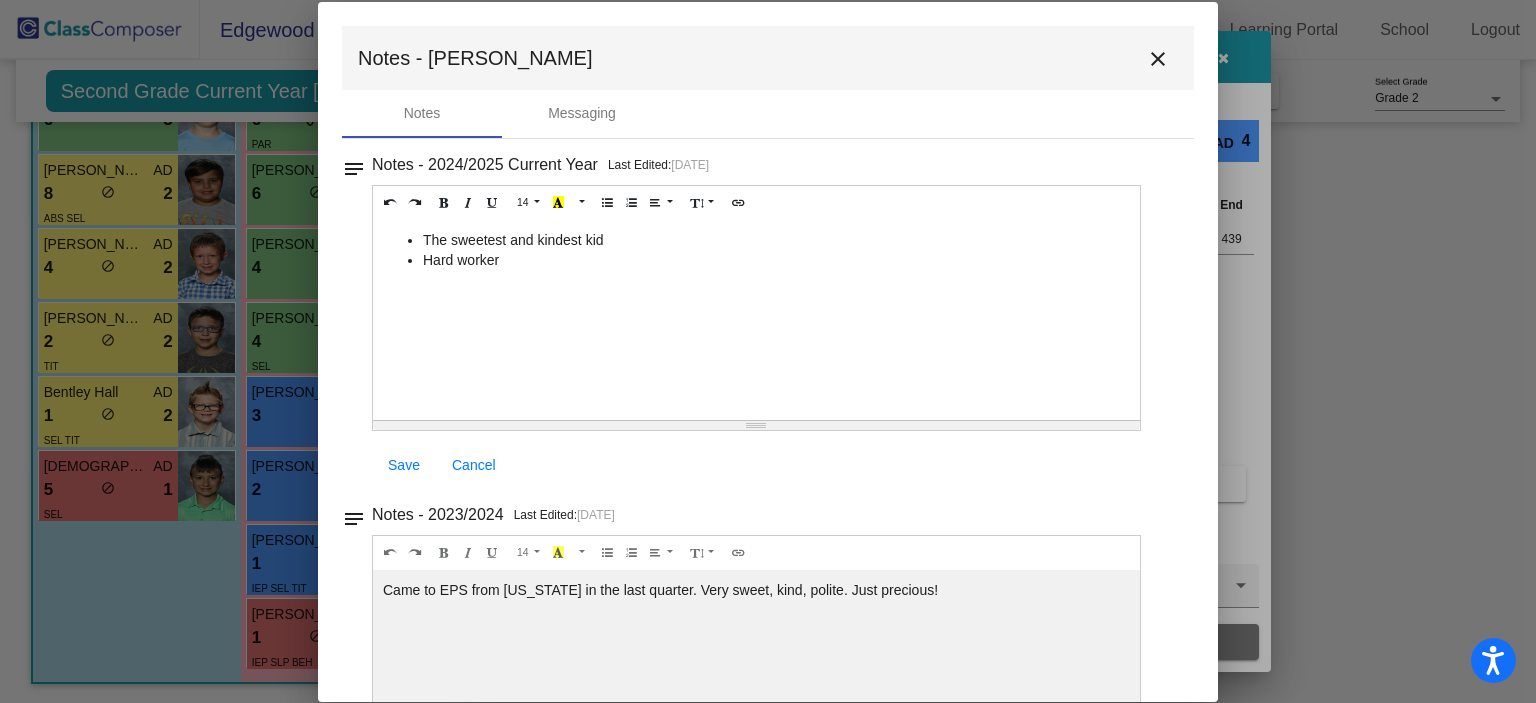 click on "close" at bounding box center [1158, 58] 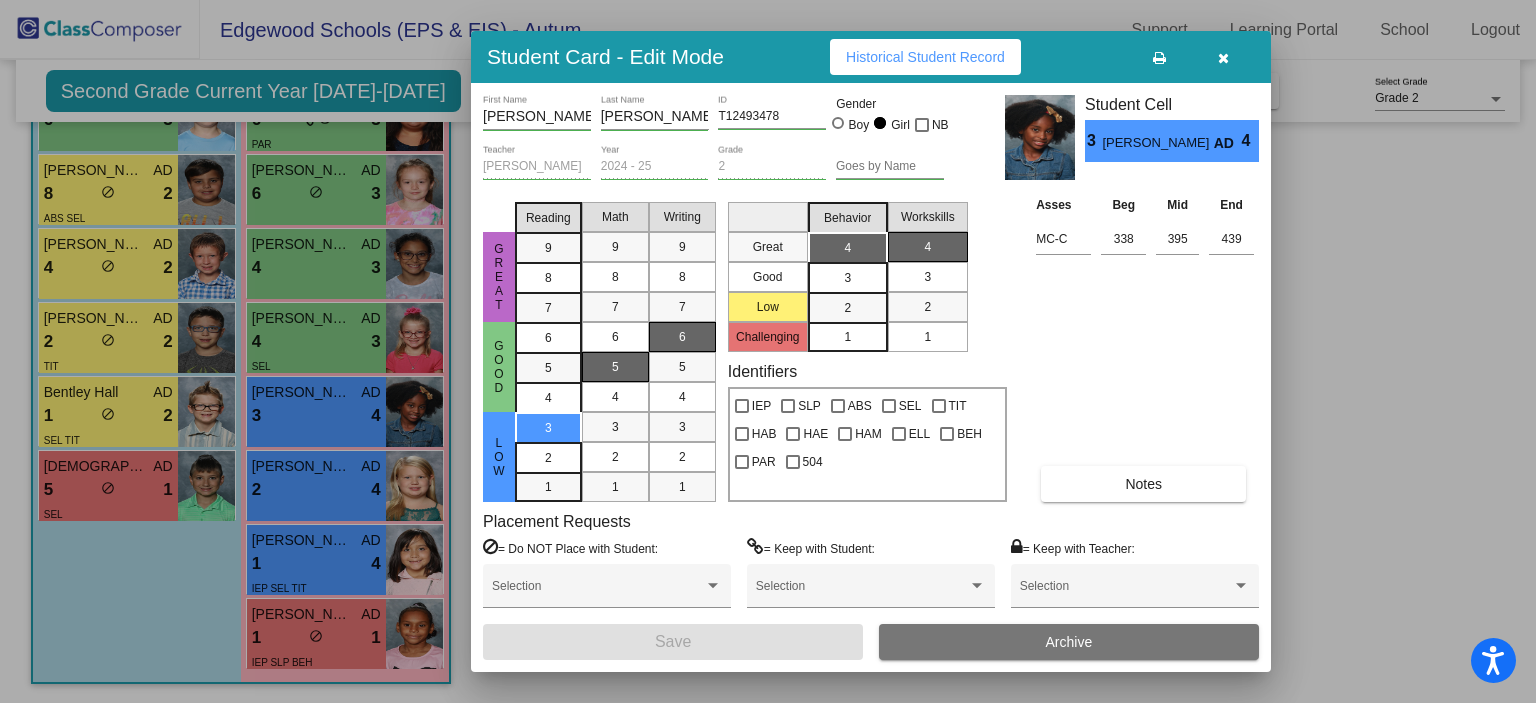 click at bounding box center [1223, 57] 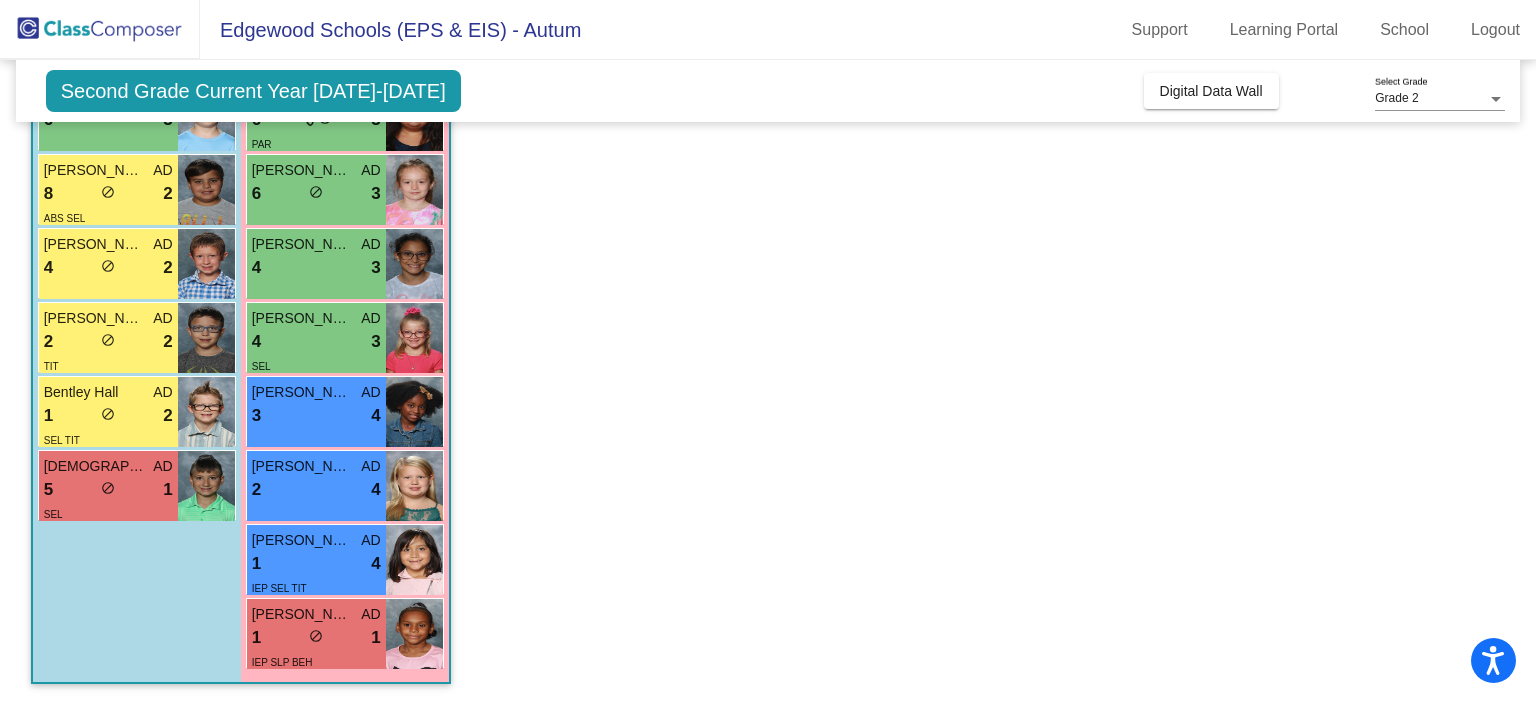 click on "Leona Weakley AD 9 lock do_not_disturb_alt 3 HAE HAM PAR Emma Cowden AD 8 lock do_not_disturb_alt 3 Lillian Hines AD 6 lock do_not_disturb_alt 4 Evelyn Williams AD 6 lock do_not_disturb_alt 4 Moliko Wall AD 6 lock do_not_disturb_alt 3 PAR Savannah Hale AD 6 lock do_not_disturb_alt 3 Mariyah Ortiz AD 4 lock do_not_disturb_alt 3 Callee Frye-Davis AD 4 lock do_not_disturb_alt 3 SEL Alexis Williams AD 3 lock do_not_disturb_alt 4 Kinley Livingston AD 2 lock do_not_disturb_alt 4 Sharla Helton AD 1 lock do_not_disturb_alt 4 IEP SEL TIT Jaydaa Copeland AD 1 lock do_not_disturb_alt 1 IEP SLP BEH" at bounding box center [345, 228] 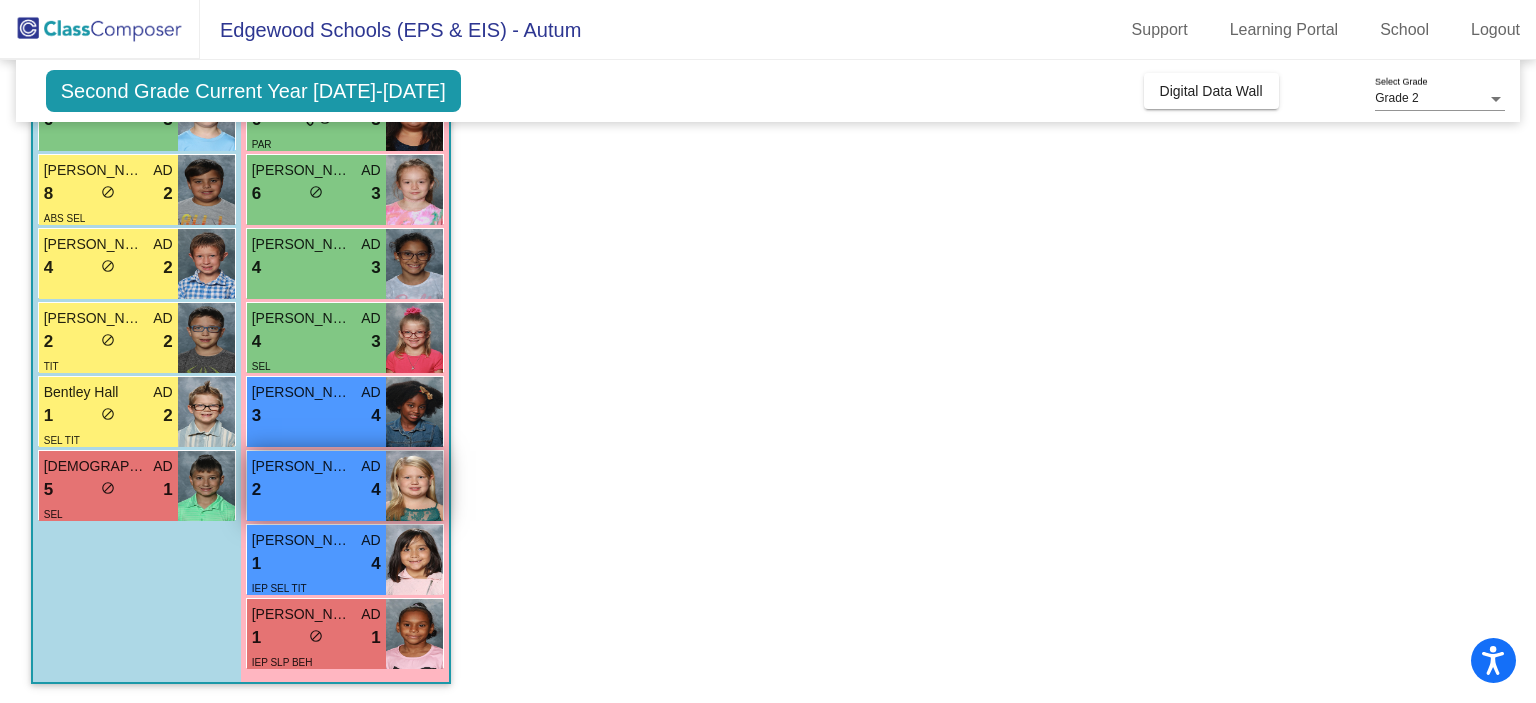 click at bounding box center [414, 486] 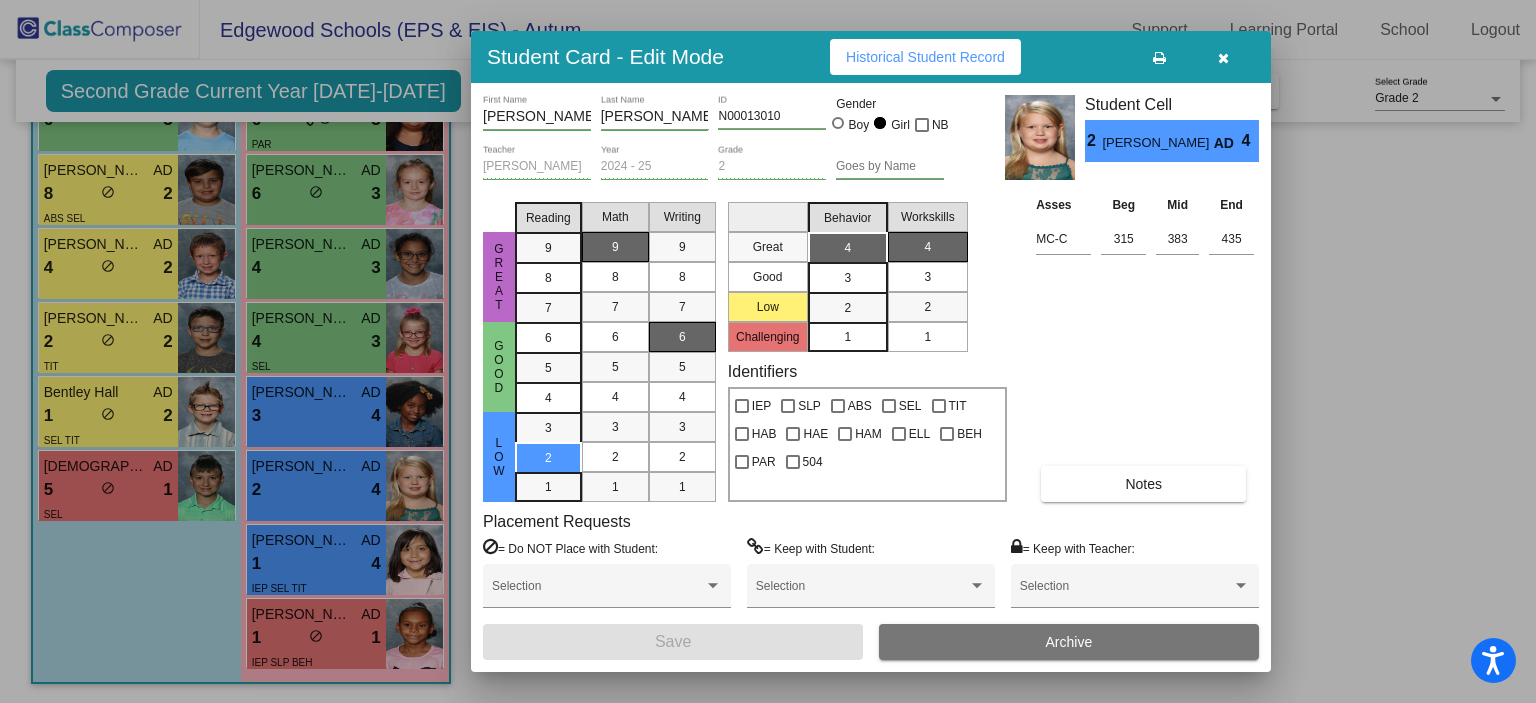 click on "Notes" at bounding box center [1143, 484] 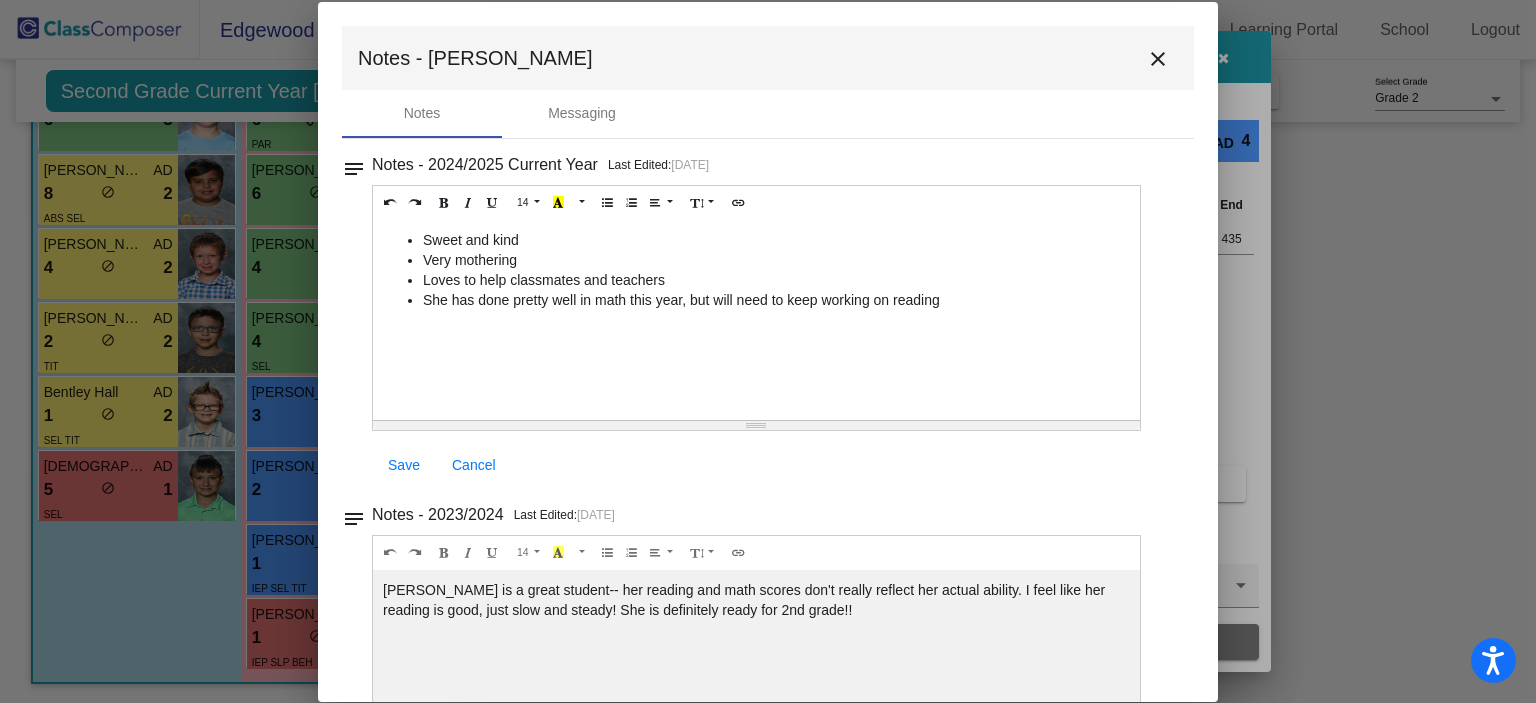 click on "close" at bounding box center [1158, 59] 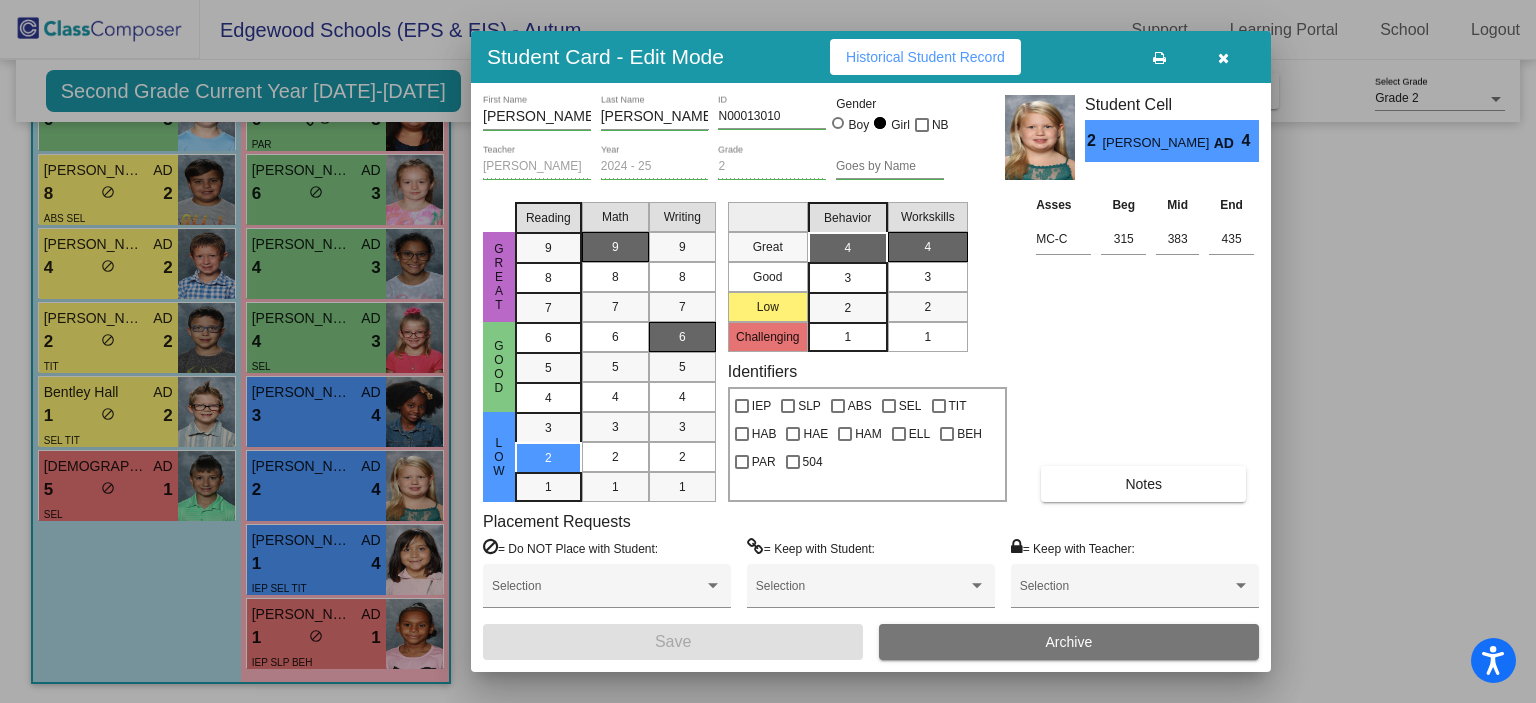 click at bounding box center [1223, 58] 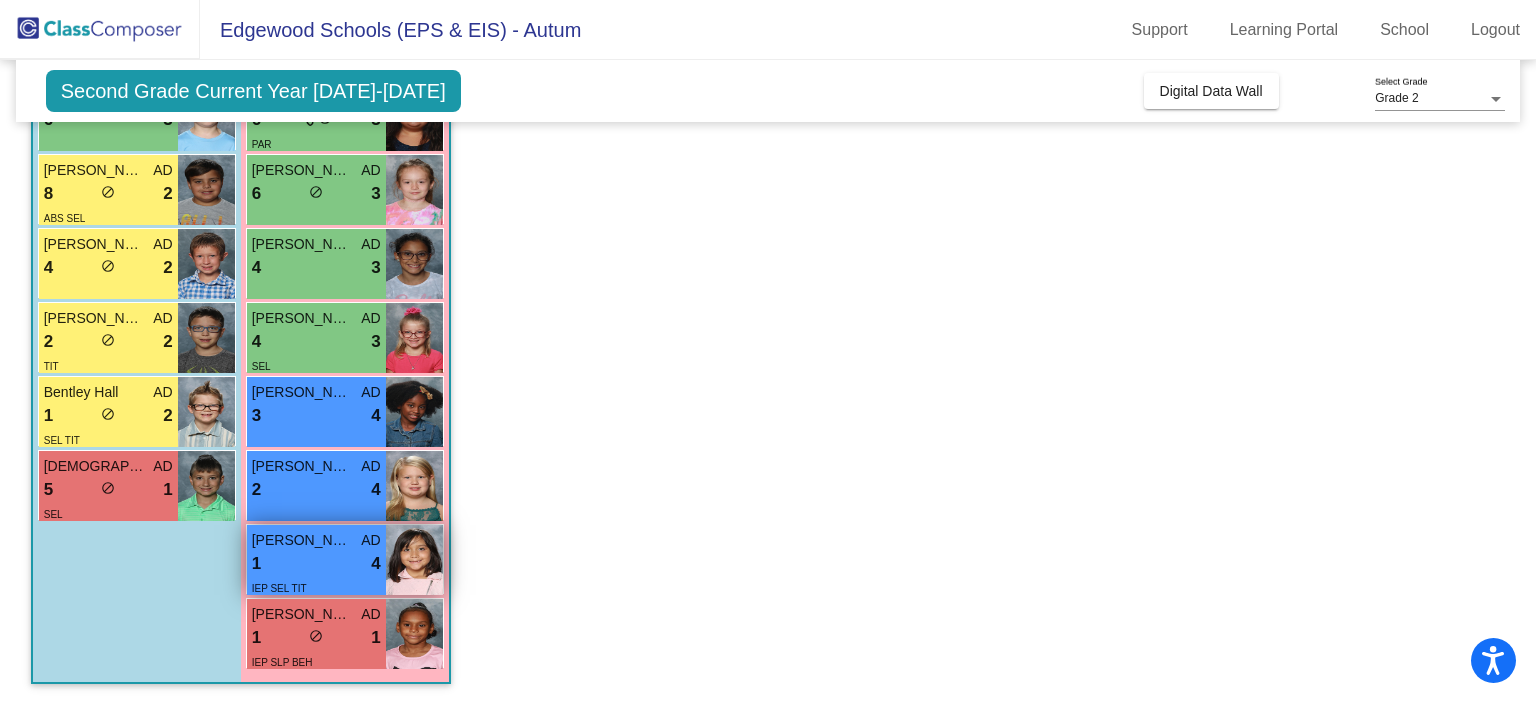 click on "Sharla Helton" at bounding box center (302, 540) 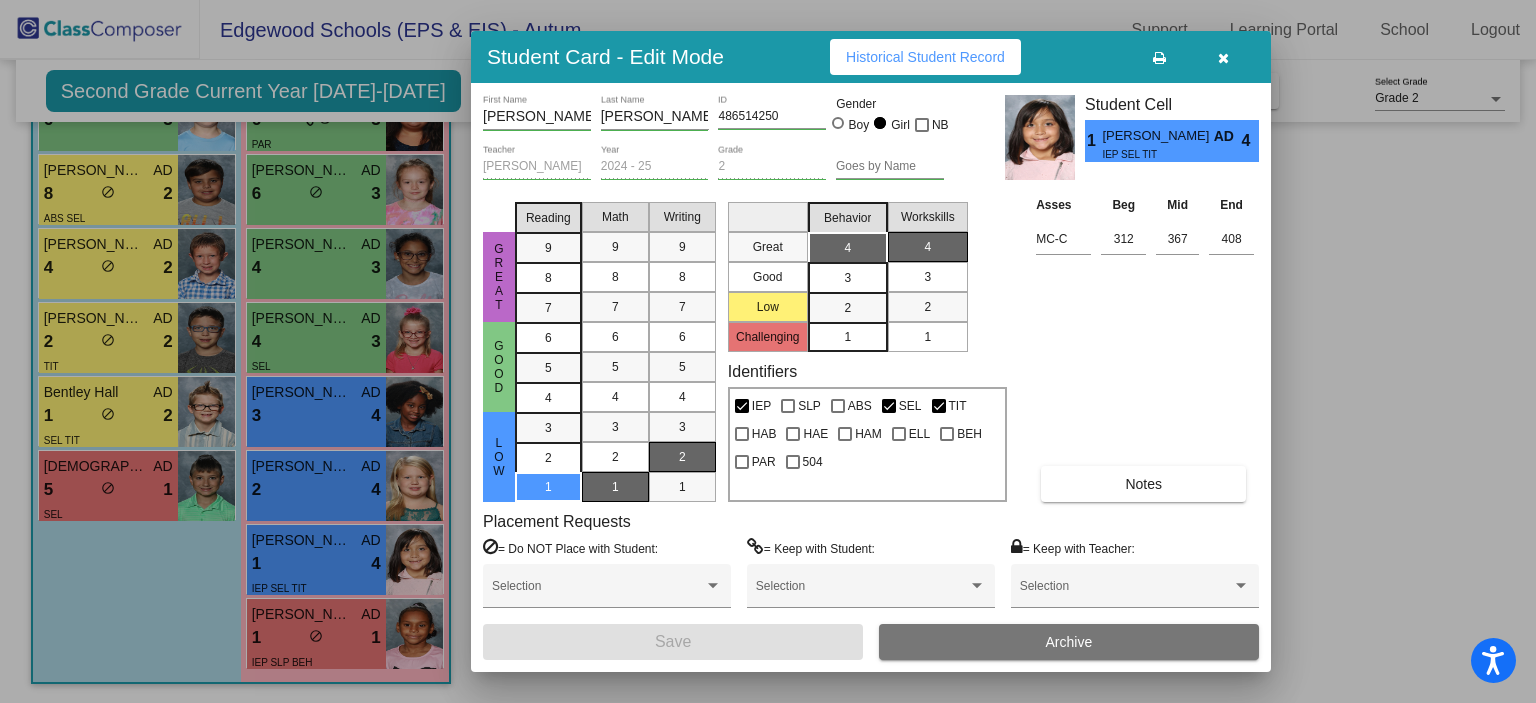 click on "Notes" at bounding box center [1143, 484] 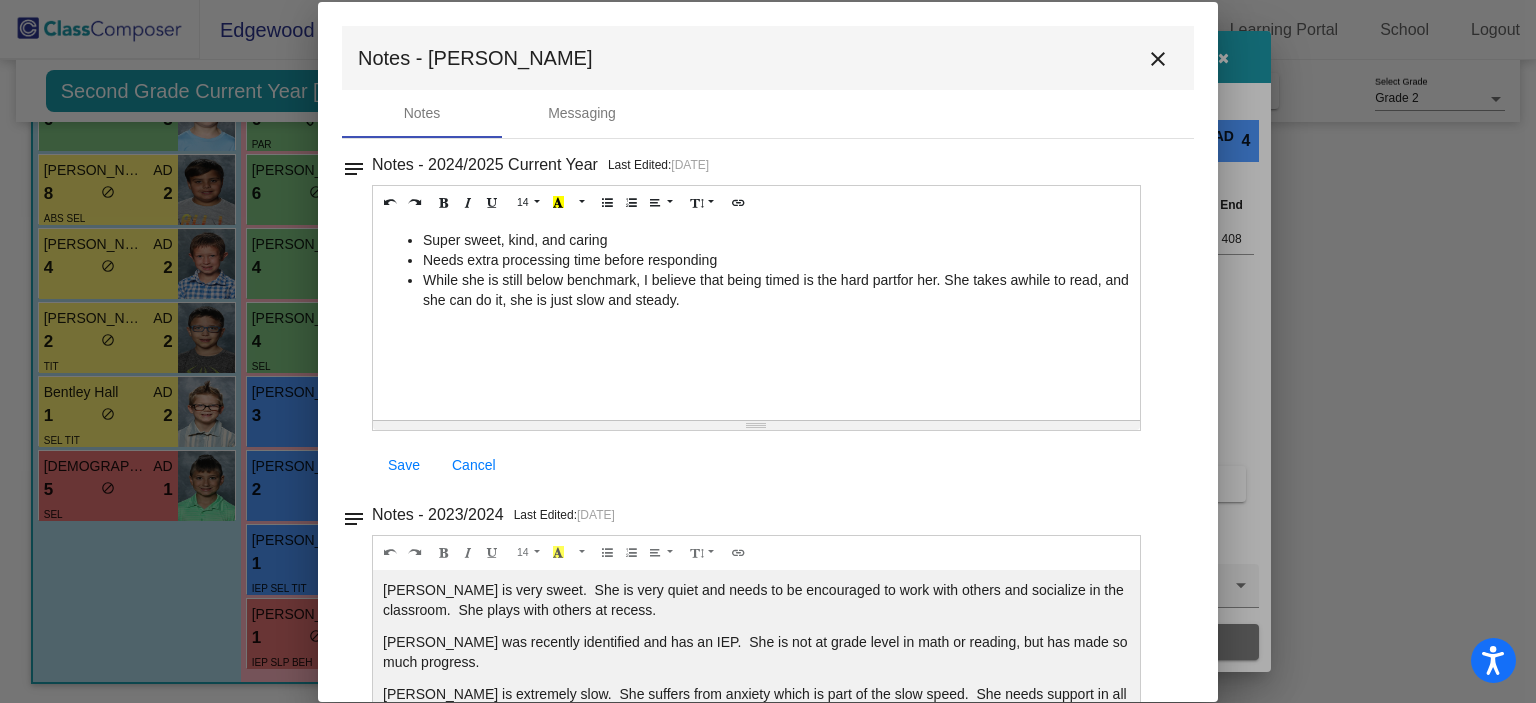 click on "While she is still below benchmark, I believe that being timed is the hard partfor her. She takes awhile to read, and she can do it, she is just slow and steady." at bounding box center (776, 290) 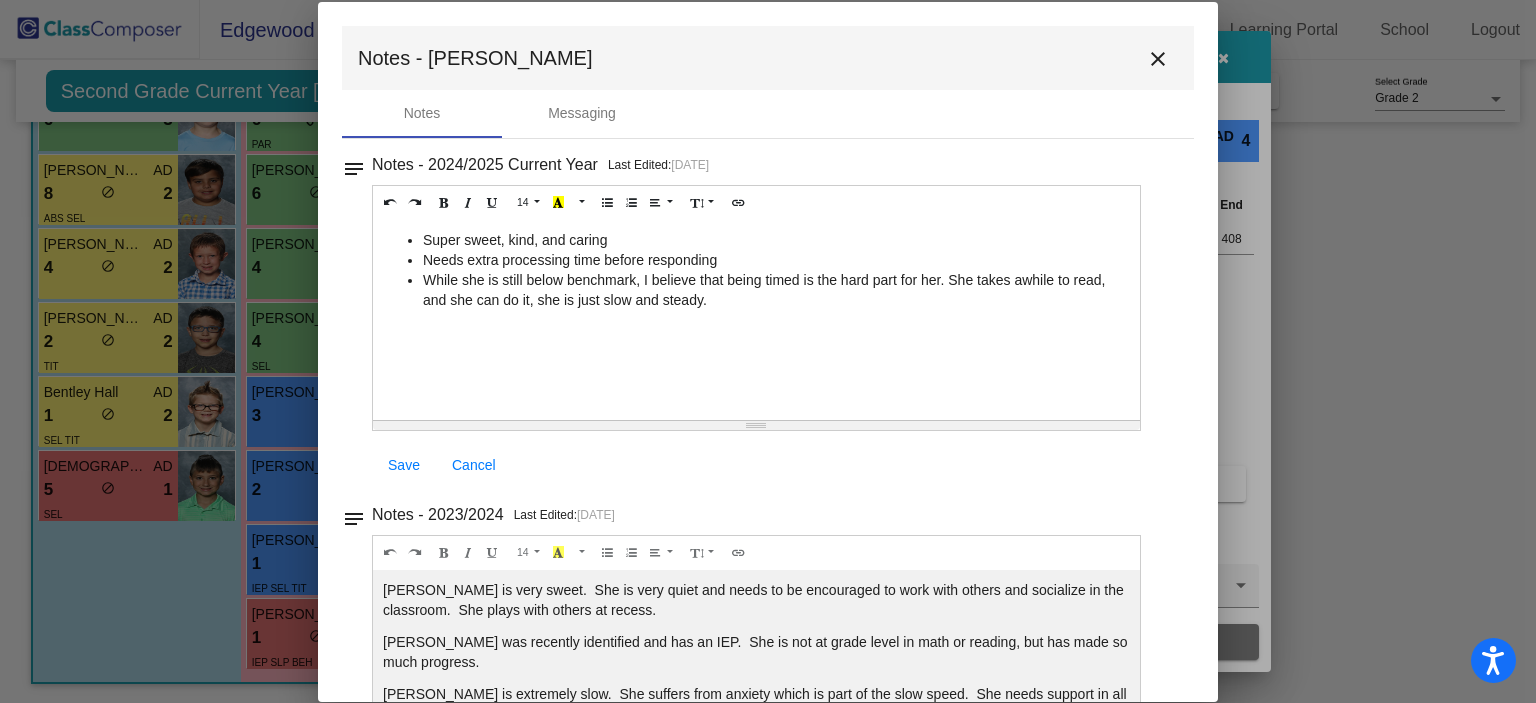 scroll, scrollTop: 79, scrollLeft: 0, axis: vertical 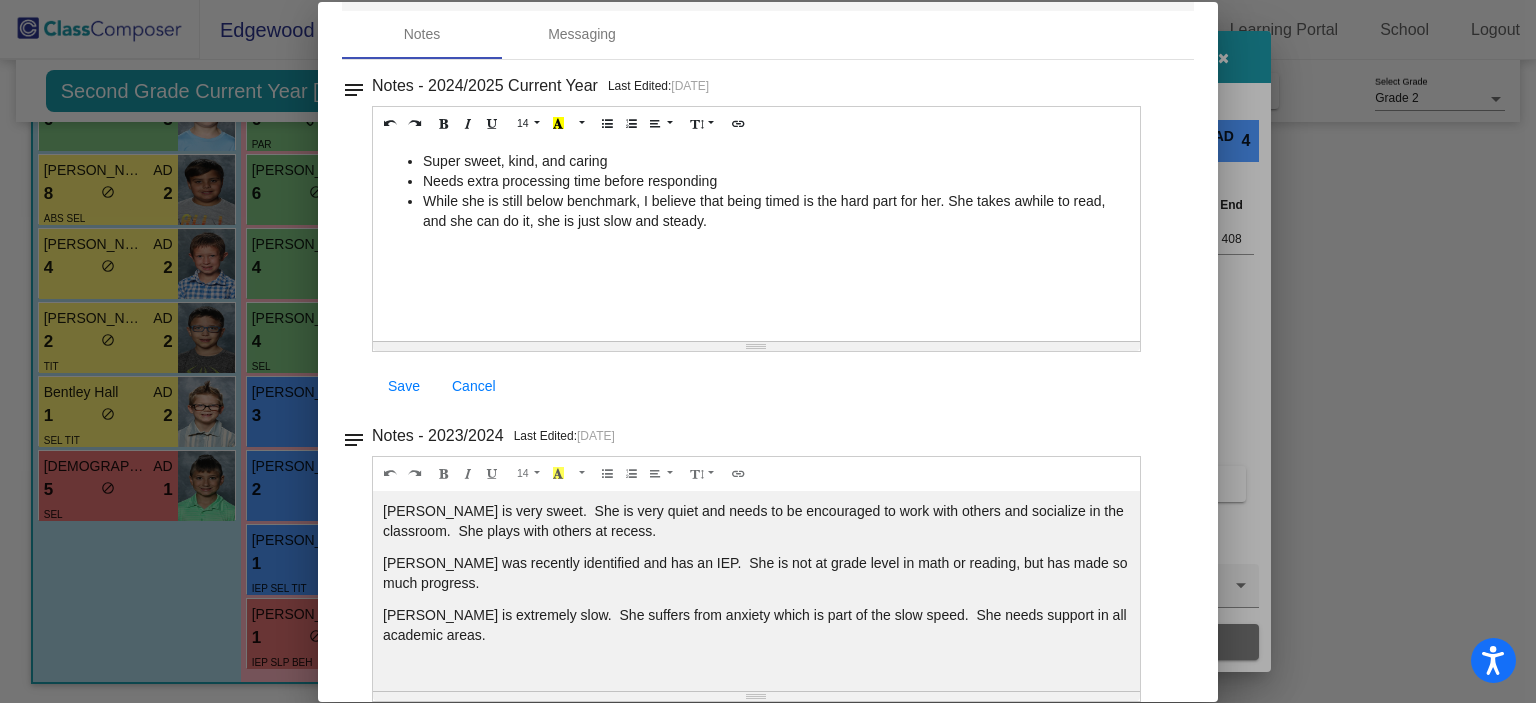 click on "Save" at bounding box center (404, 386) 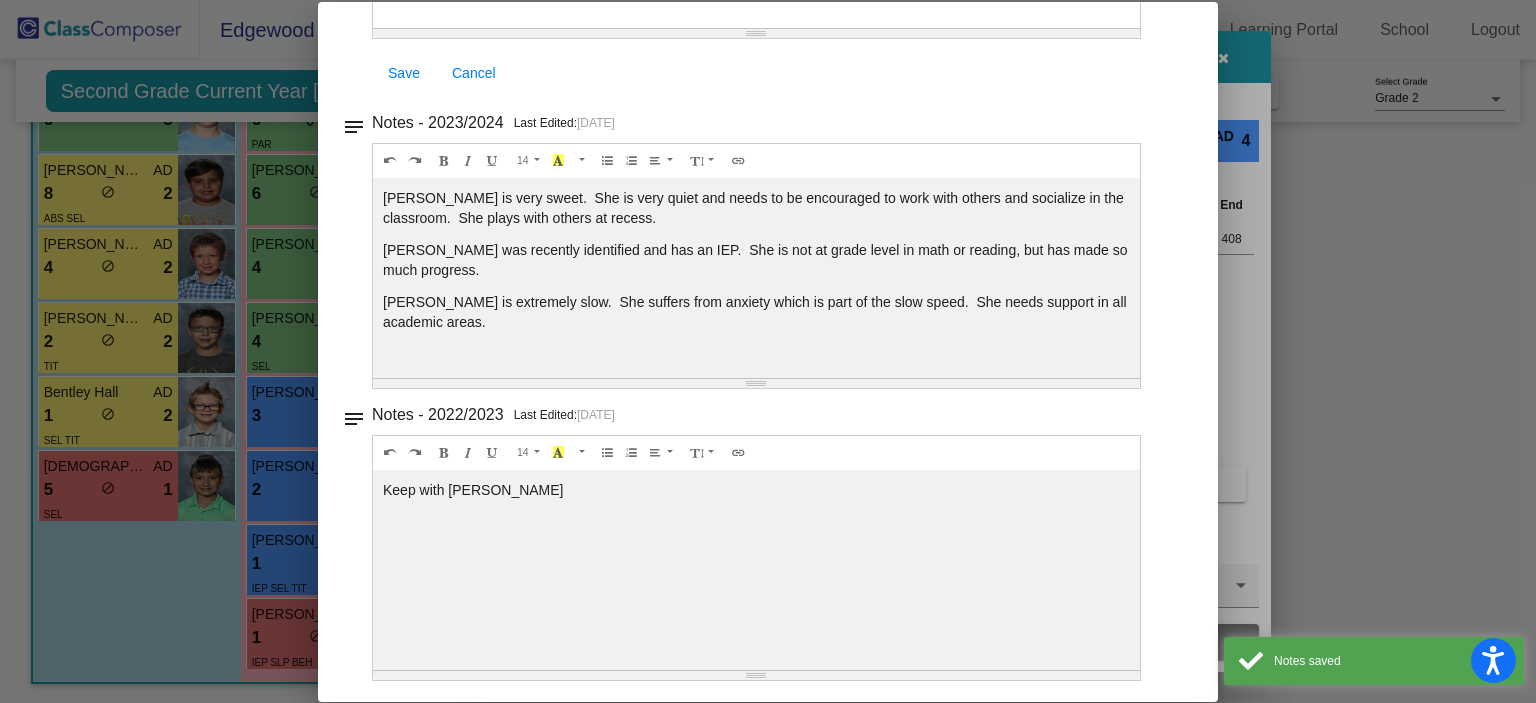 scroll, scrollTop: 0, scrollLeft: 0, axis: both 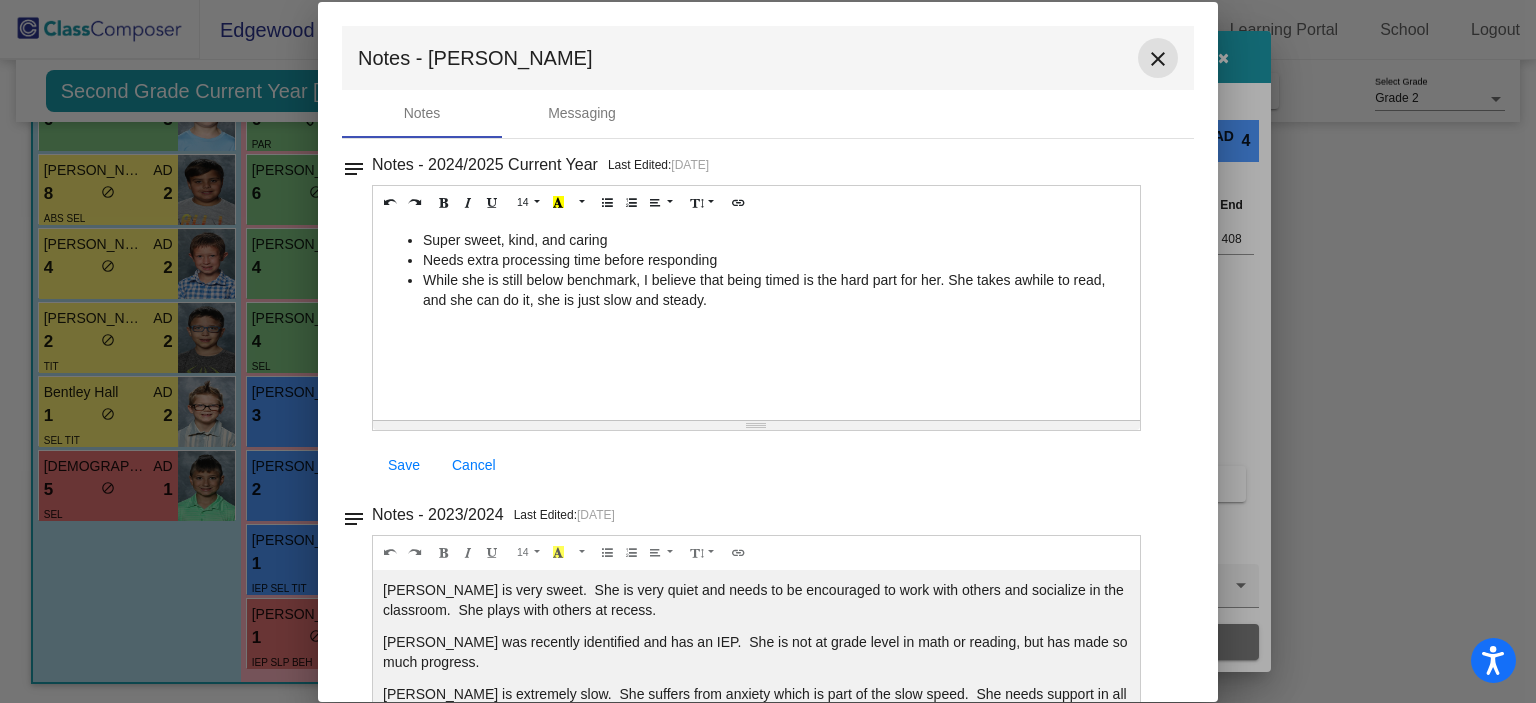 click on "close" at bounding box center (1158, 59) 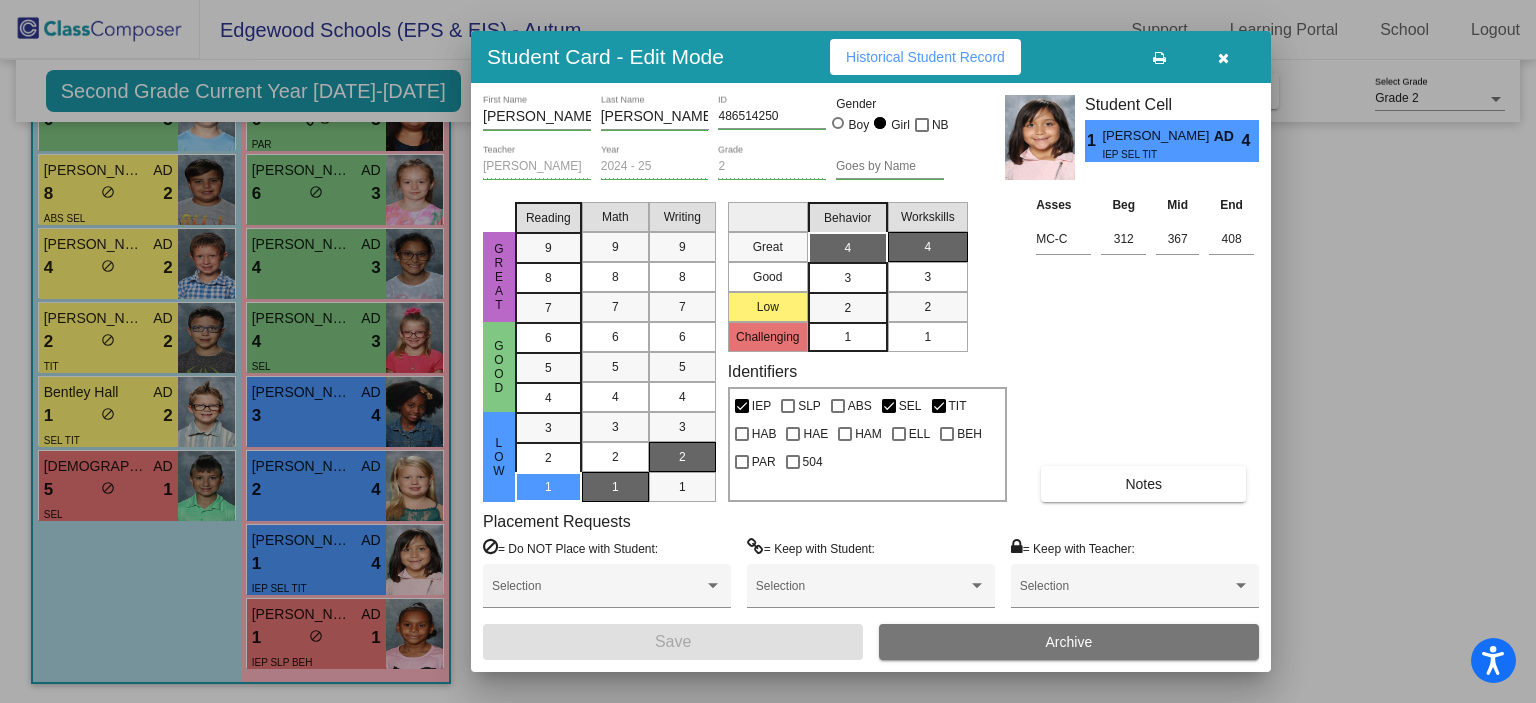 click at bounding box center [1223, 57] 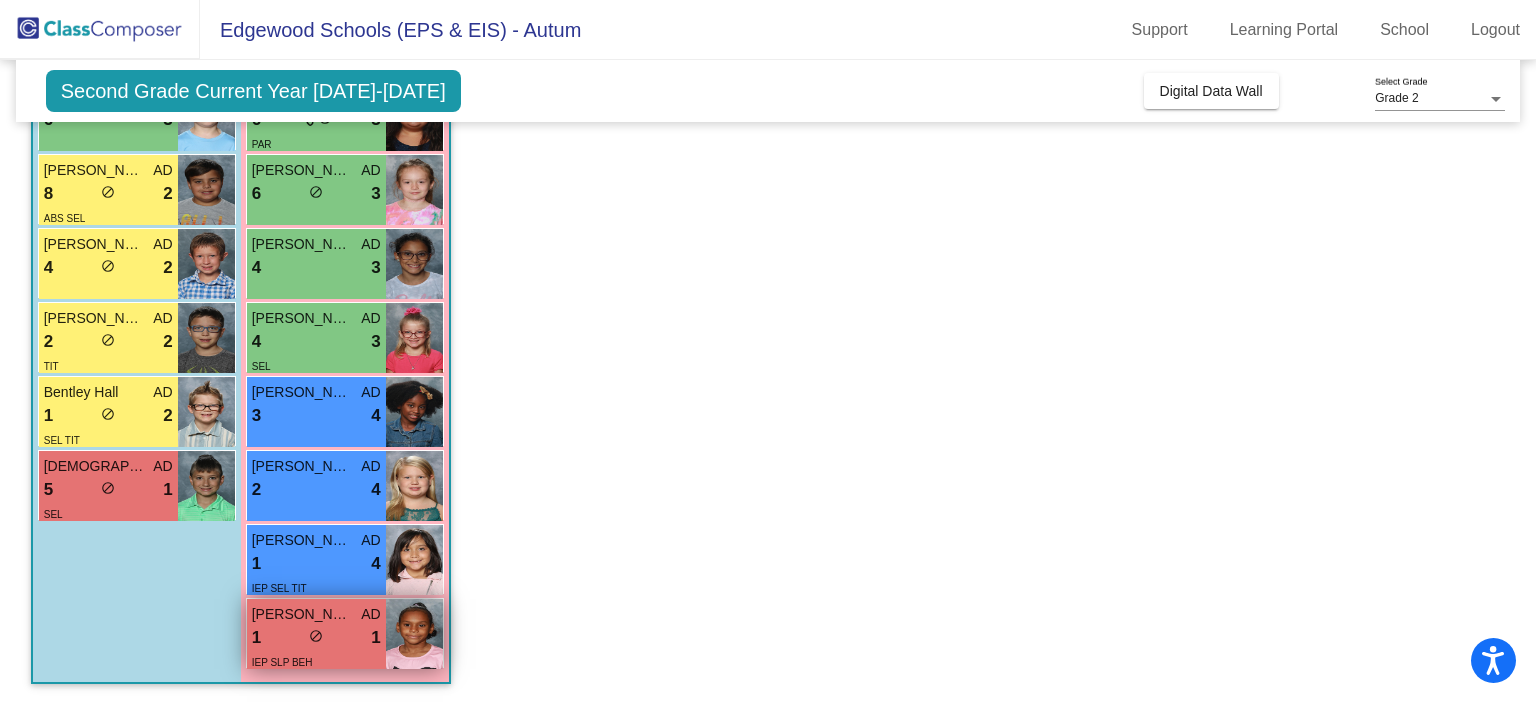 click on "IEP SLP BEH" at bounding box center (316, 661) 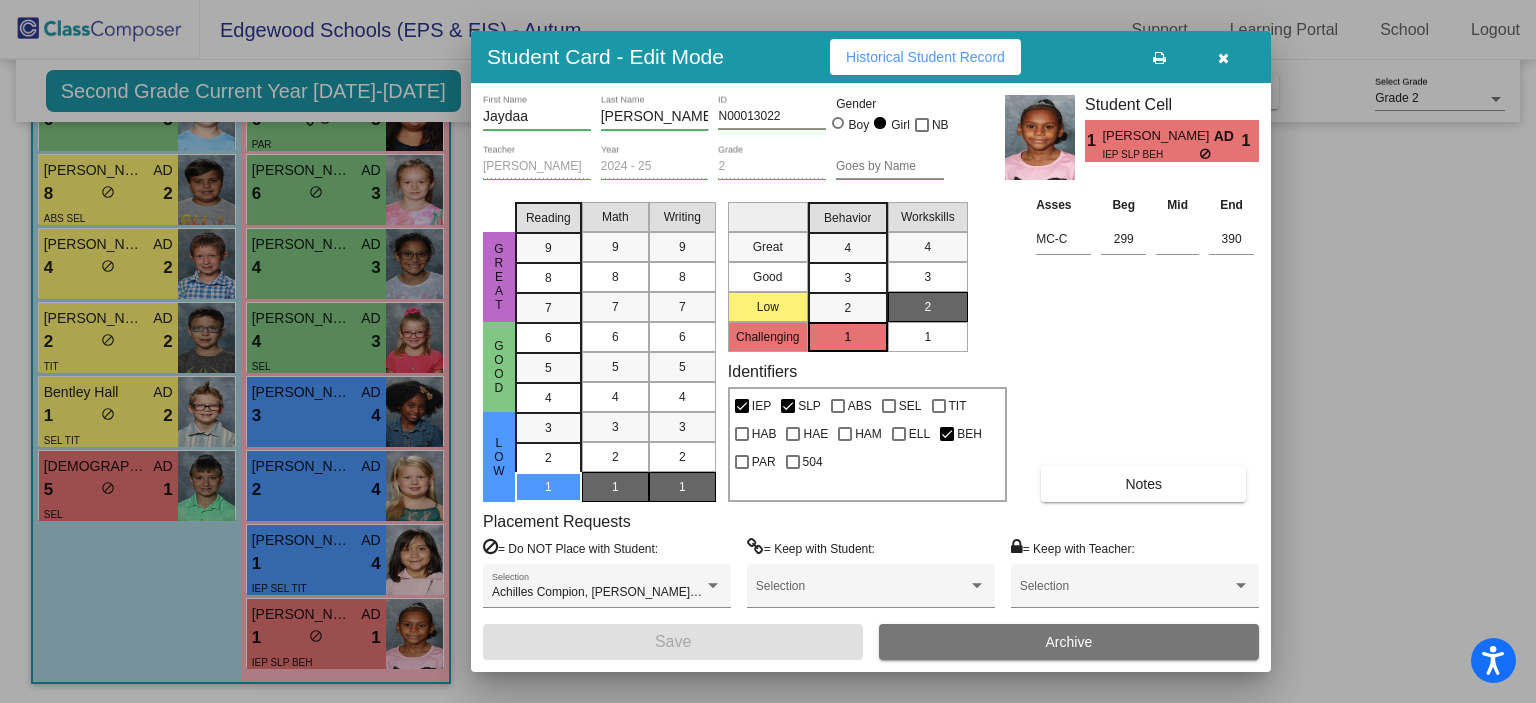click on "Notes" at bounding box center [1143, 484] 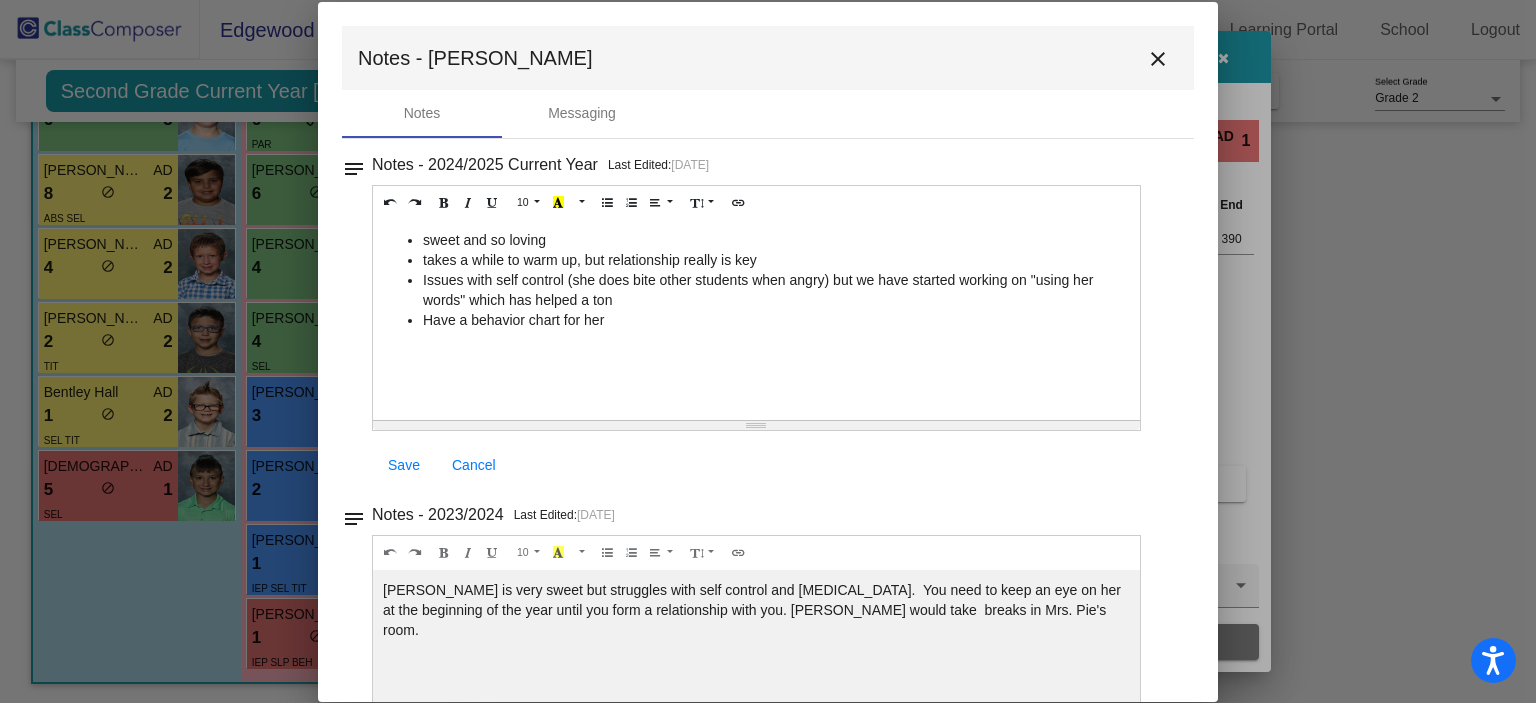 click on "sweet and so loving  takes a while to warm up, but relationship really is key  Issues with self control (she does bite other students when angry) but we have started working on "using her words" which has helped a ton Have a behavior chart for her" at bounding box center (756, 280) 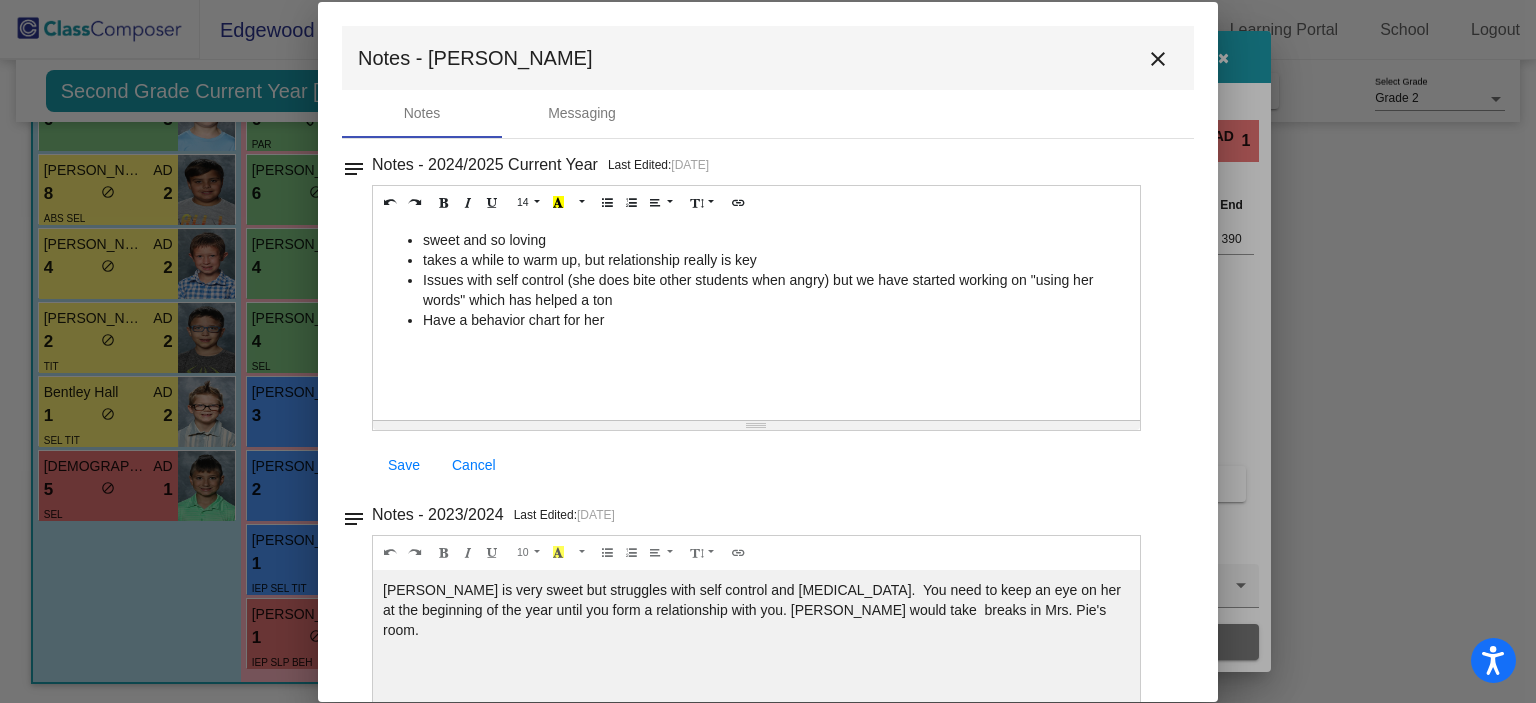 type 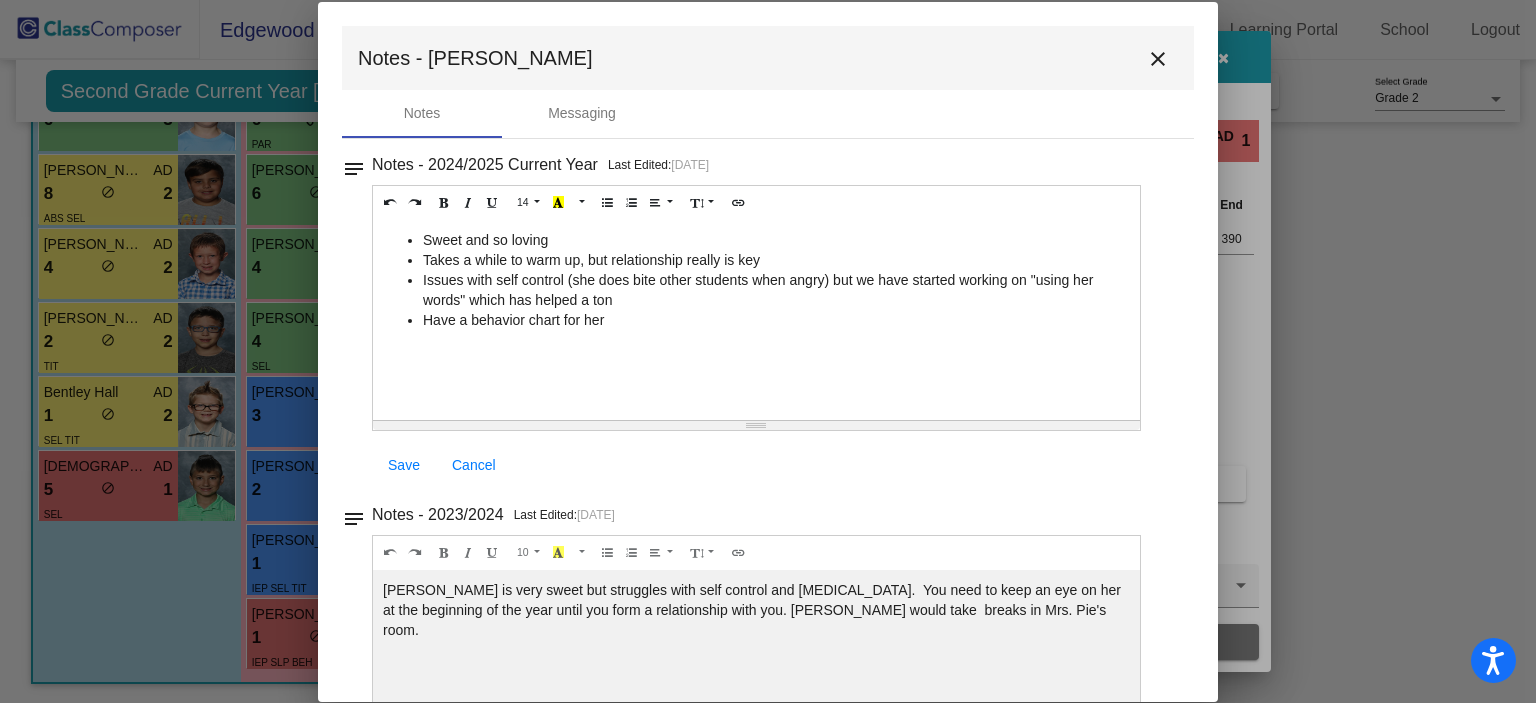 click on "Takes a while to warm up, but relationship really is key" at bounding box center (776, 260) 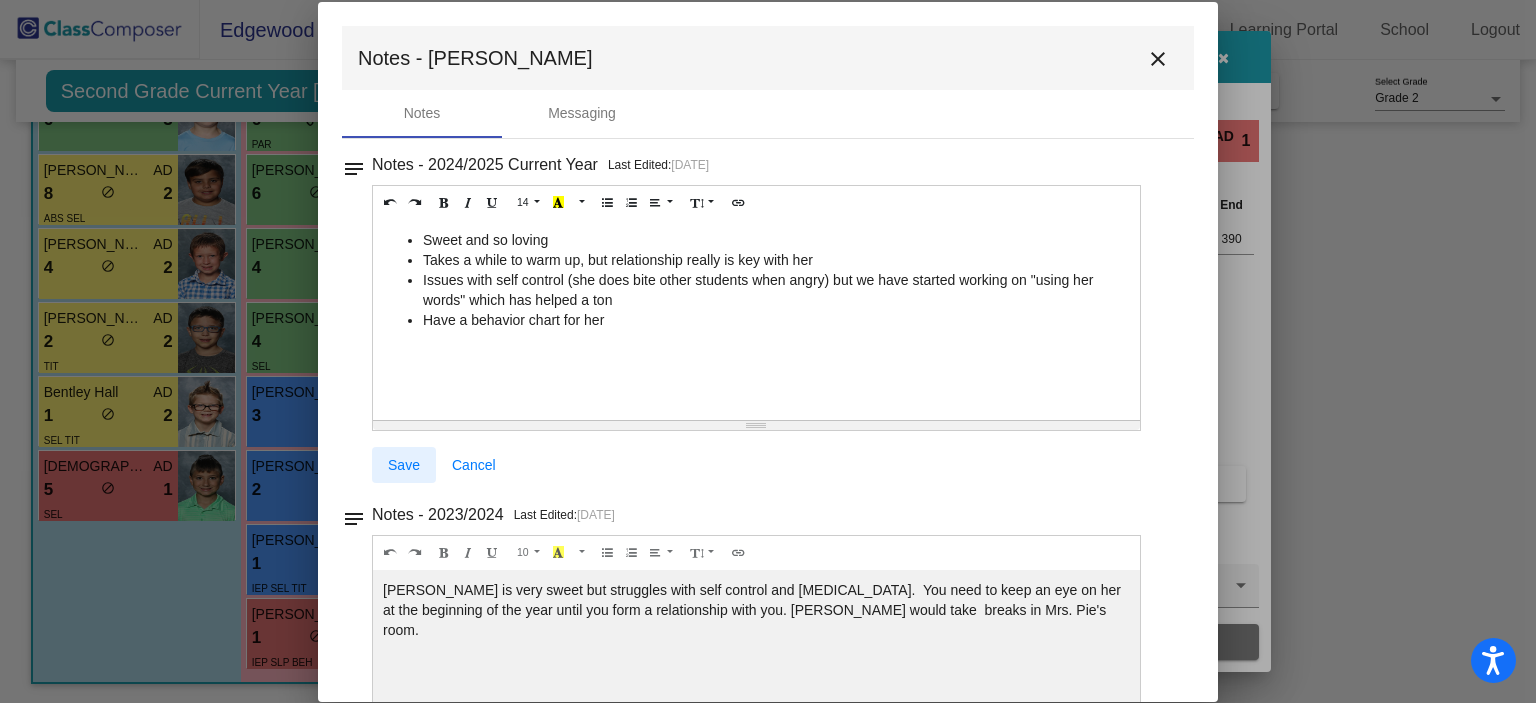 click on "Save" at bounding box center (404, 465) 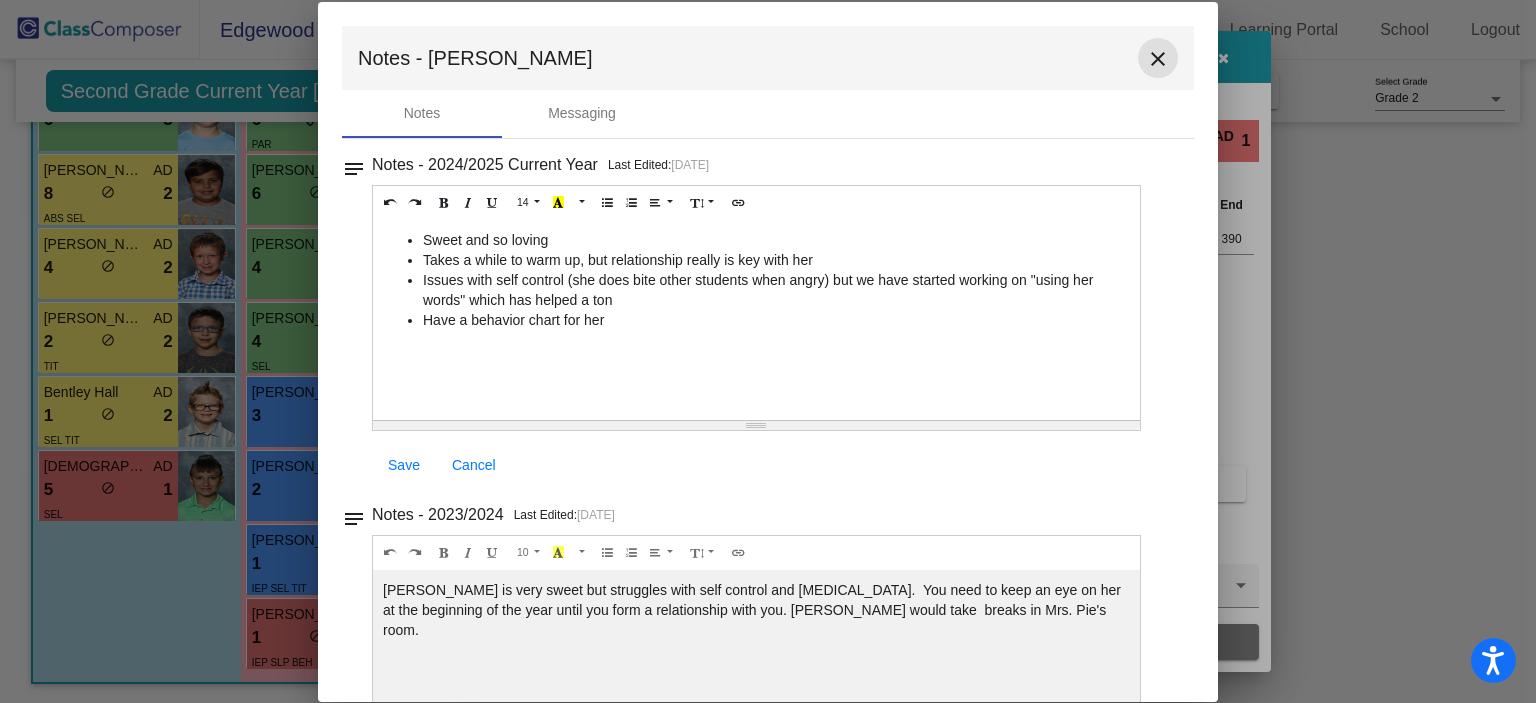 click on "close" at bounding box center [1158, 59] 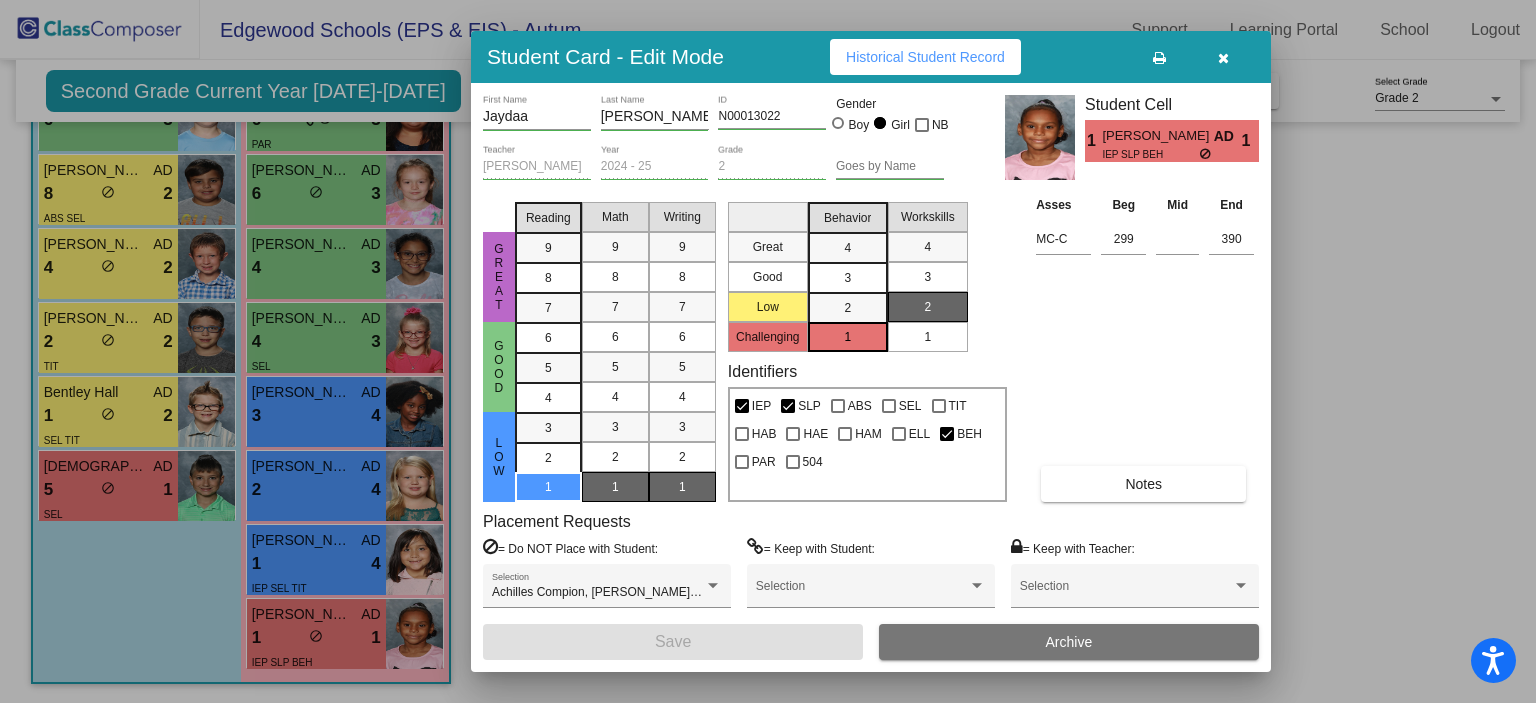 click at bounding box center (1223, 57) 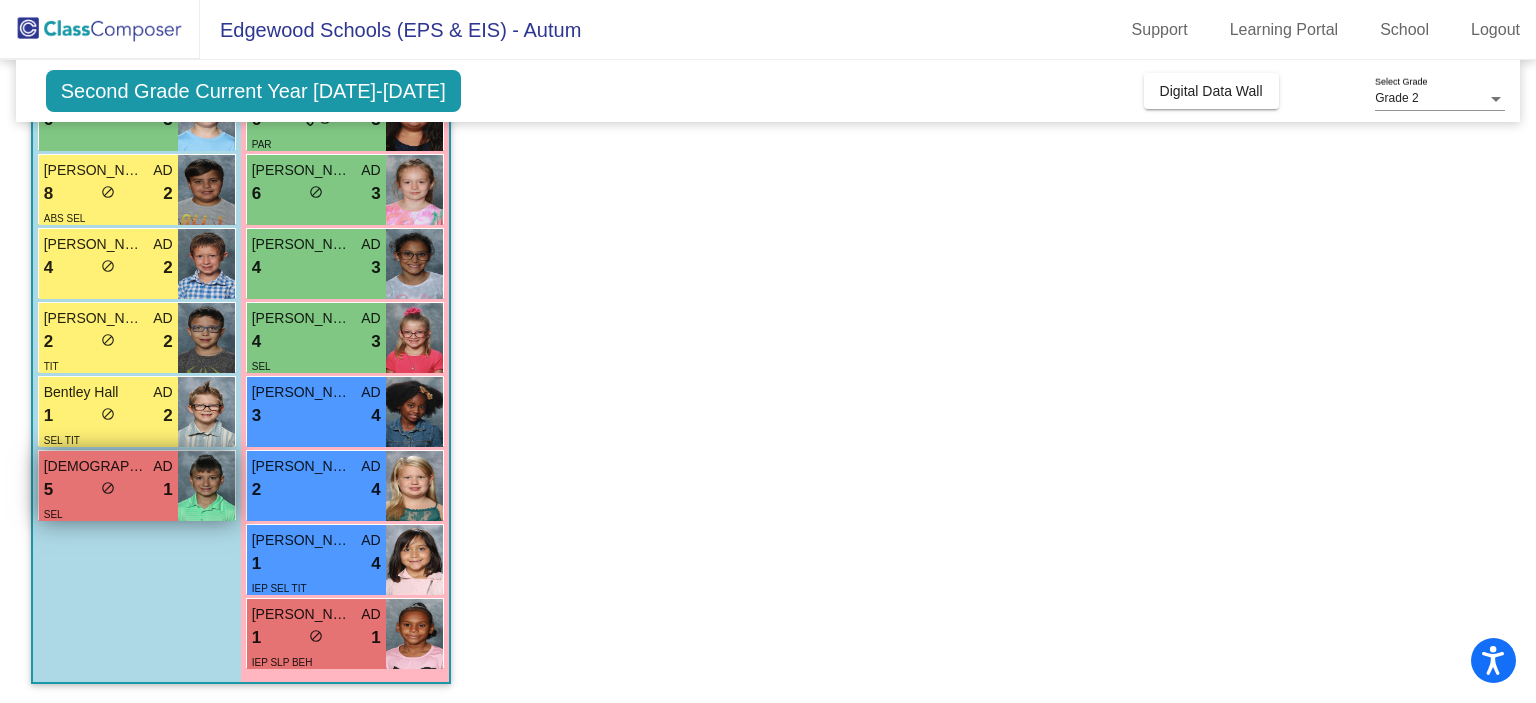 click at bounding box center [206, 486] 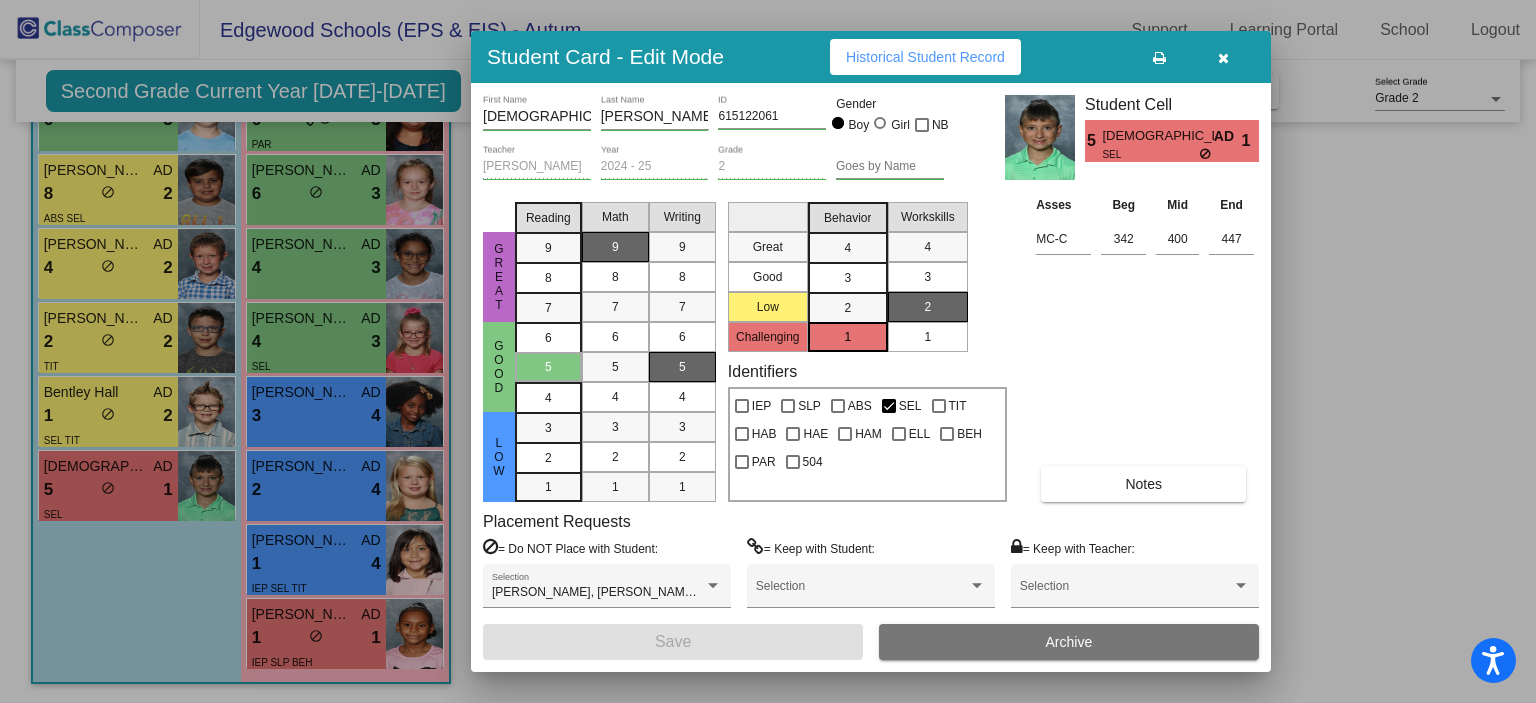 click on "Notes" at bounding box center (1143, 484) 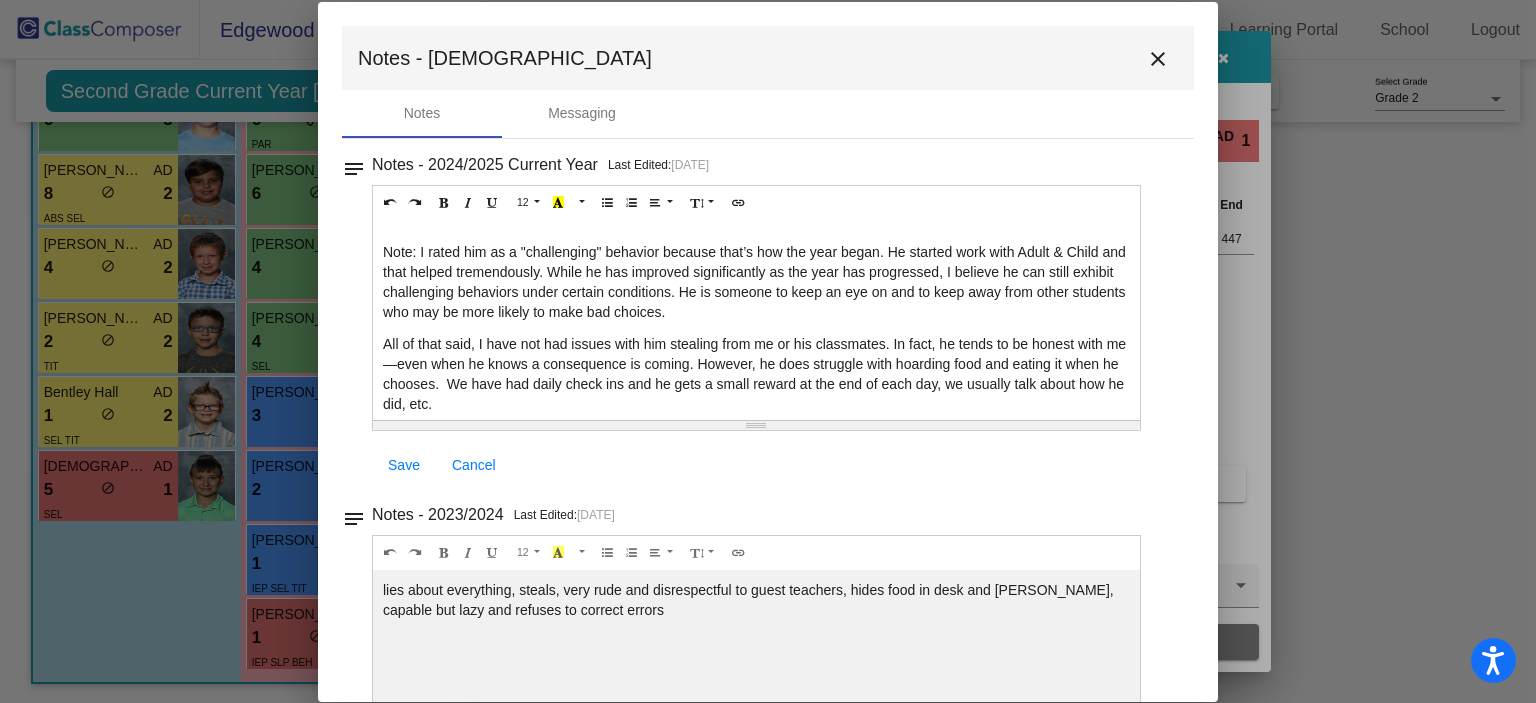 scroll, scrollTop: 128, scrollLeft: 0, axis: vertical 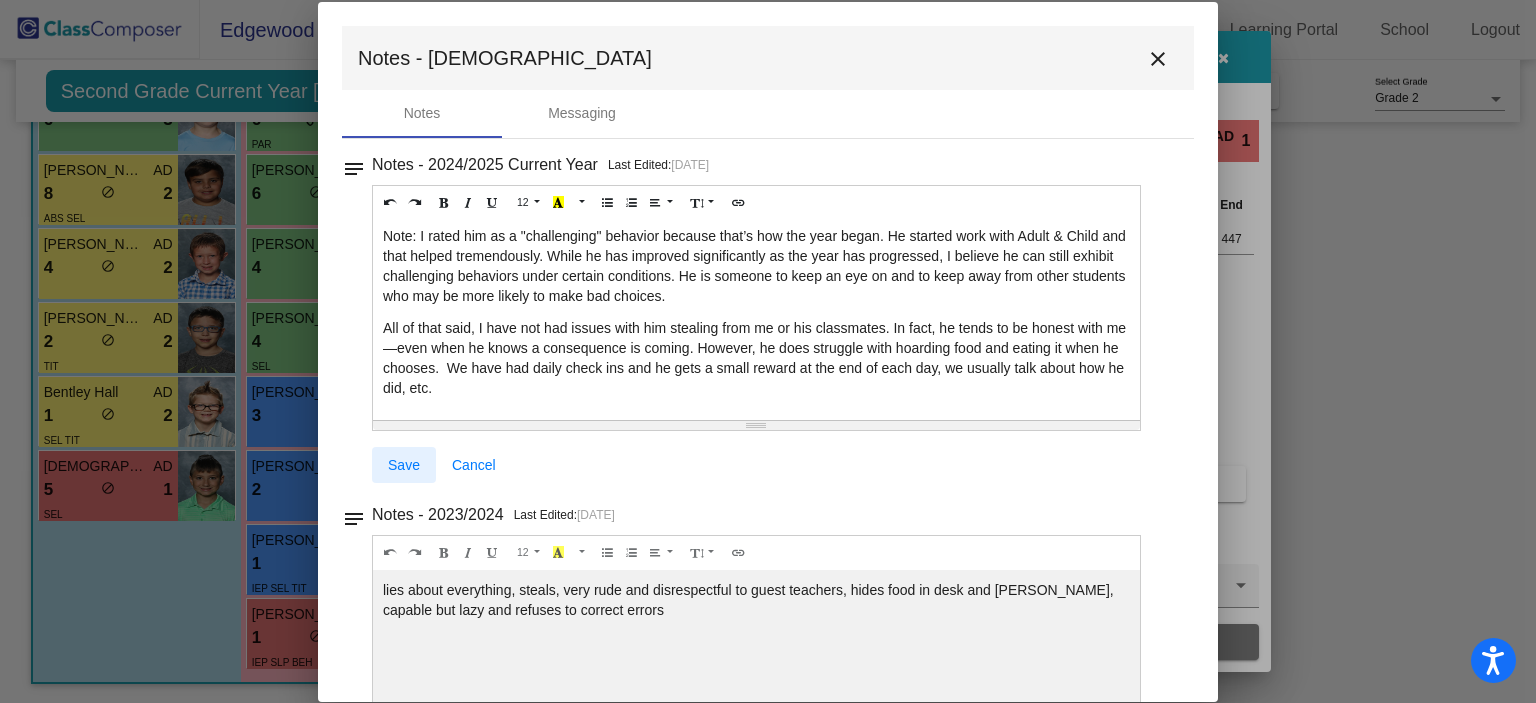 click on "Save" at bounding box center [404, 465] 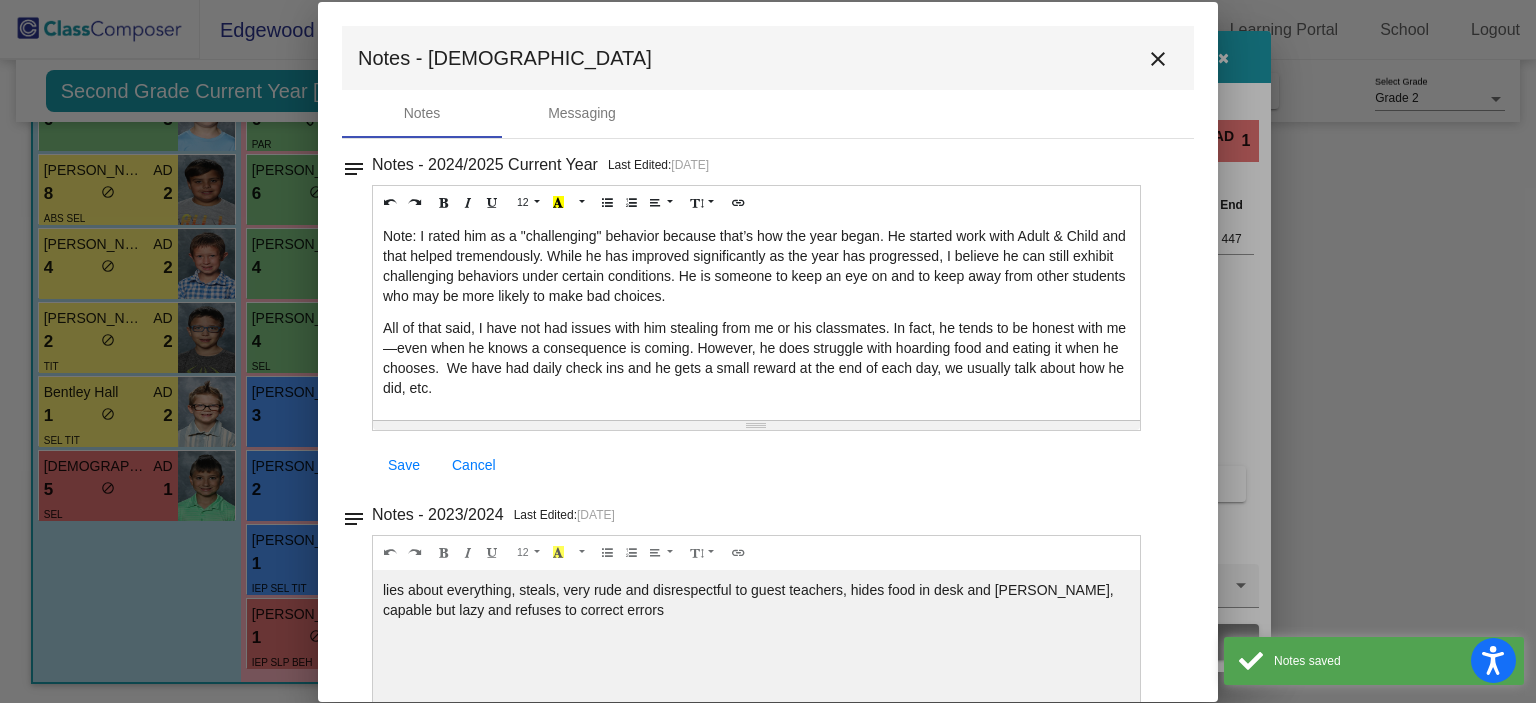 scroll, scrollTop: 0, scrollLeft: 0, axis: both 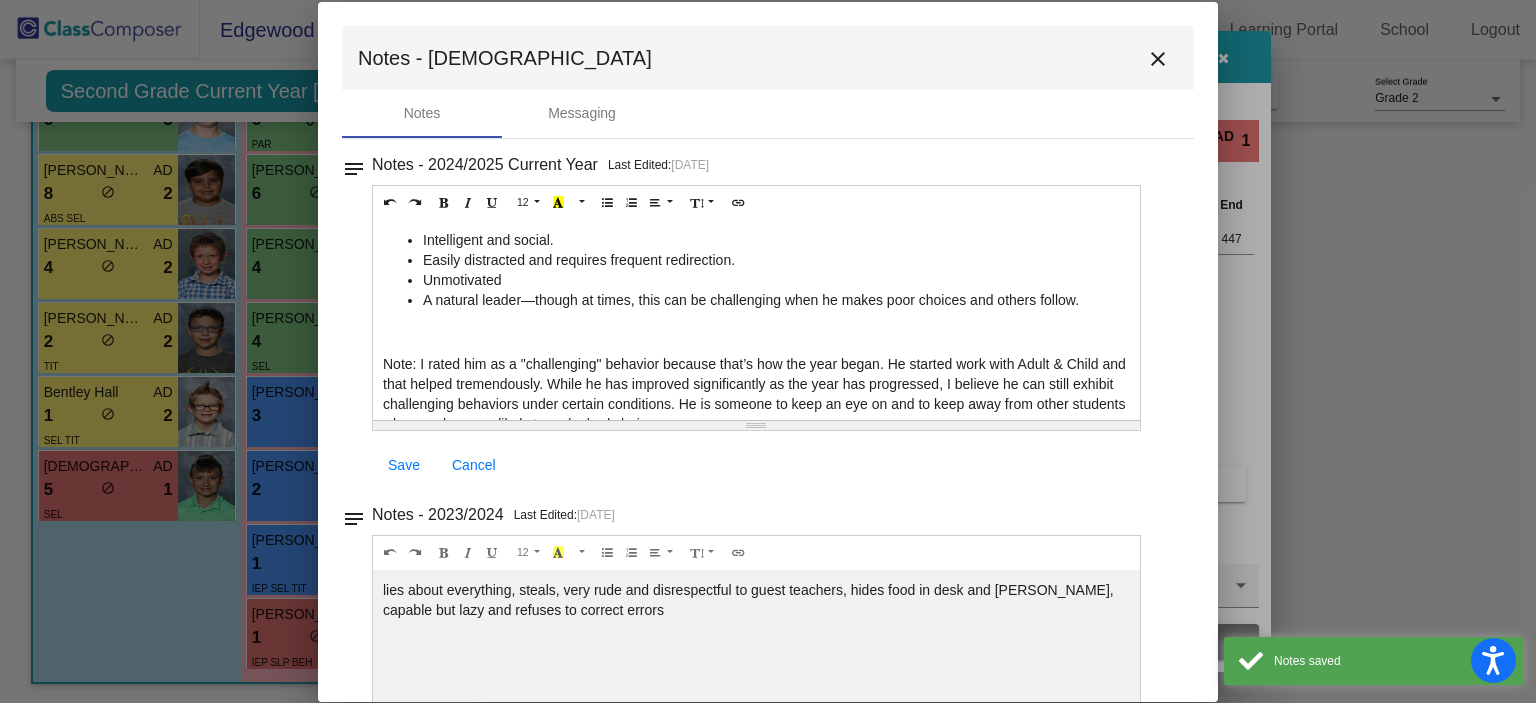click on "close" at bounding box center (1158, 59) 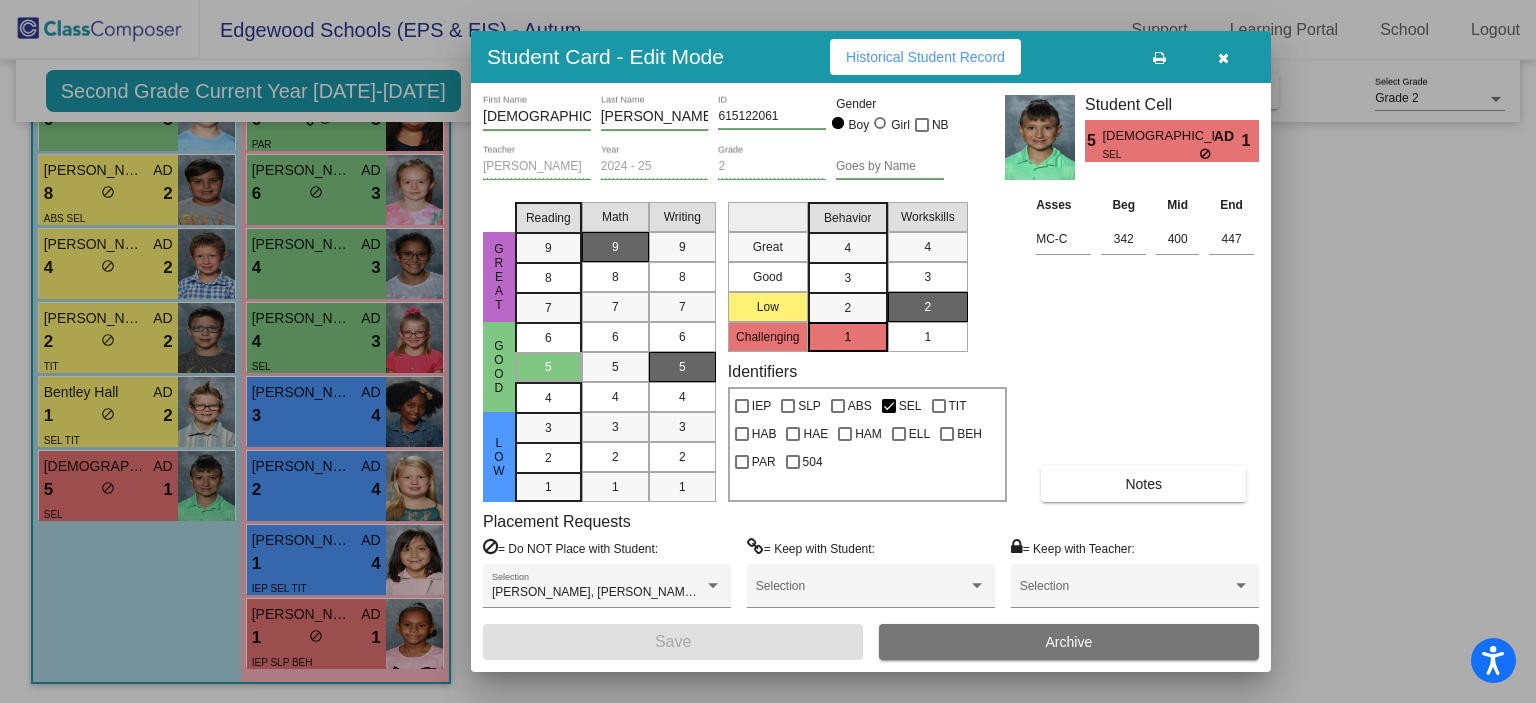 click at bounding box center [1223, 57] 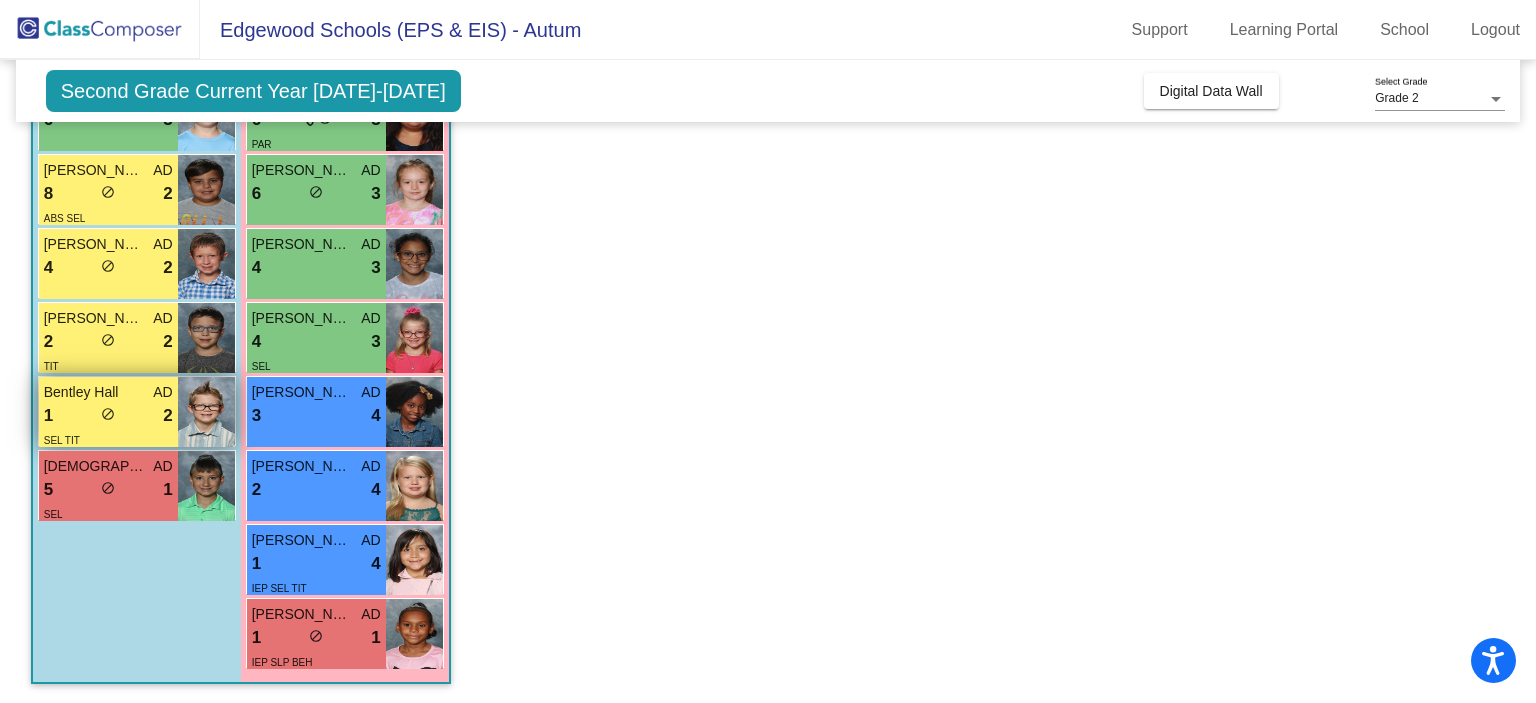 click at bounding box center [206, 412] 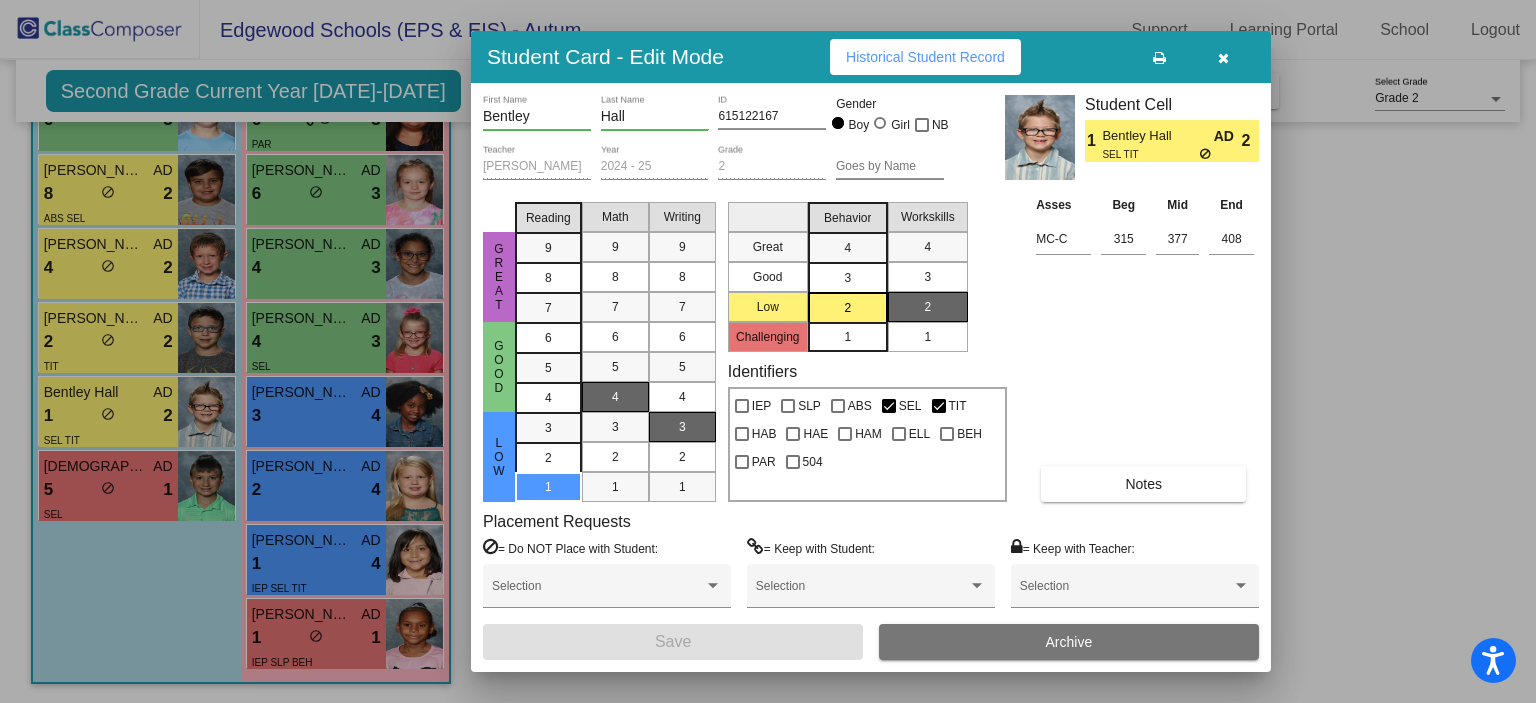 click on "Notes" at bounding box center [1143, 484] 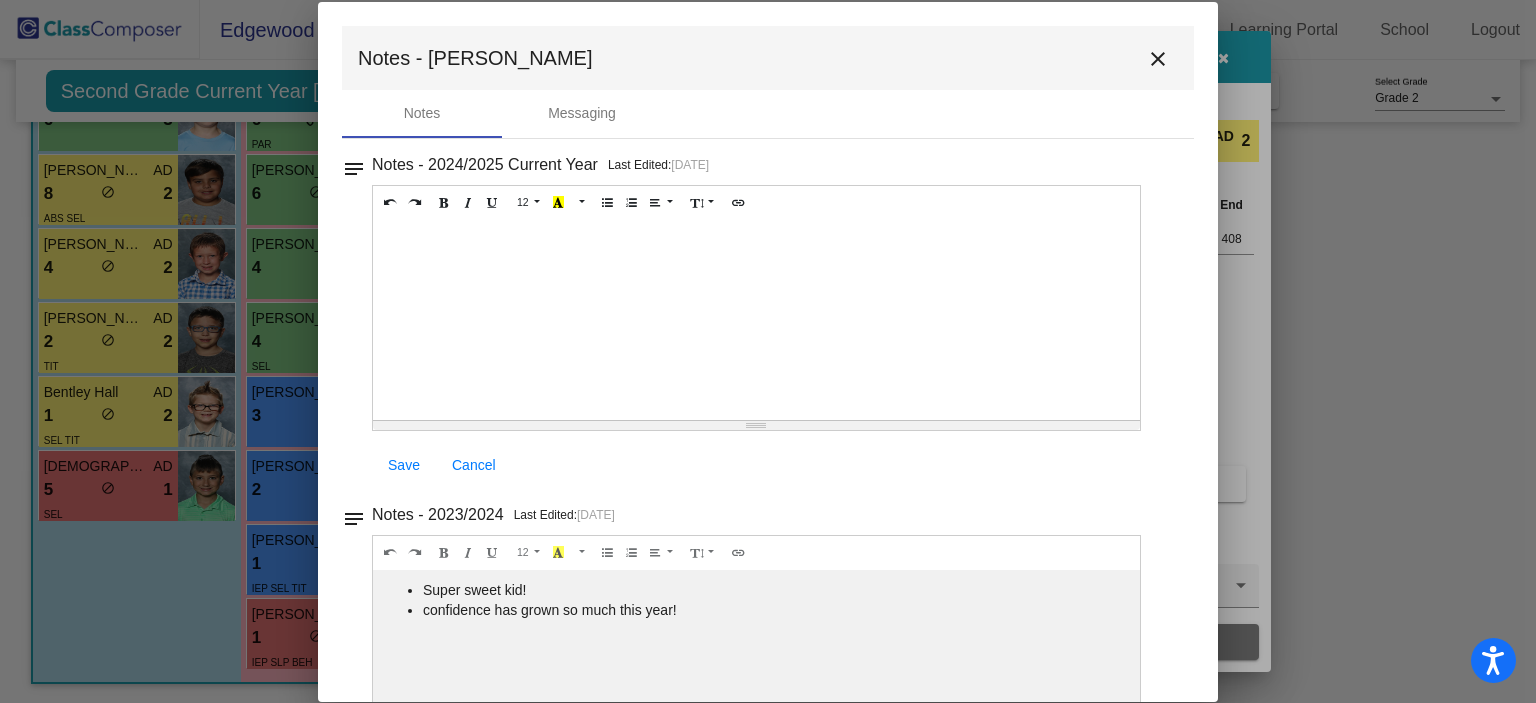 click at bounding box center (756, 320) 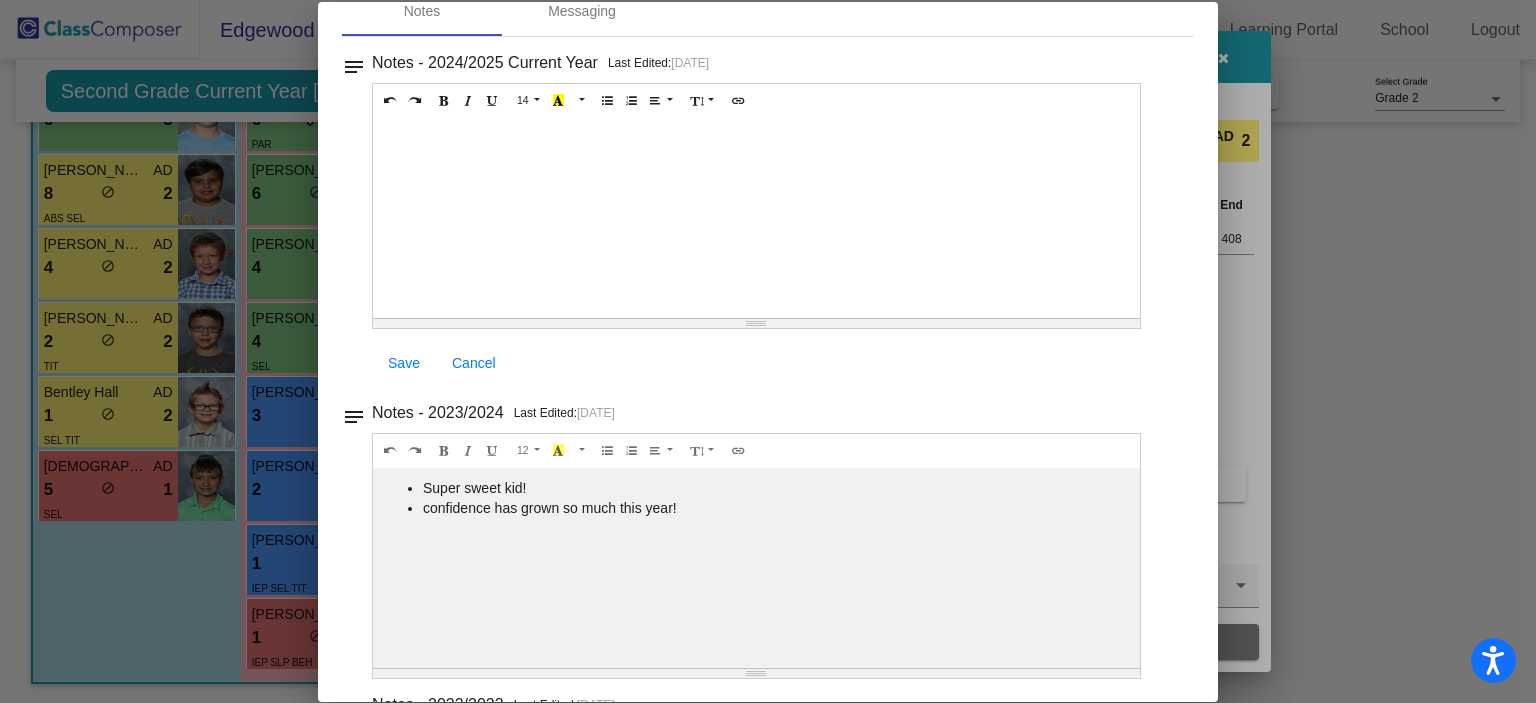 scroll, scrollTop: 0, scrollLeft: 0, axis: both 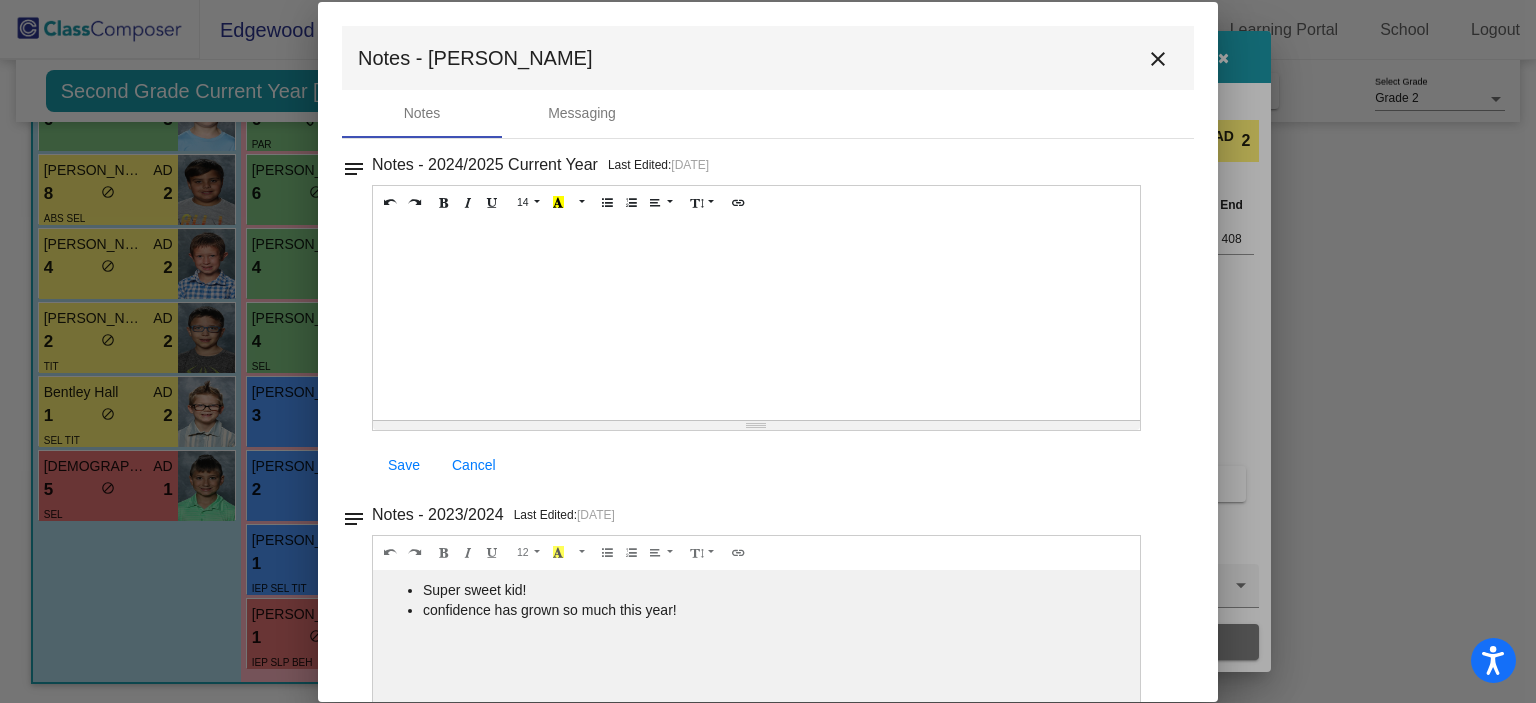 click on "Notes - Bentley close" at bounding box center (768, 58) 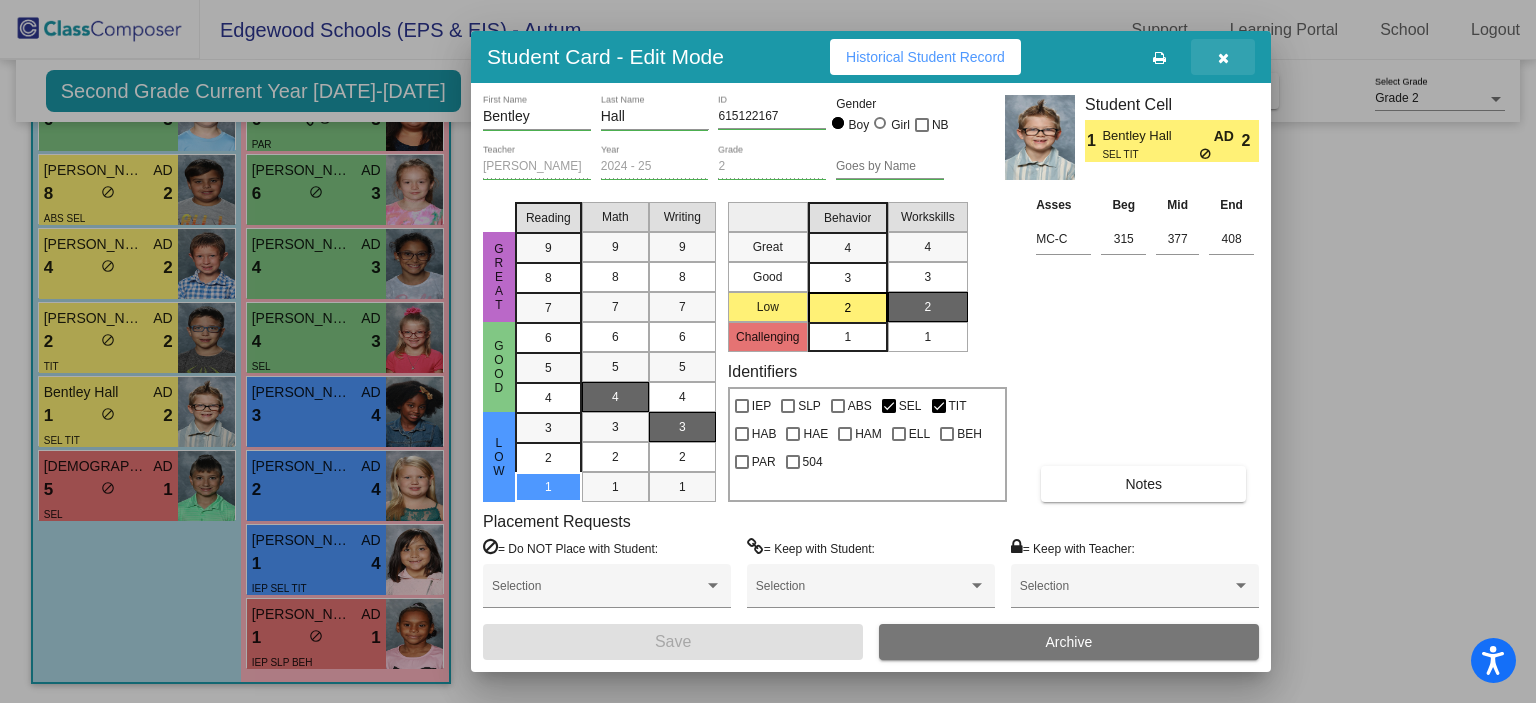click at bounding box center (1223, 57) 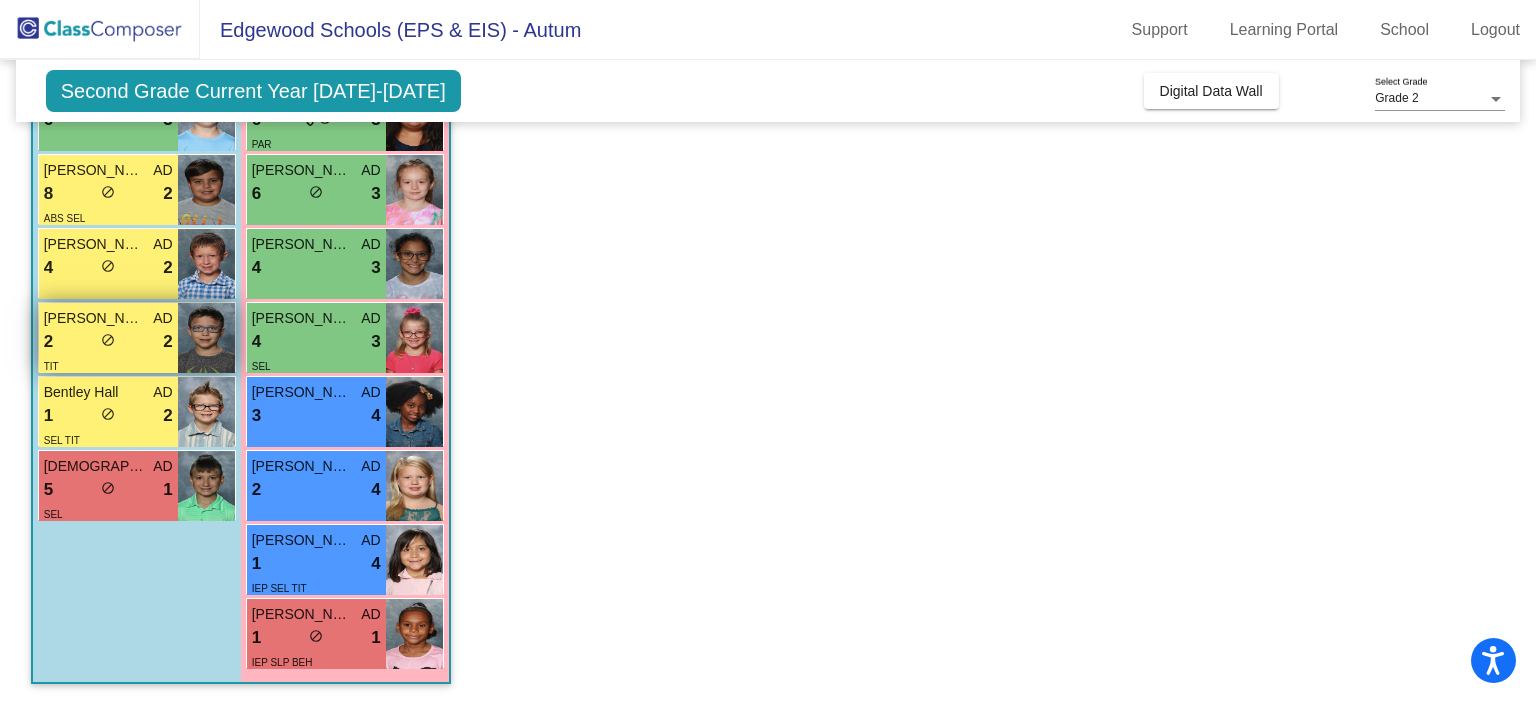 click at bounding box center (206, 338) 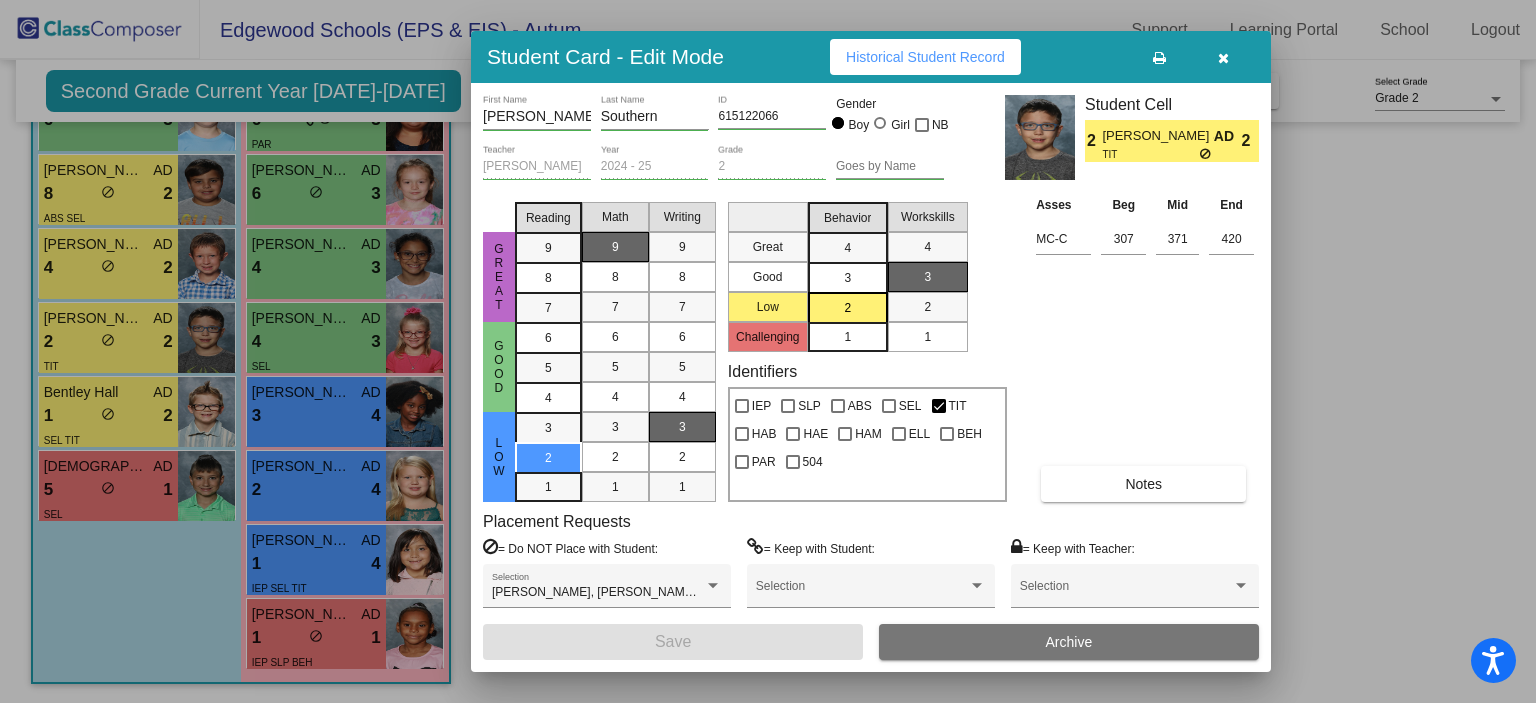 click on "Cain First Name Southern Last Name 615122066 ID Gender   Boy   Girl   NB Autum Daugherty Teacher 2024 - 25 Year 2 Grade Goes by Name Student Cell 2 Cain Southern AD TIT 2  Great   Good   Low  Reading 9 8 7 6 5 4 3 2 1 Math 9 8 7 6 5 4 3 2 1 Writing 9 8 7 6 5 4 3 2 1 Great Good Low Challenging Behavior 4 3 2 1 Workskills 4 3 2 1 Identifiers   IEP   SLP   ABS   SEL   TIT   HAB   HAE   HAM   ELL   BEH   PAR   504 Asses Beg Mid End MC-C 307 371 420  Notes  Placement Requests  = Do NOT Place with Student: Garrett Ivey, Moliko Wall, Walker Warthan Selection  = Keep with Student:   Selection  = Keep with Teacher:   Selection  Save   Archive" at bounding box center (871, 377) 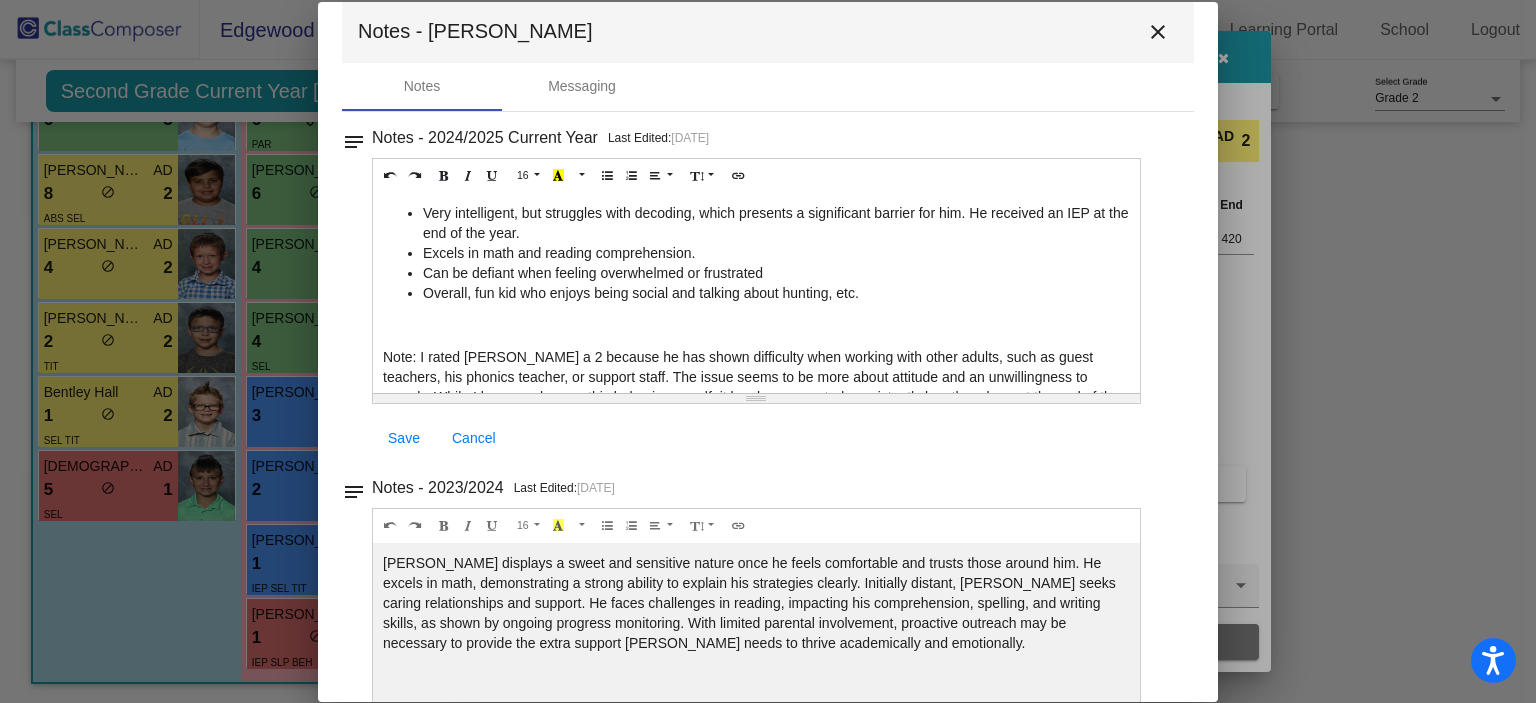scroll, scrollTop: 32, scrollLeft: 0, axis: vertical 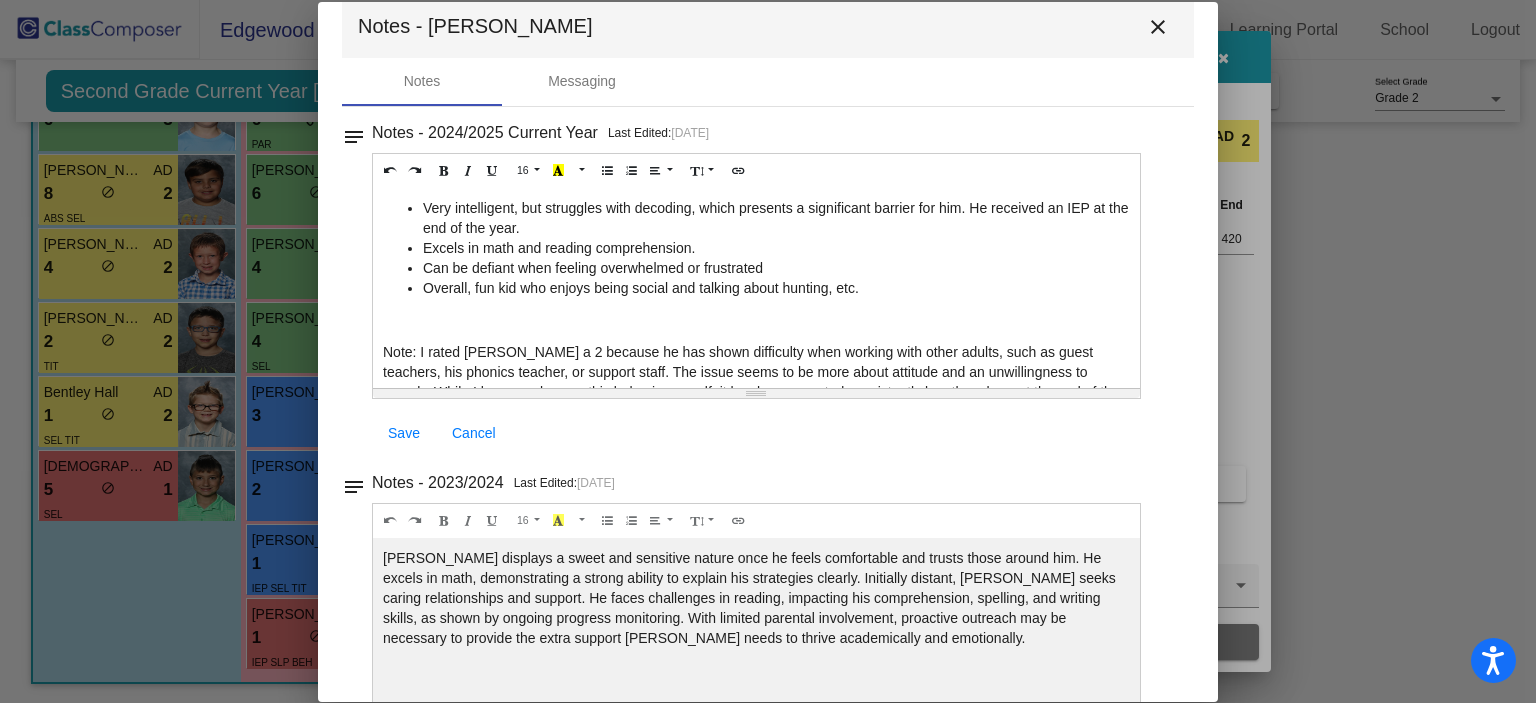 click on "close" at bounding box center [1158, 27] 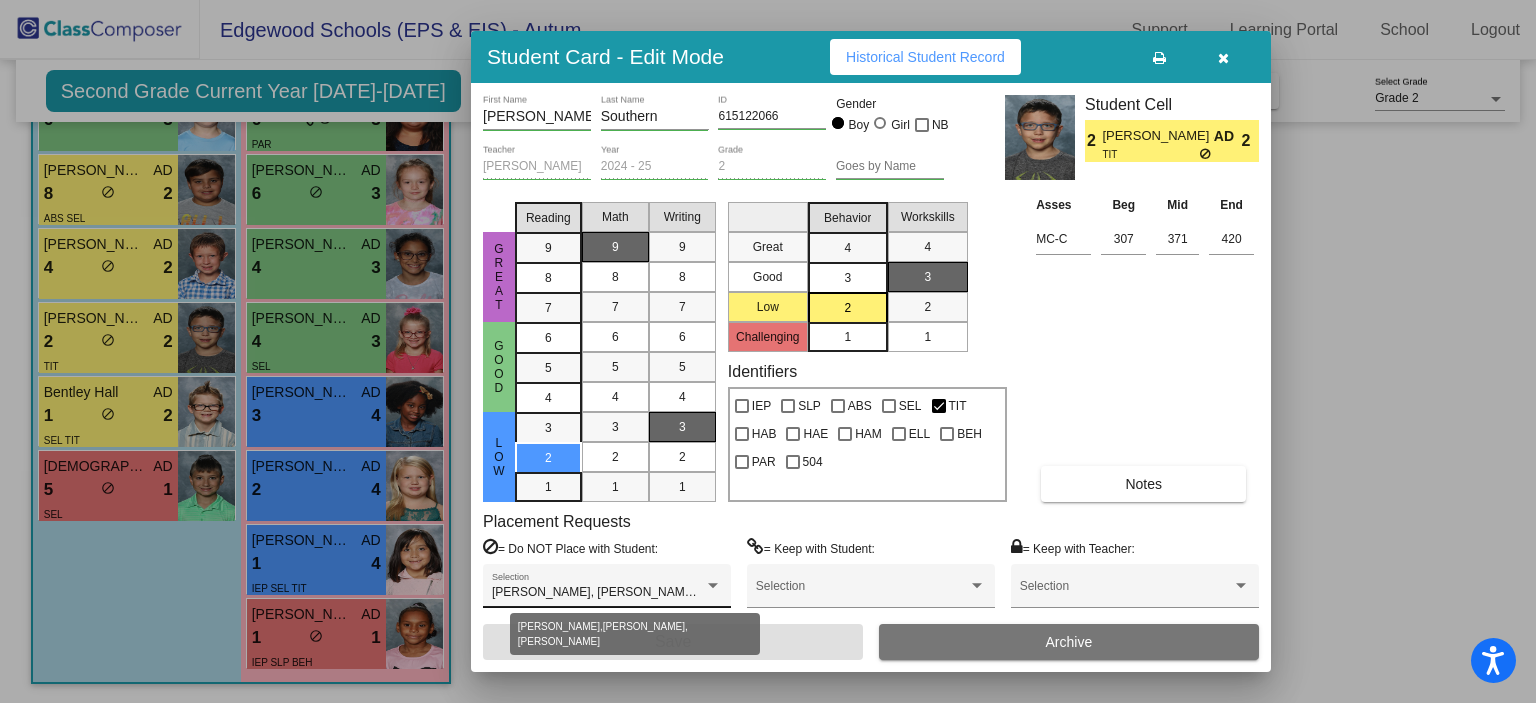 click at bounding box center [713, 586] 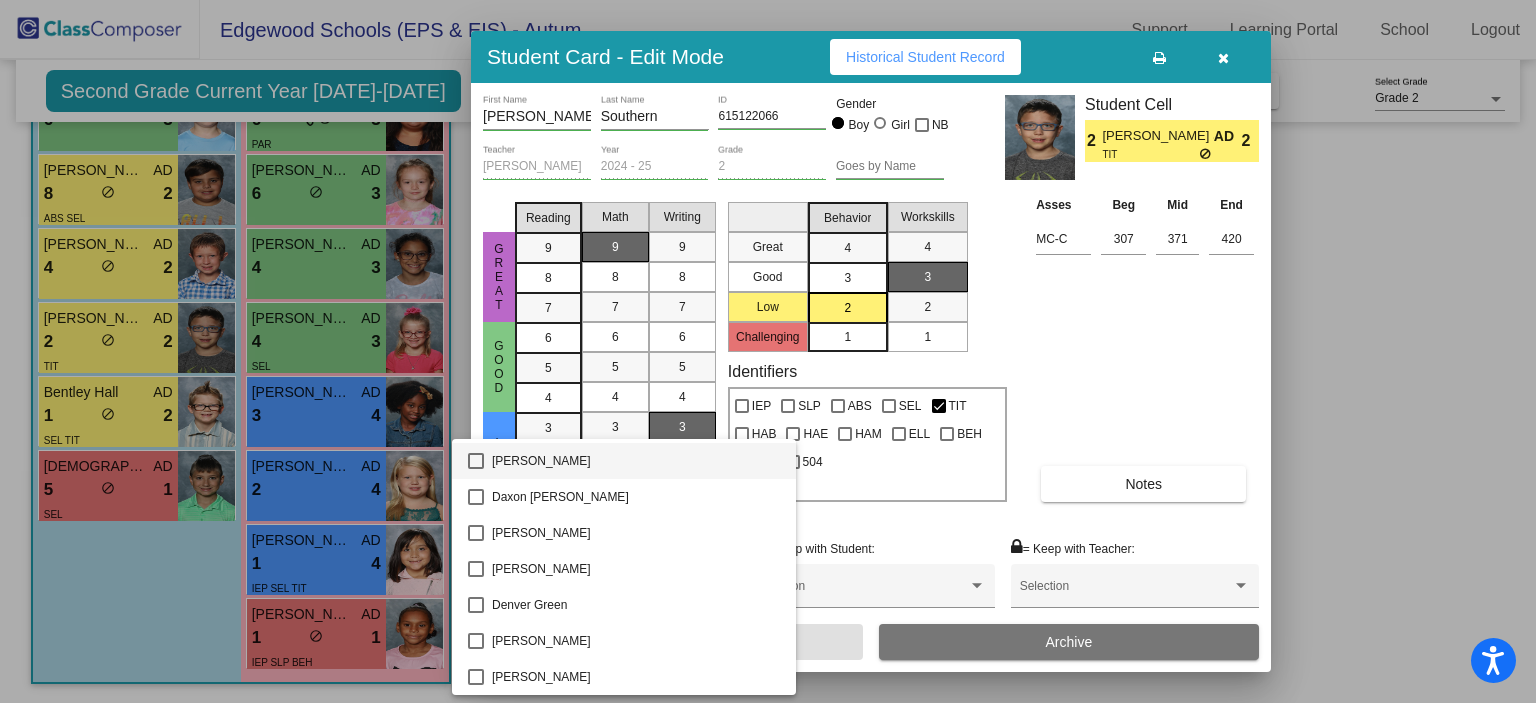scroll, scrollTop: 936, scrollLeft: 0, axis: vertical 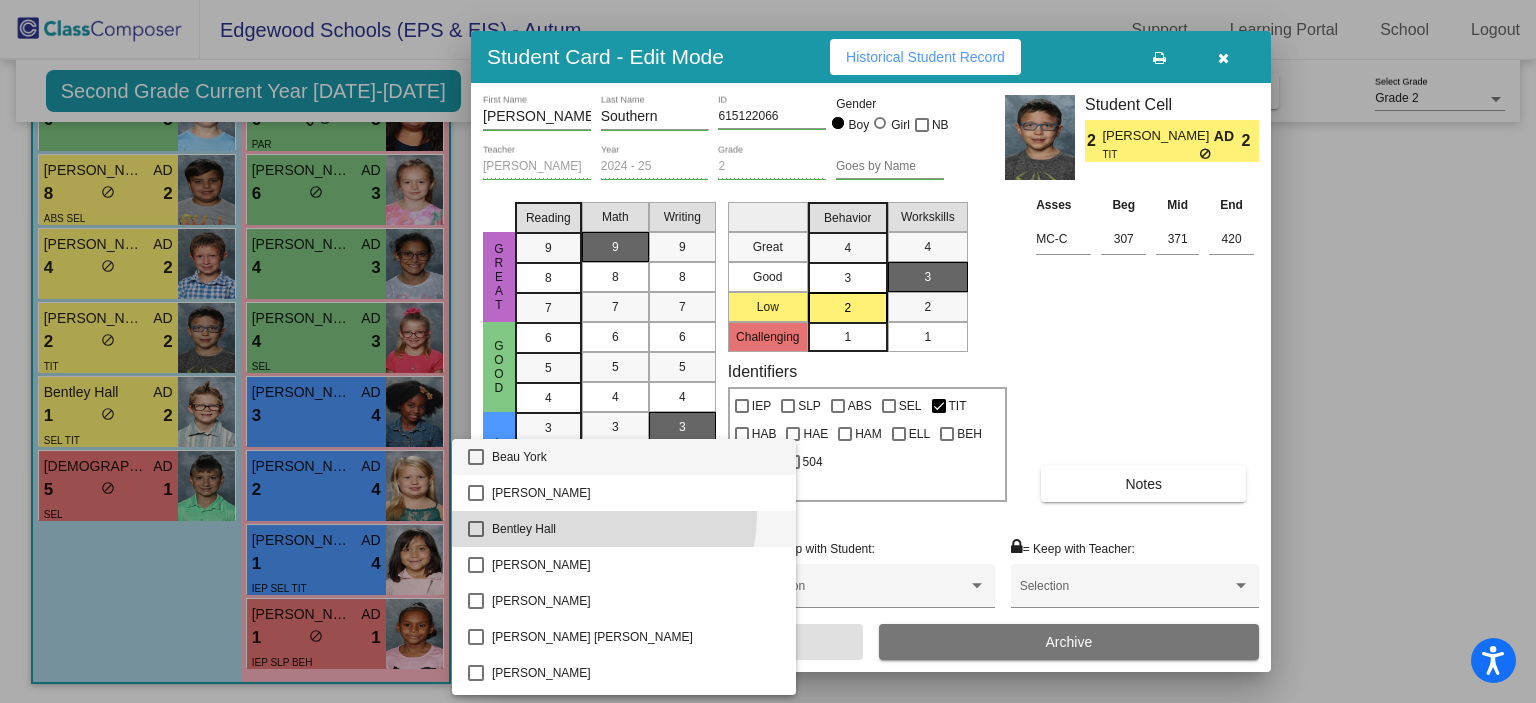 click on "Bentley Hall" at bounding box center (636, 529) 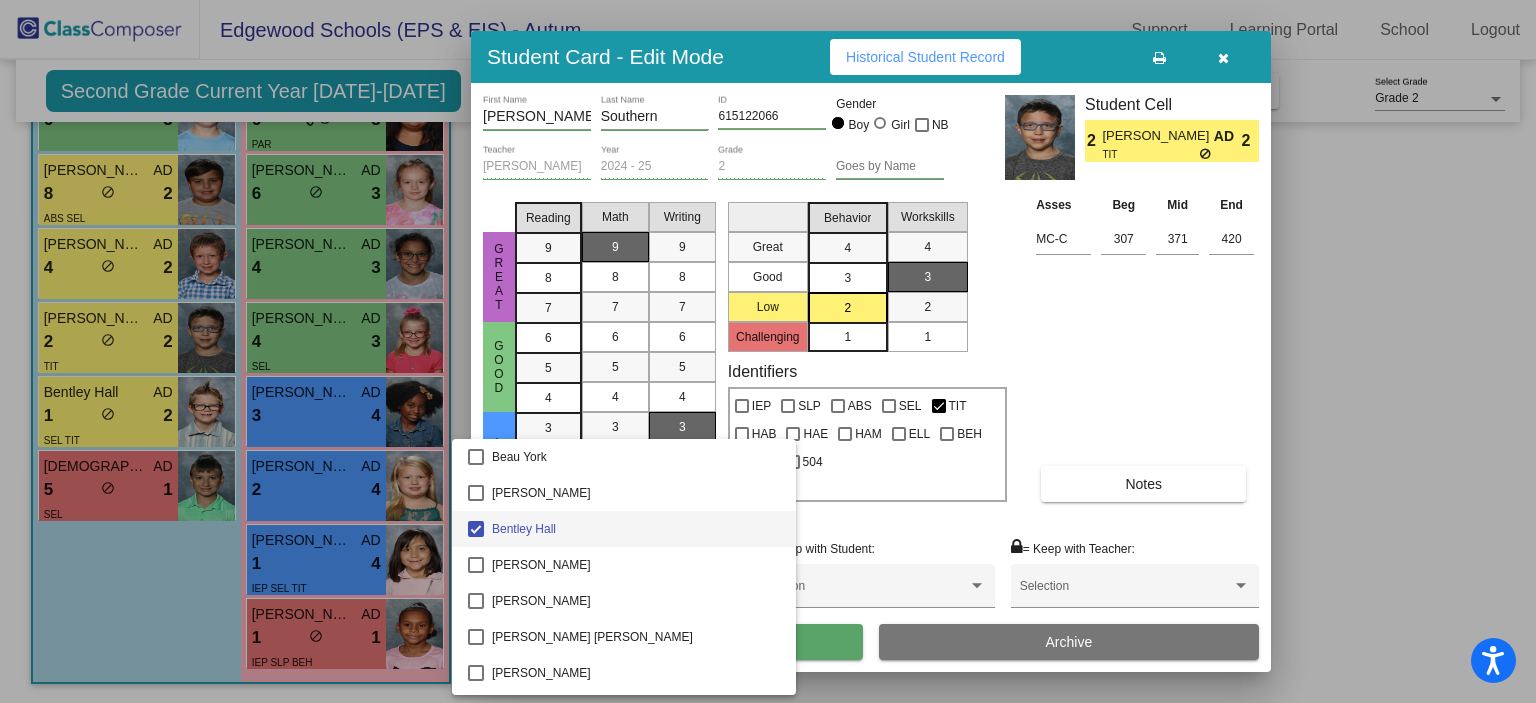click at bounding box center (768, 351) 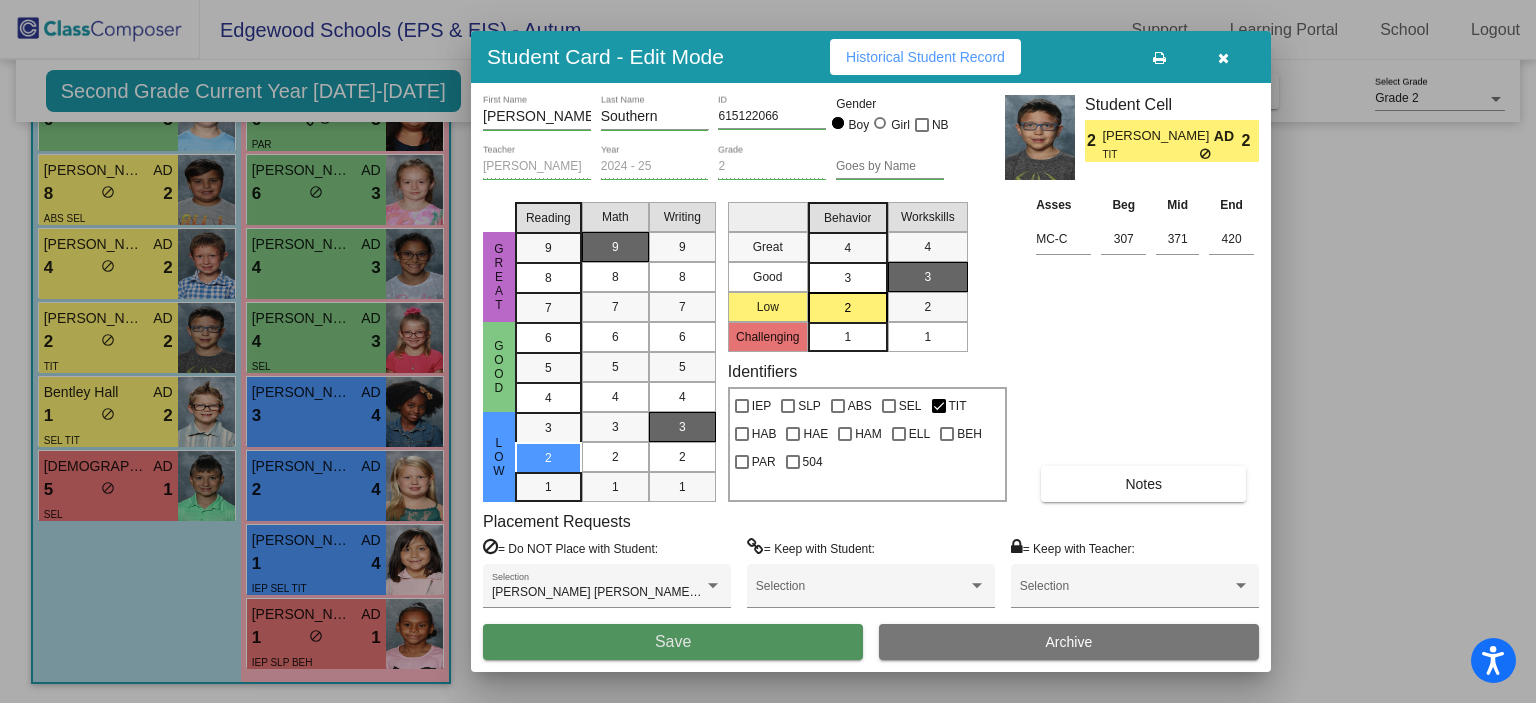 click on "Save" at bounding box center [673, 642] 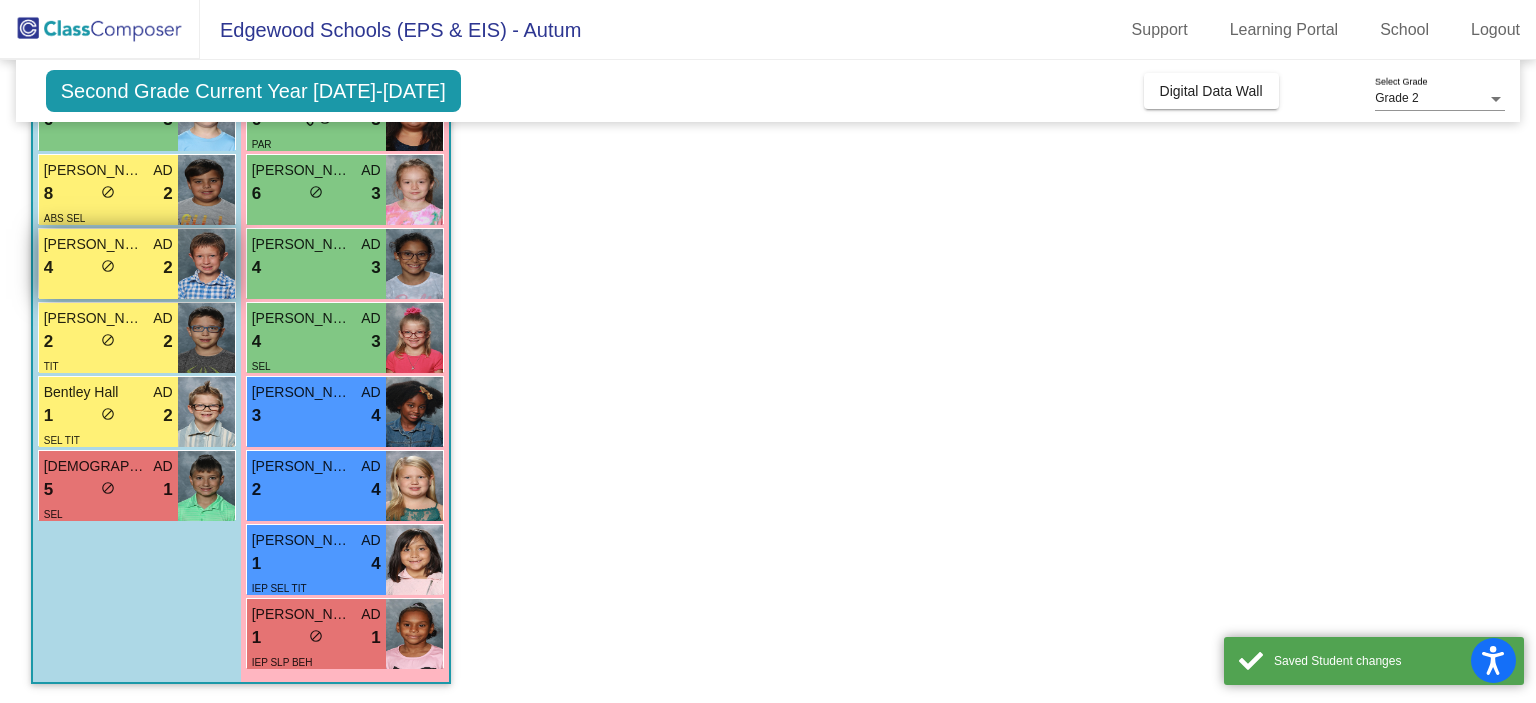click on "AD" at bounding box center (162, 244) 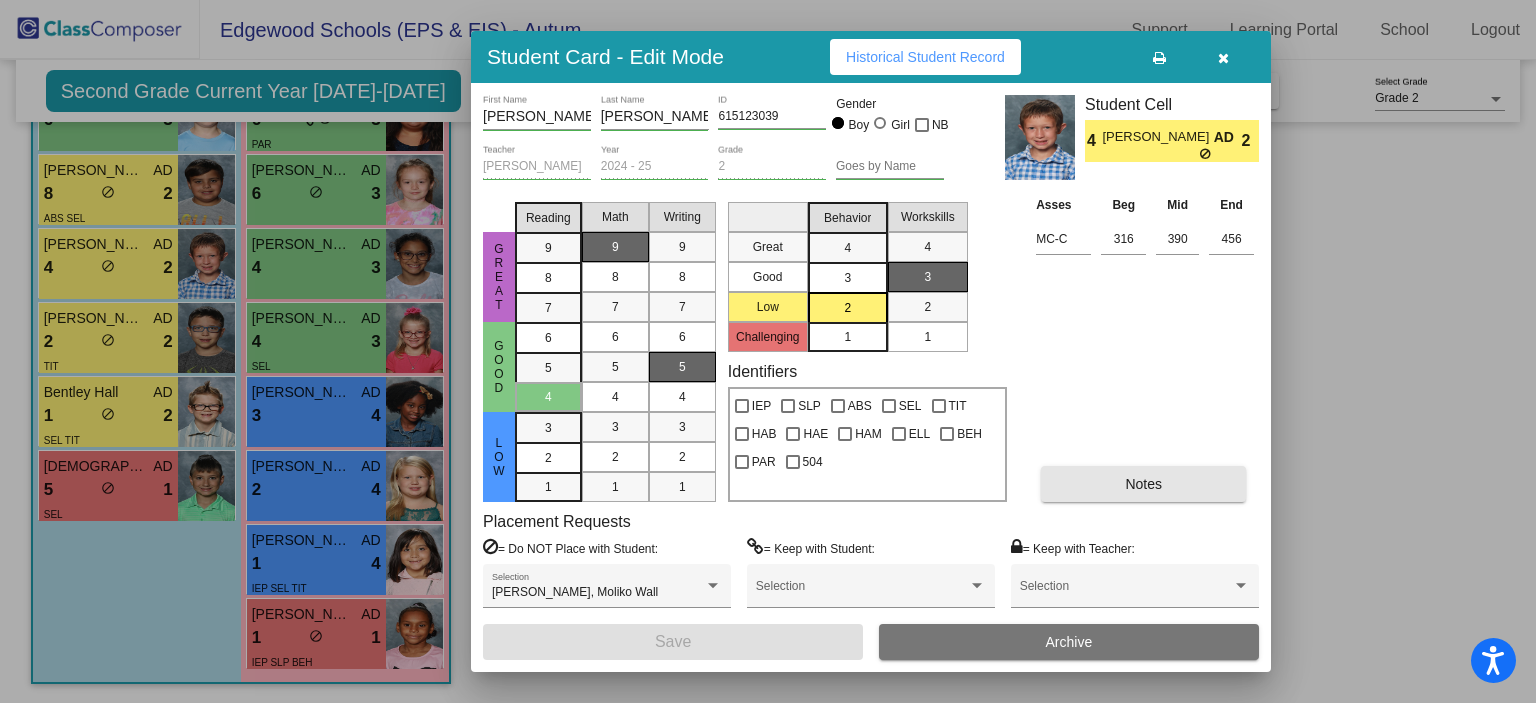 click on "Notes" at bounding box center [1143, 484] 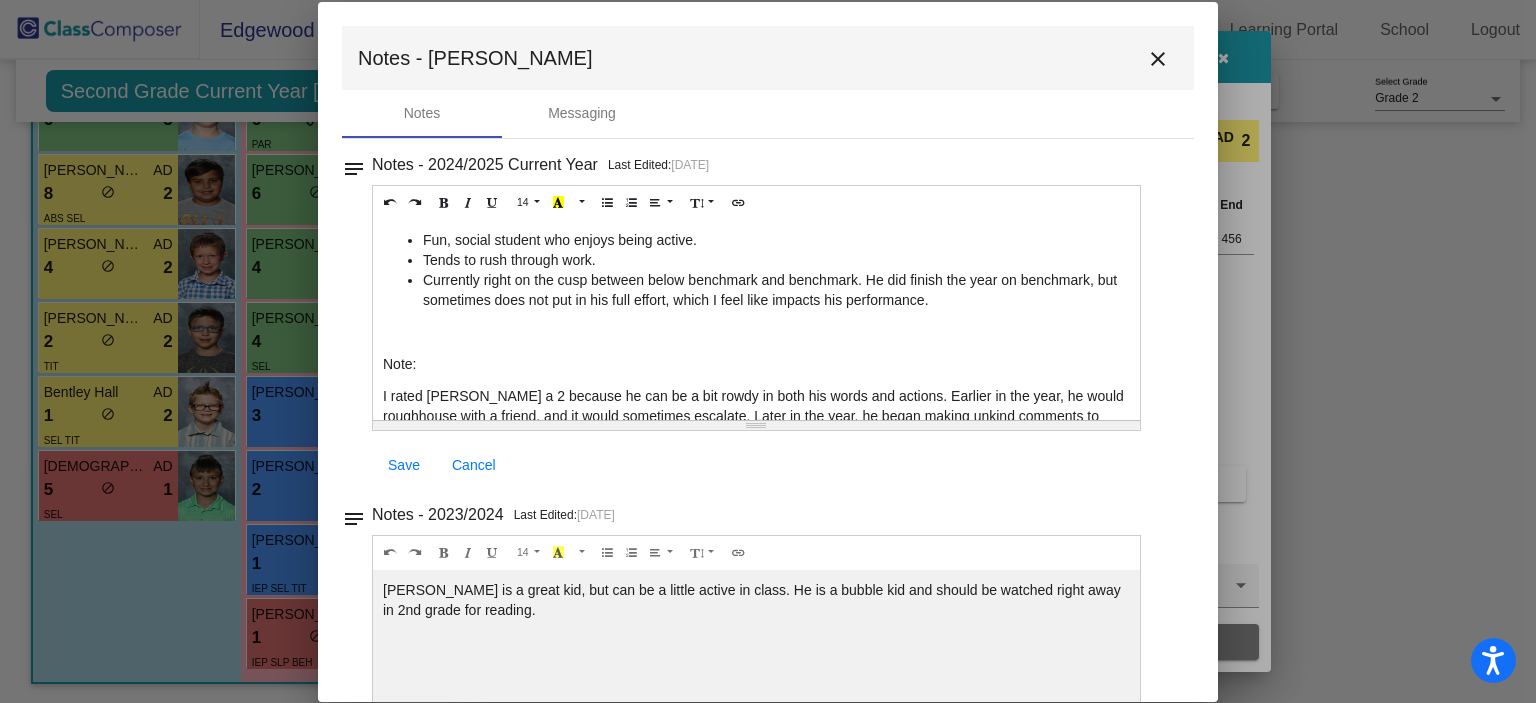 click at bounding box center [756, 332] 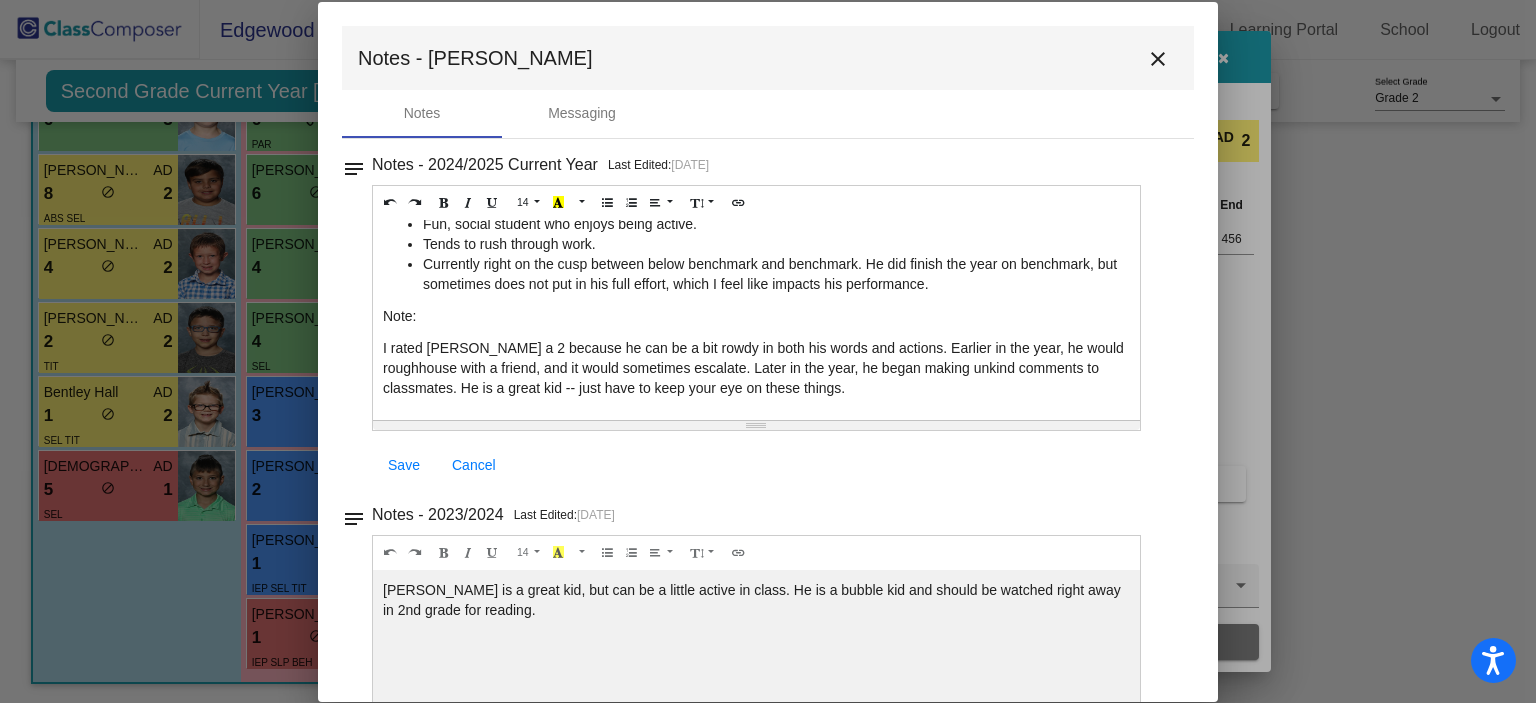 scroll, scrollTop: 0, scrollLeft: 0, axis: both 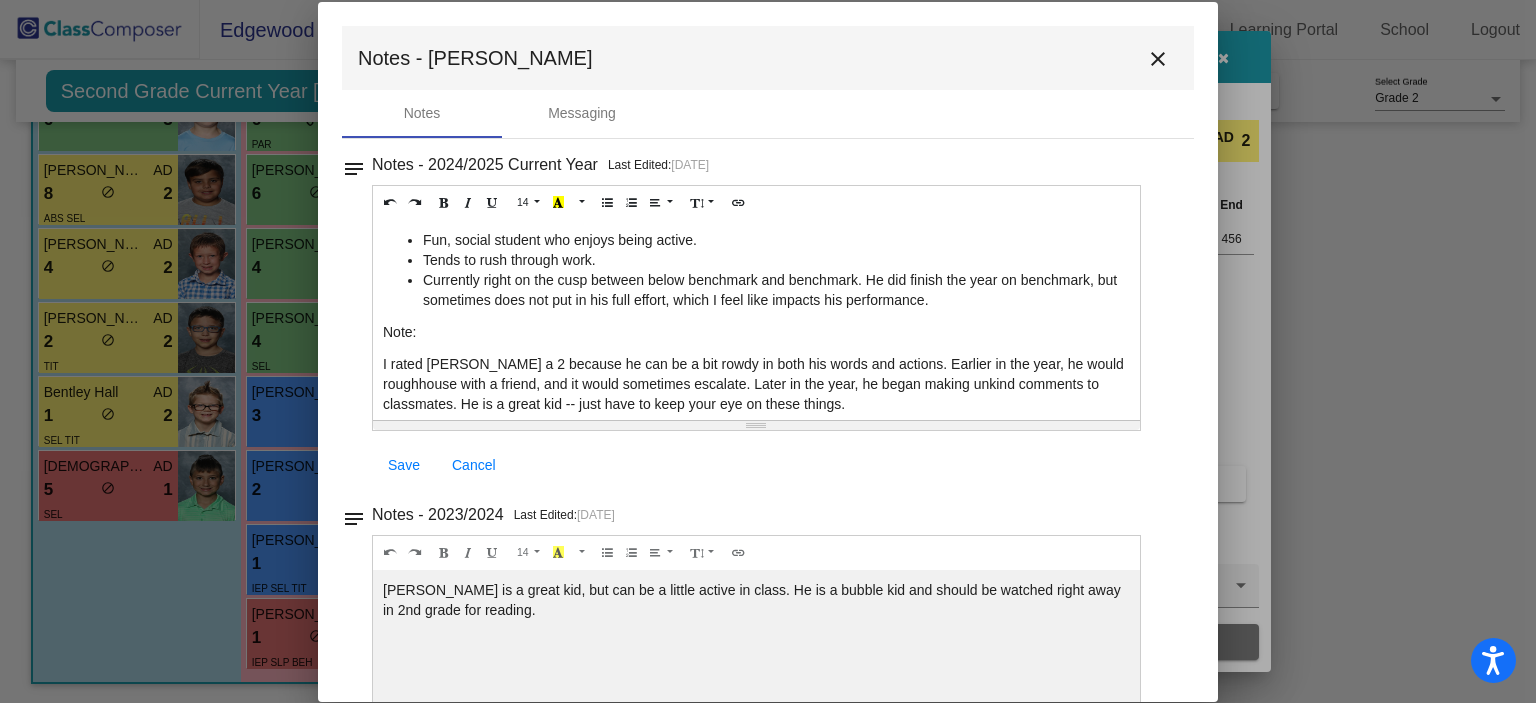 click on "Save" at bounding box center (404, 465) 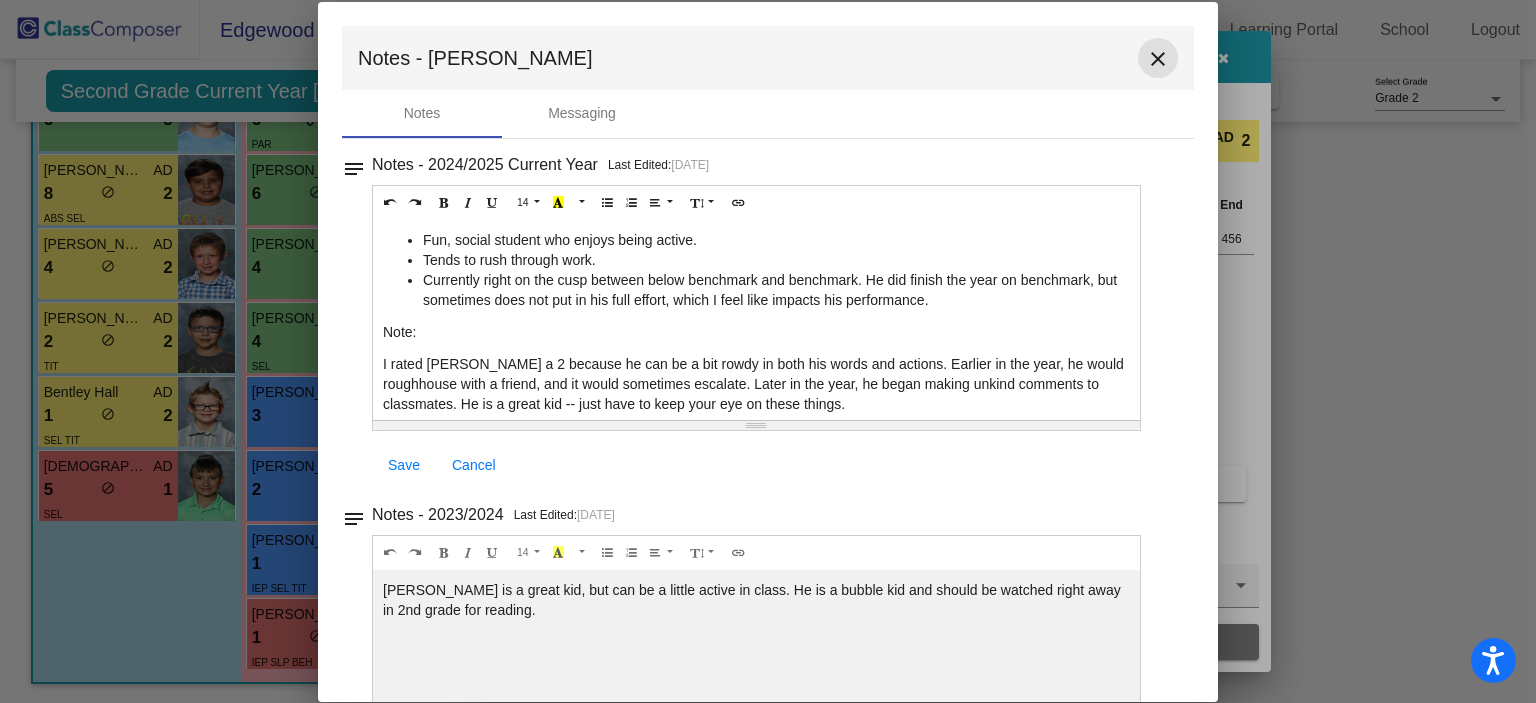 click on "close" at bounding box center (1158, 59) 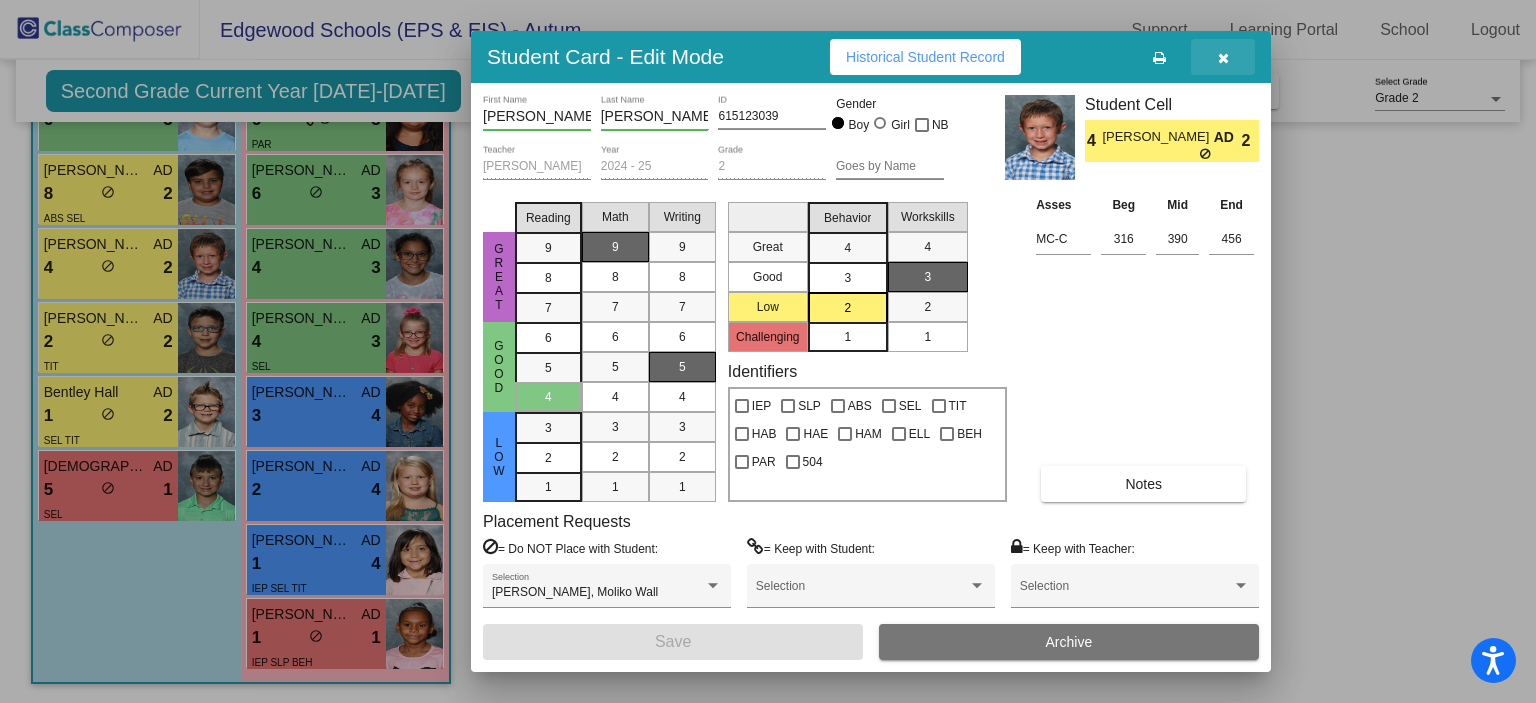 click at bounding box center [1223, 58] 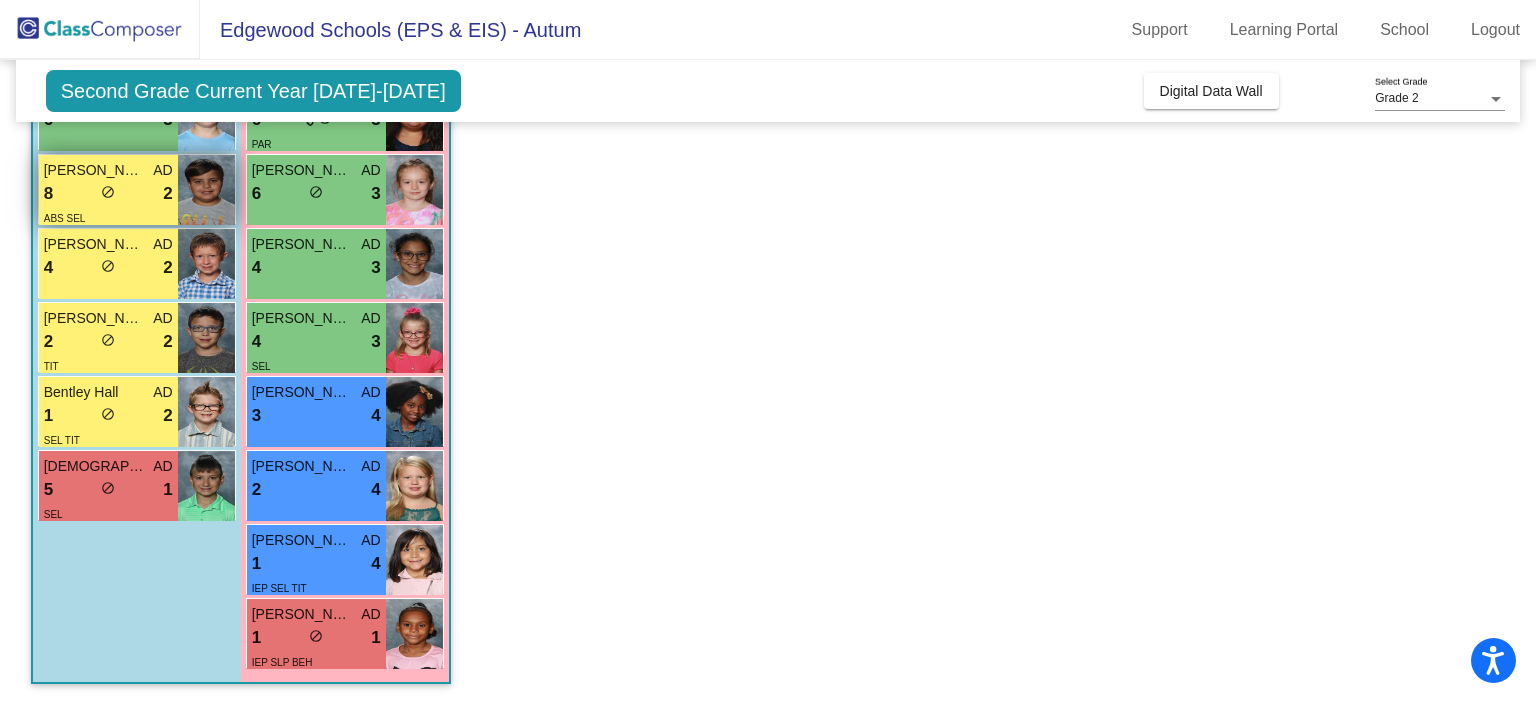 click on "8 lock do_not_disturb_alt 2" at bounding box center [108, 194] 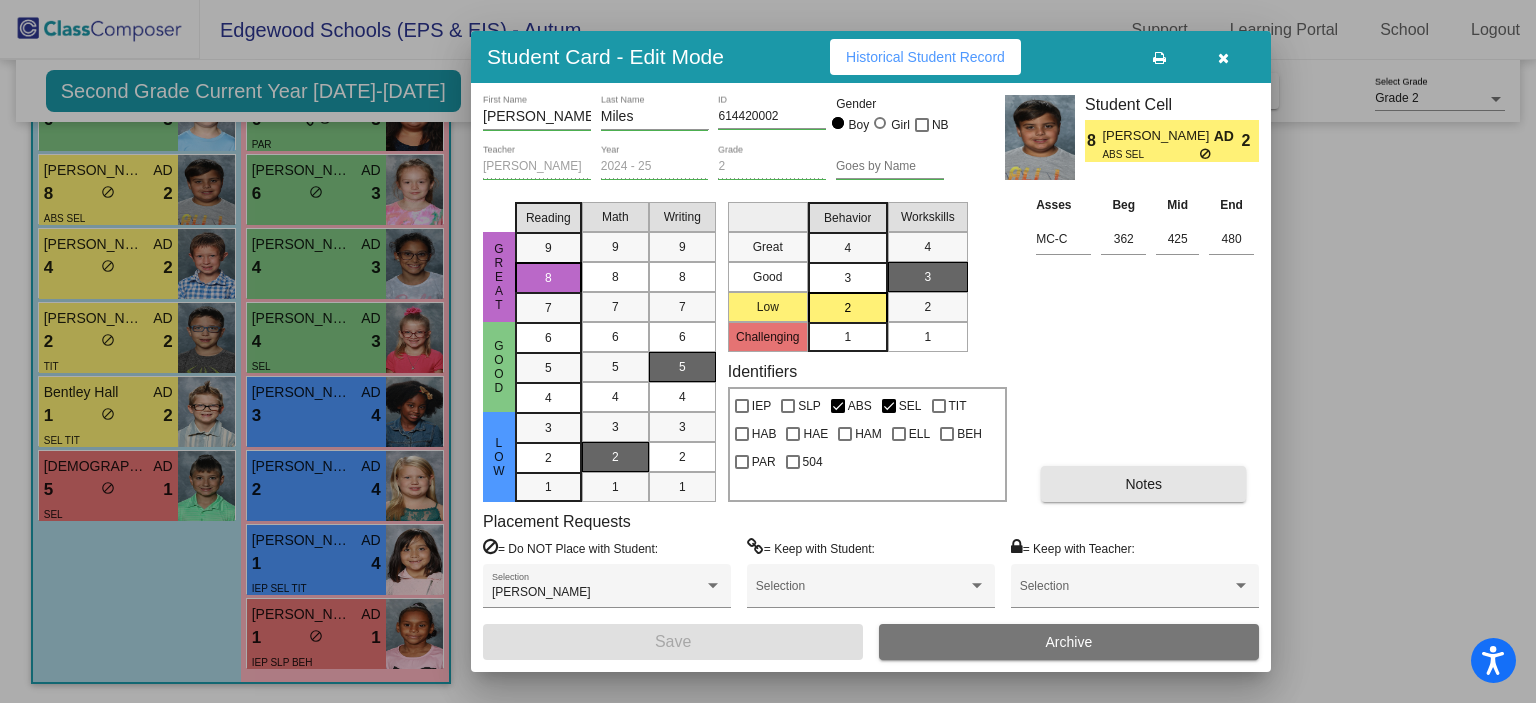 click on "Notes" at bounding box center [1143, 484] 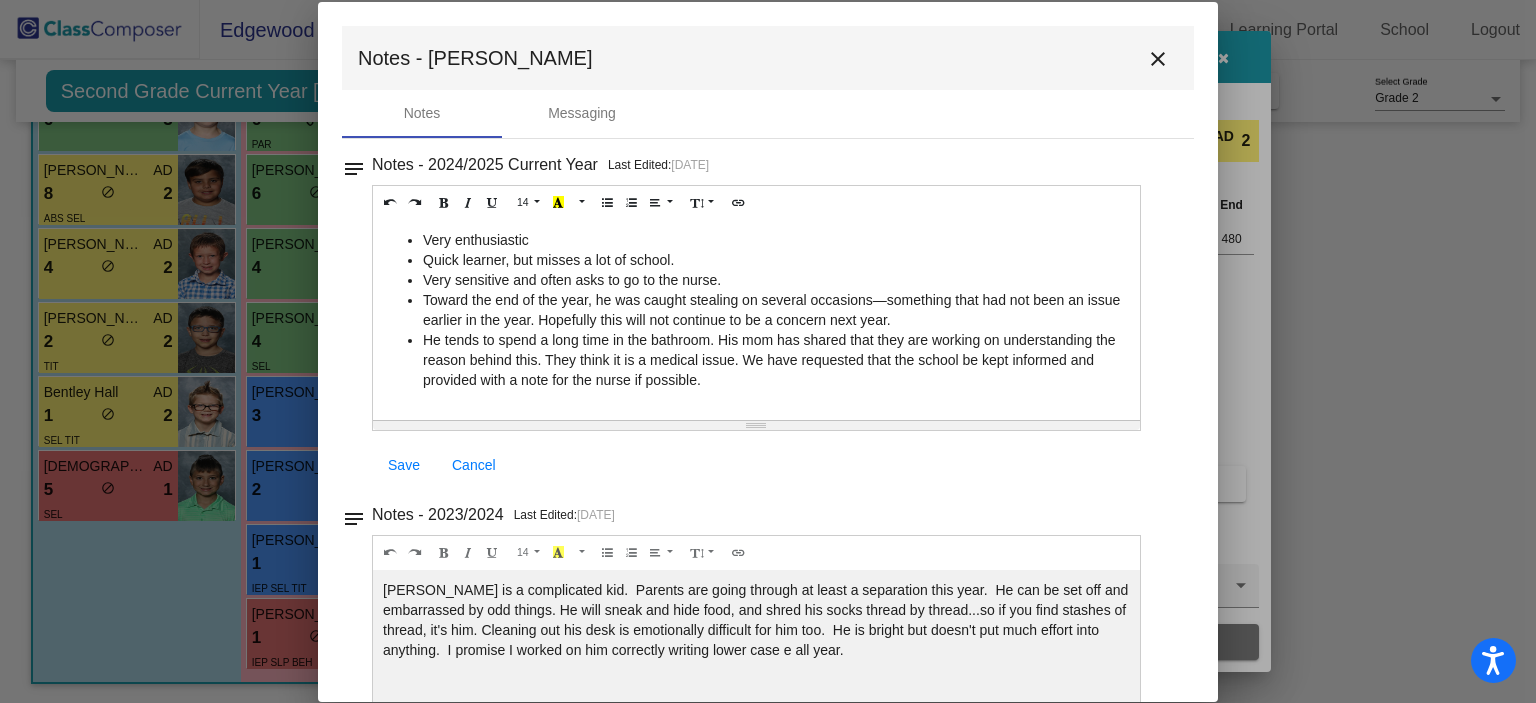 scroll, scrollTop: 101, scrollLeft: 0, axis: vertical 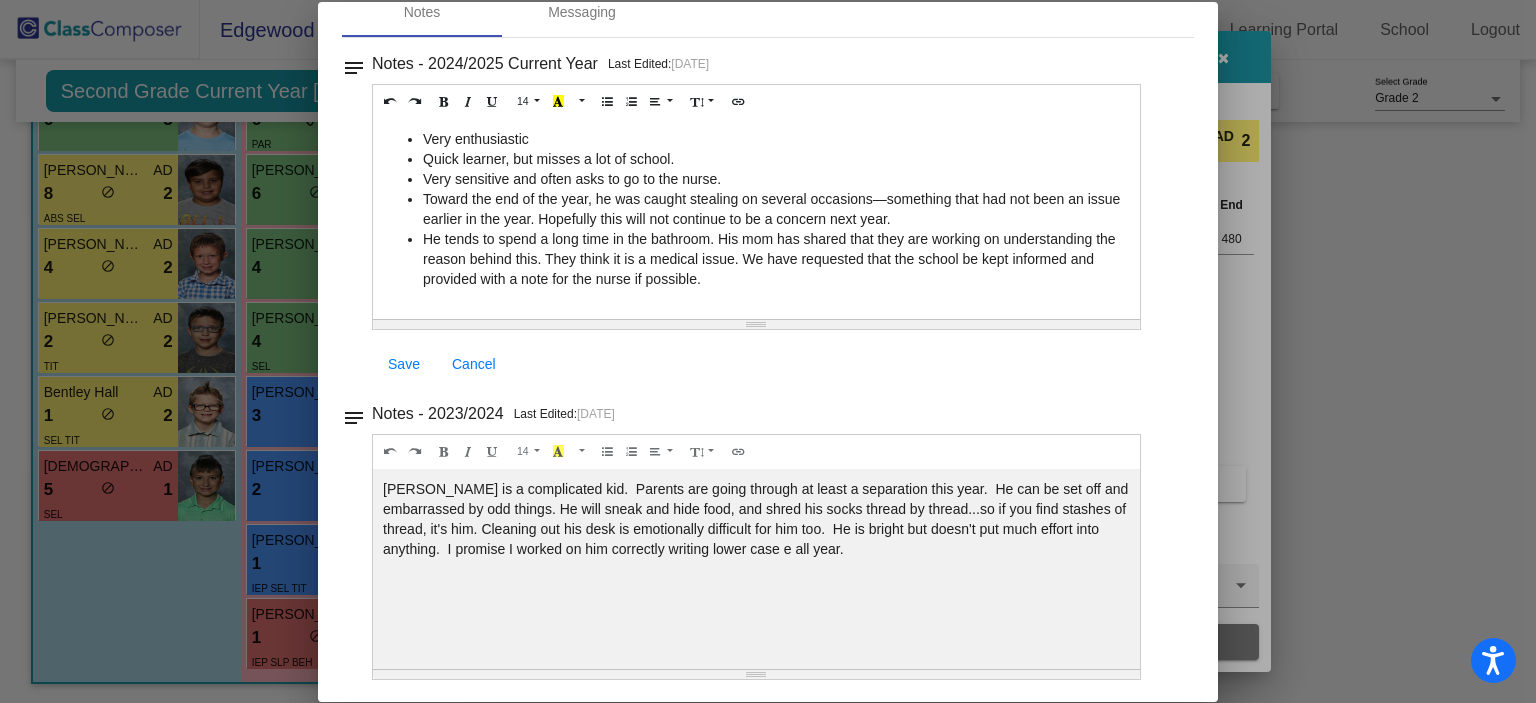 click on "Save Cancel" at bounding box center [756, 364] 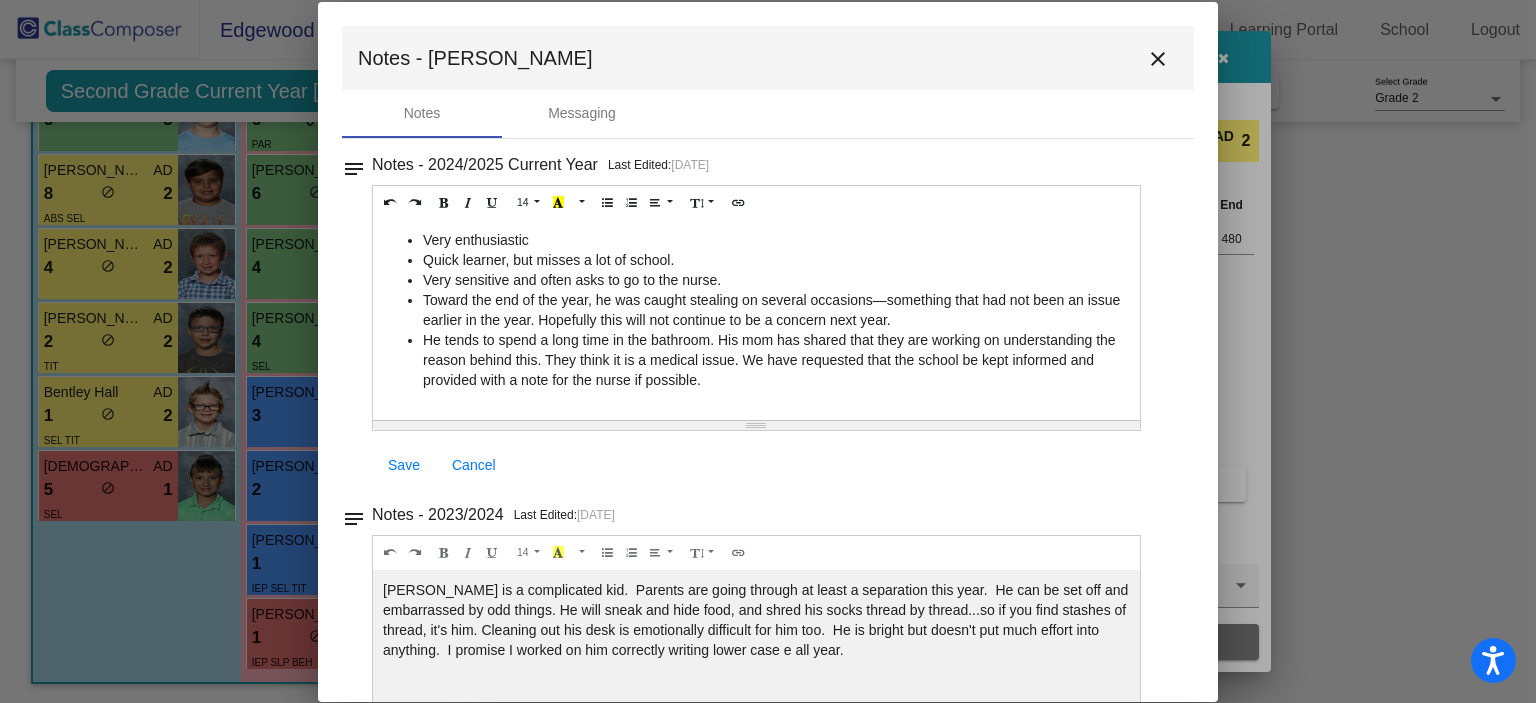 click on "close" at bounding box center [1158, 59] 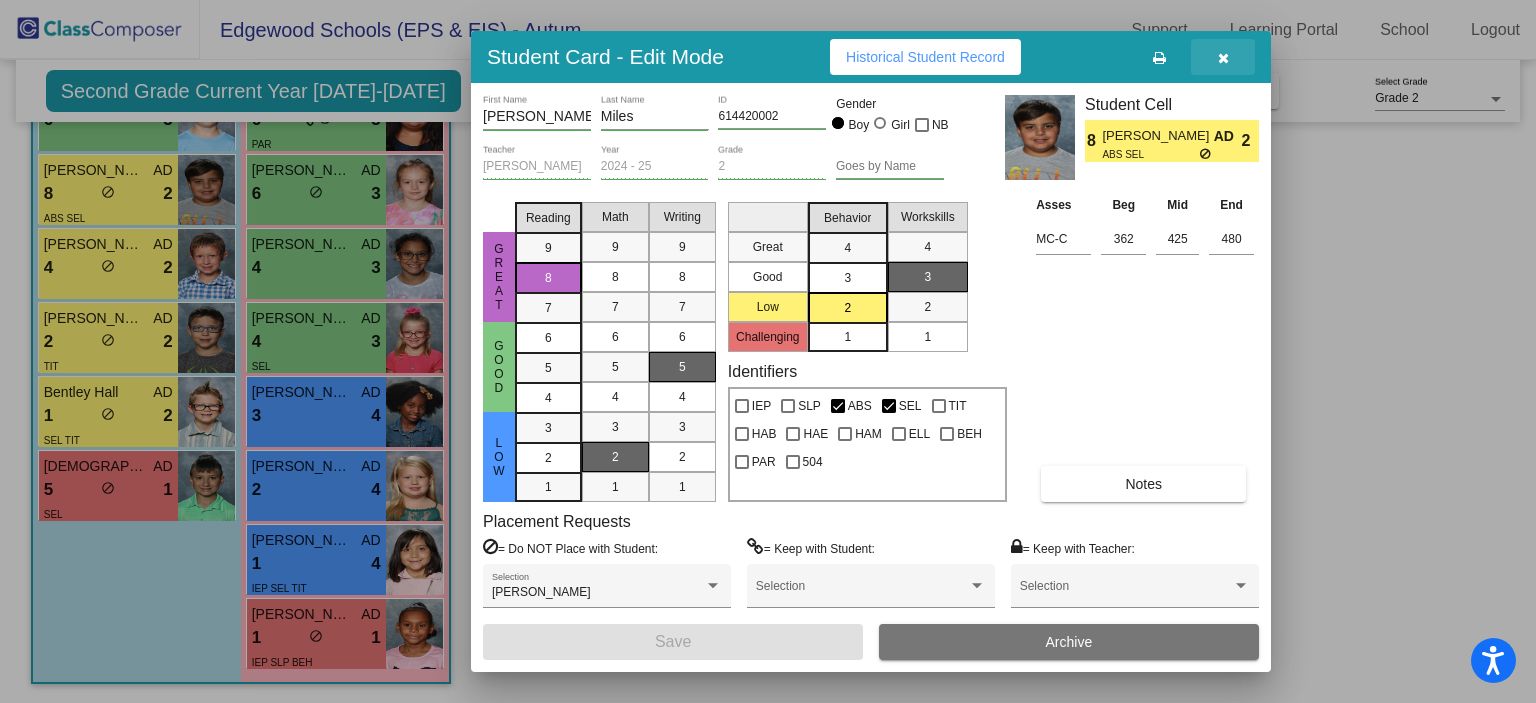 click at bounding box center (1223, 58) 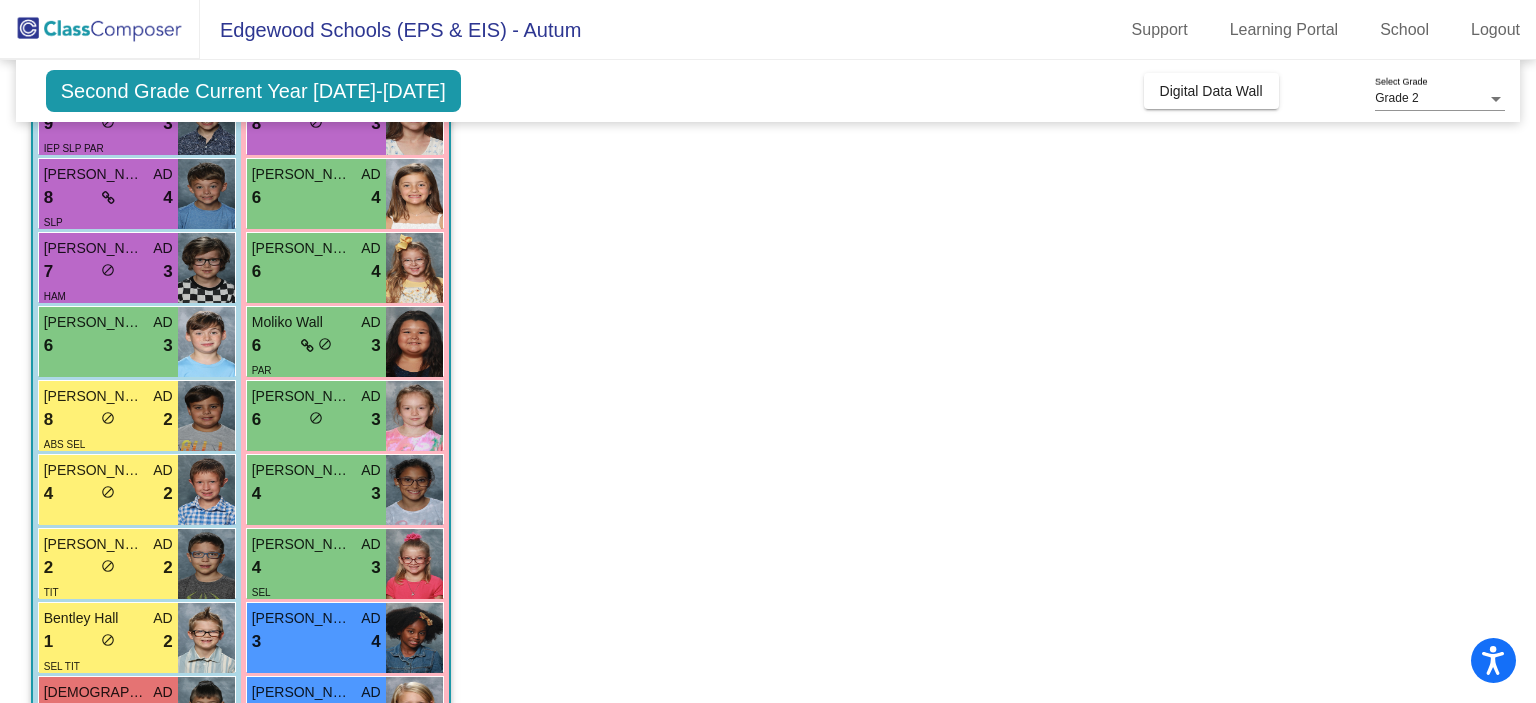 scroll, scrollTop: 308, scrollLeft: 0, axis: vertical 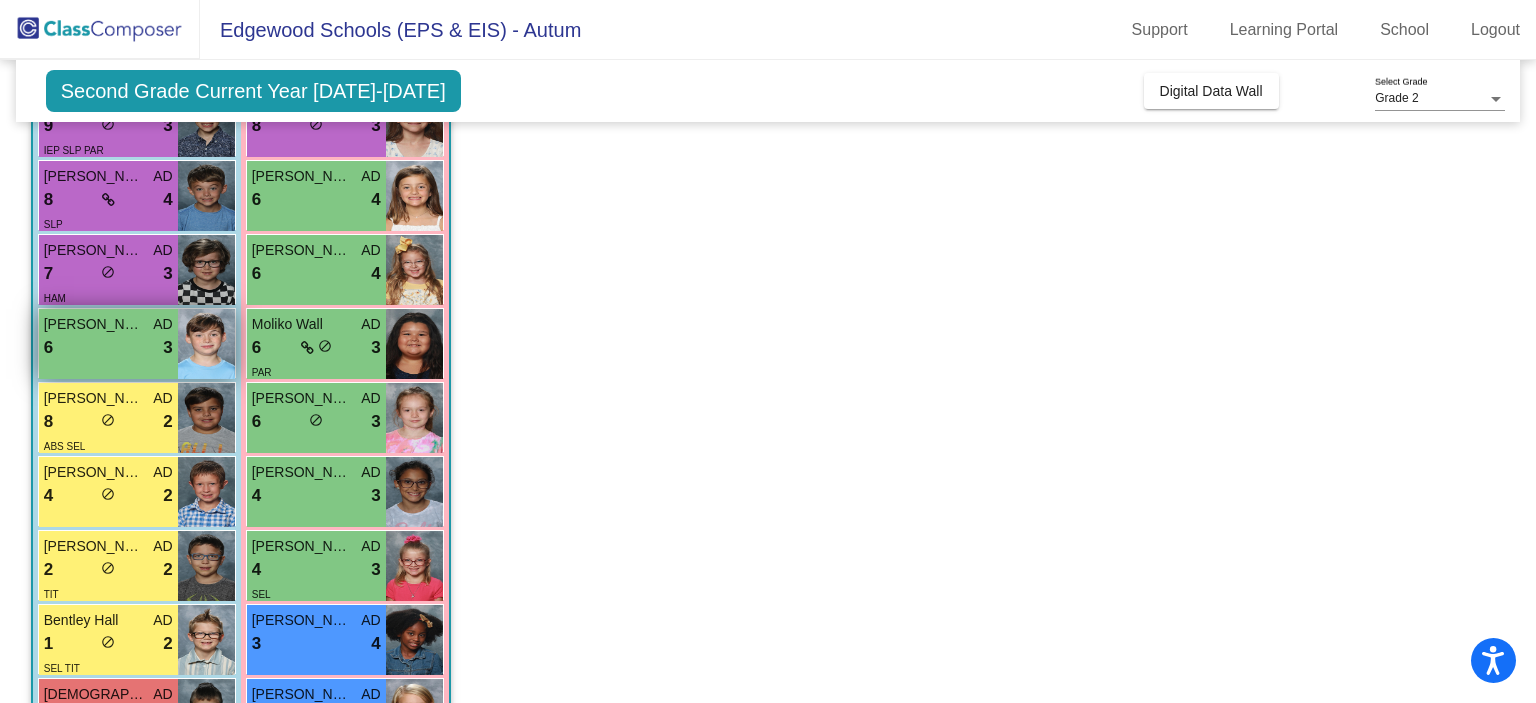 click on "6 lock do_not_disturb_alt 3" at bounding box center [108, 348] 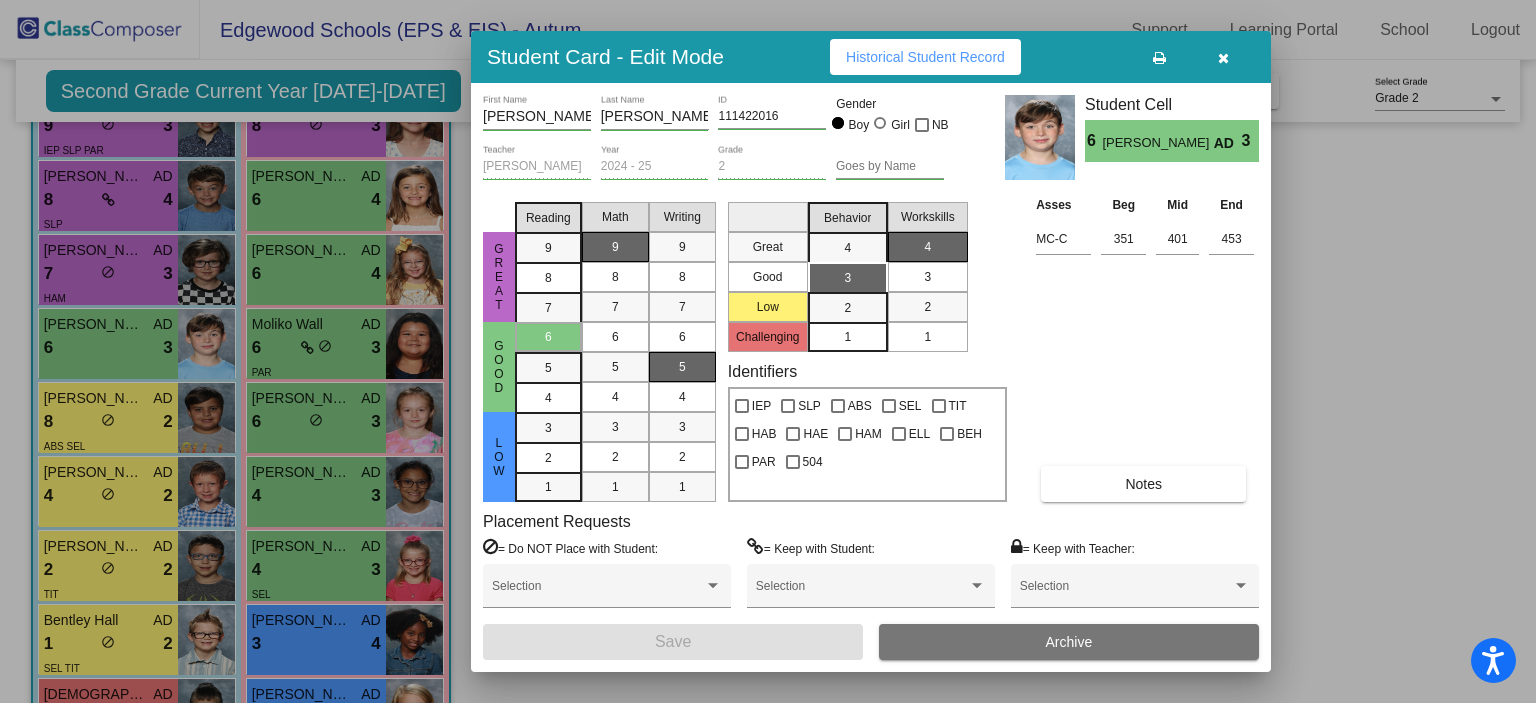 click on "Notes" at bounding box center (1143, 484) 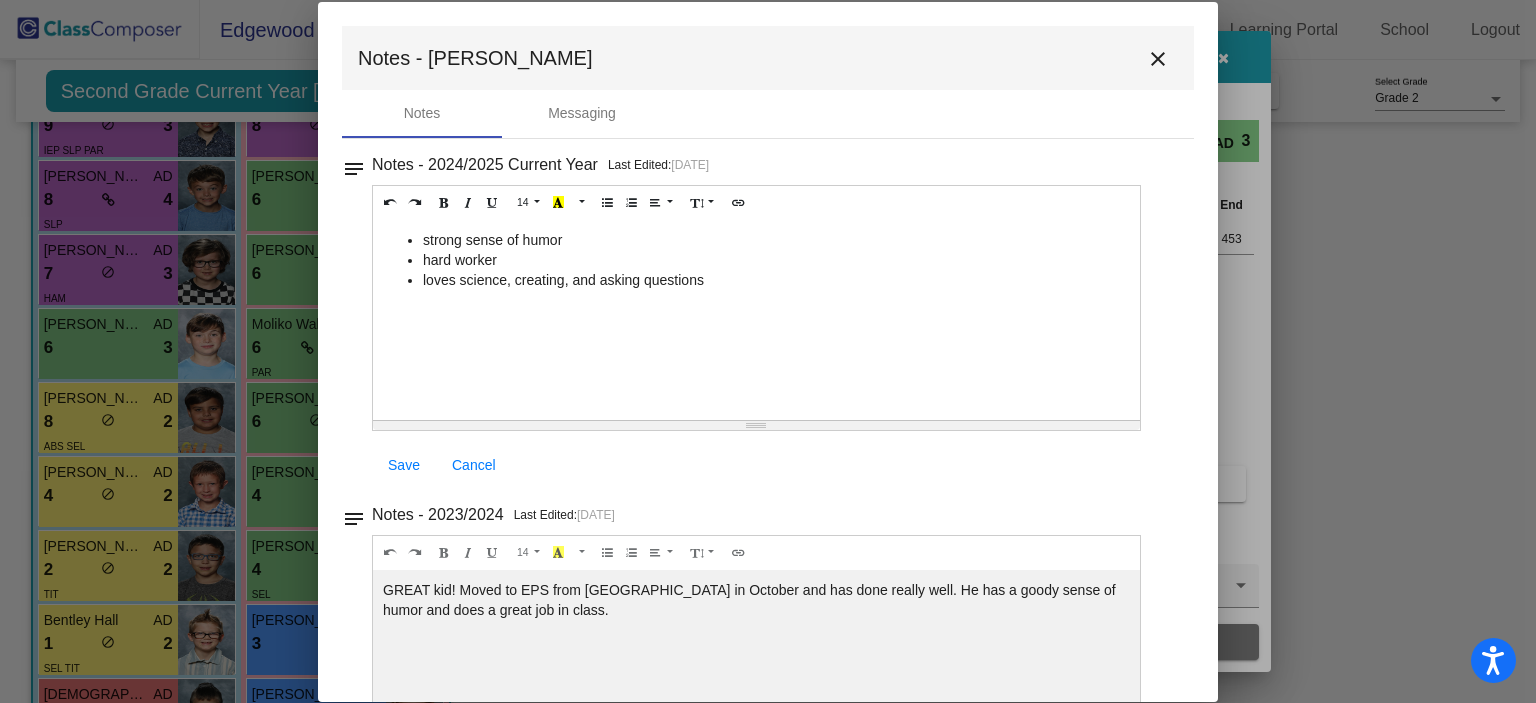click on "close" at bounding box center [1158, 59] 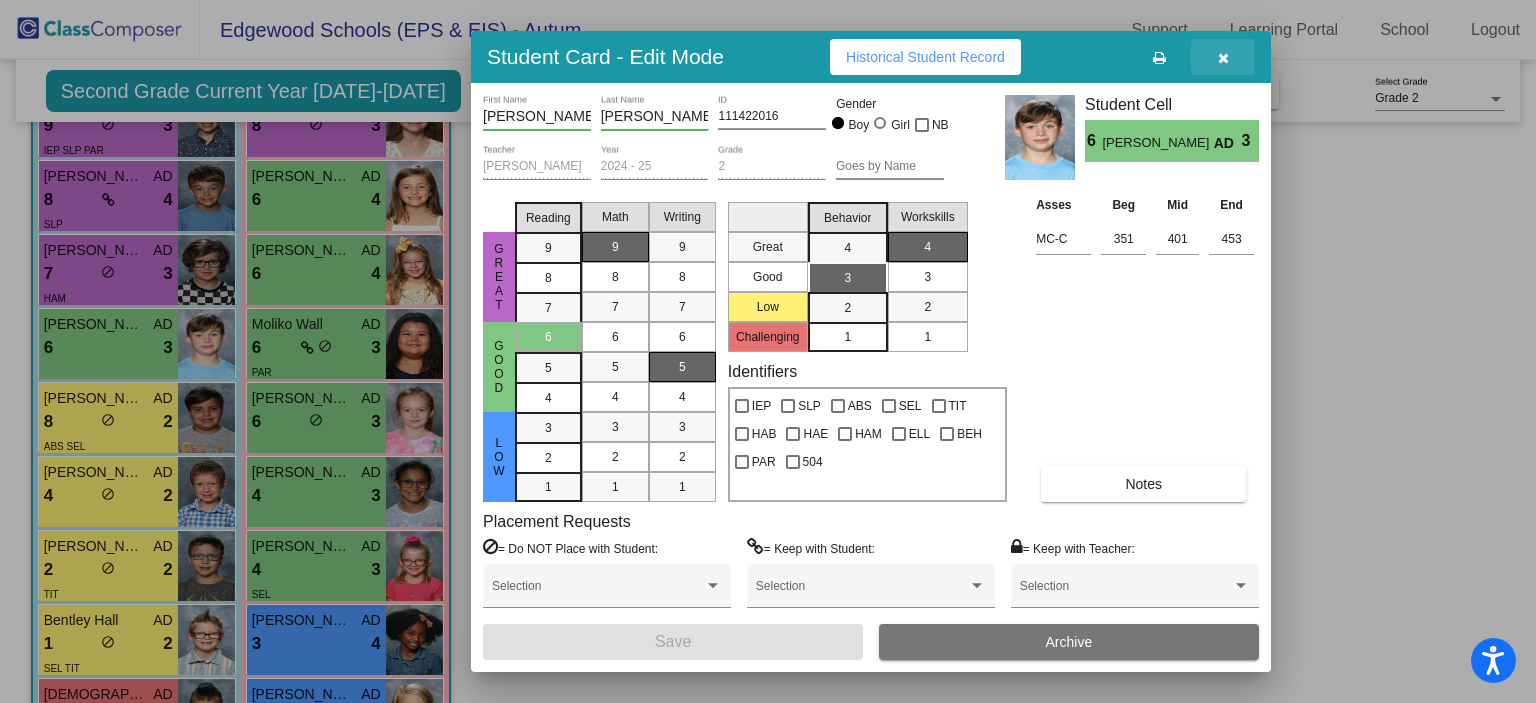 click at bounding box center [1223, 58] 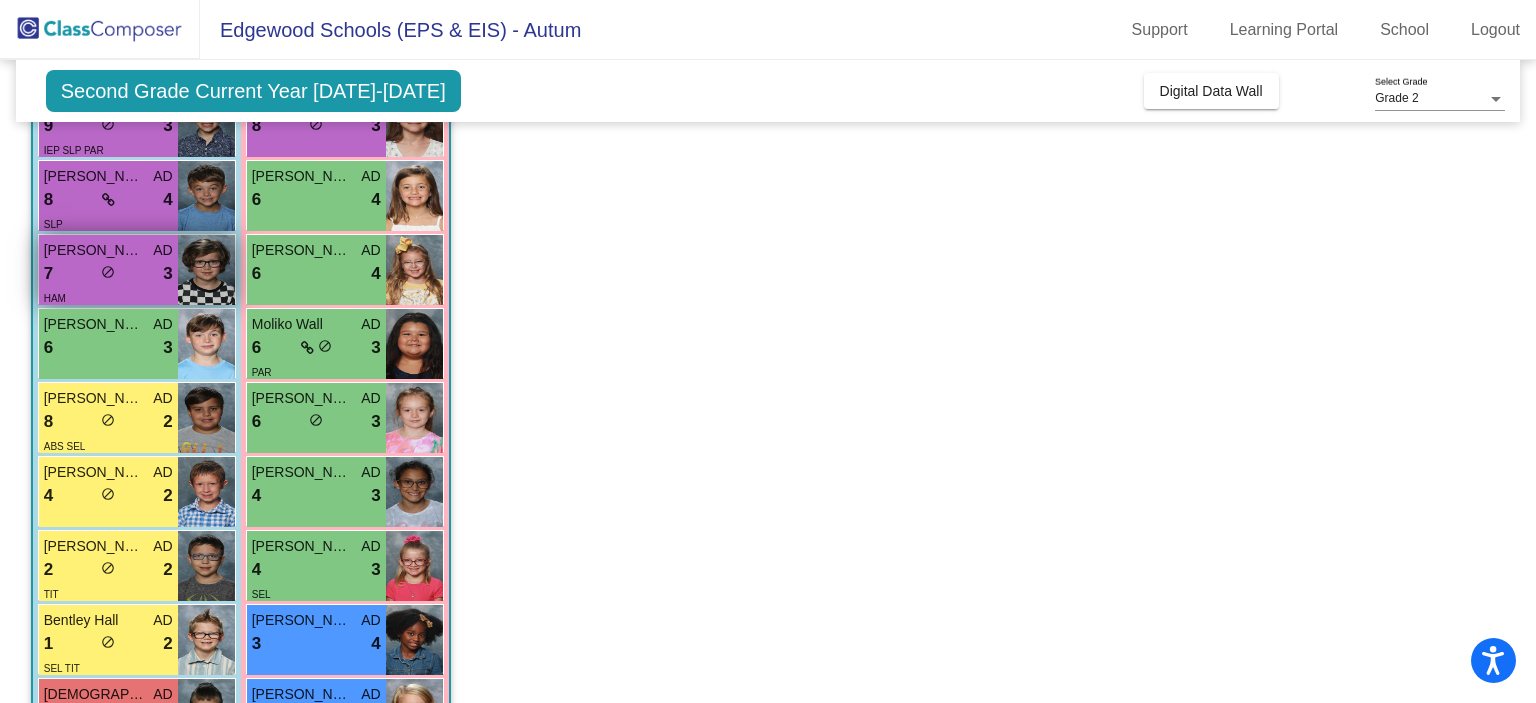 click on "7 lock do_not_disturb_alt 3" at bounding box center [108, 274] 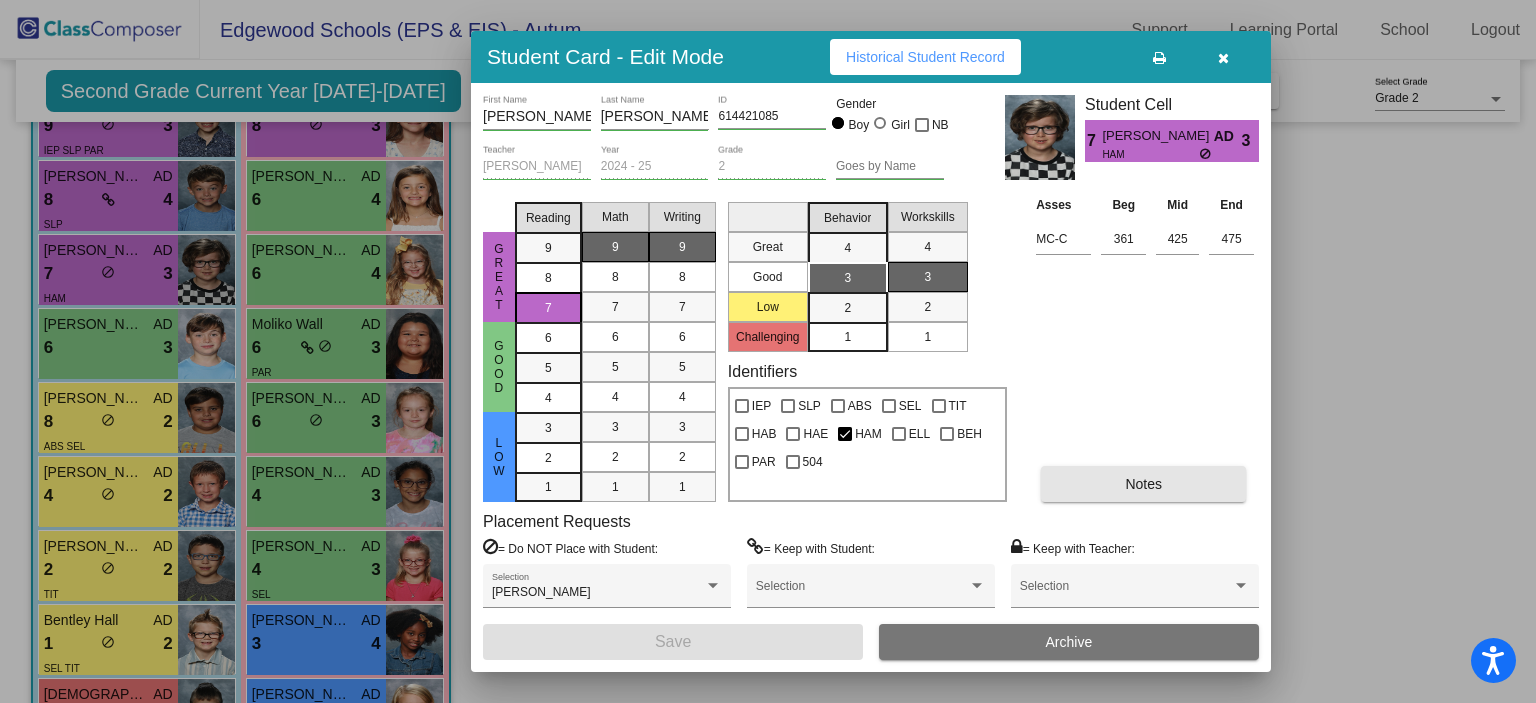 click on "Notes" at bounding box center [1143, 484] 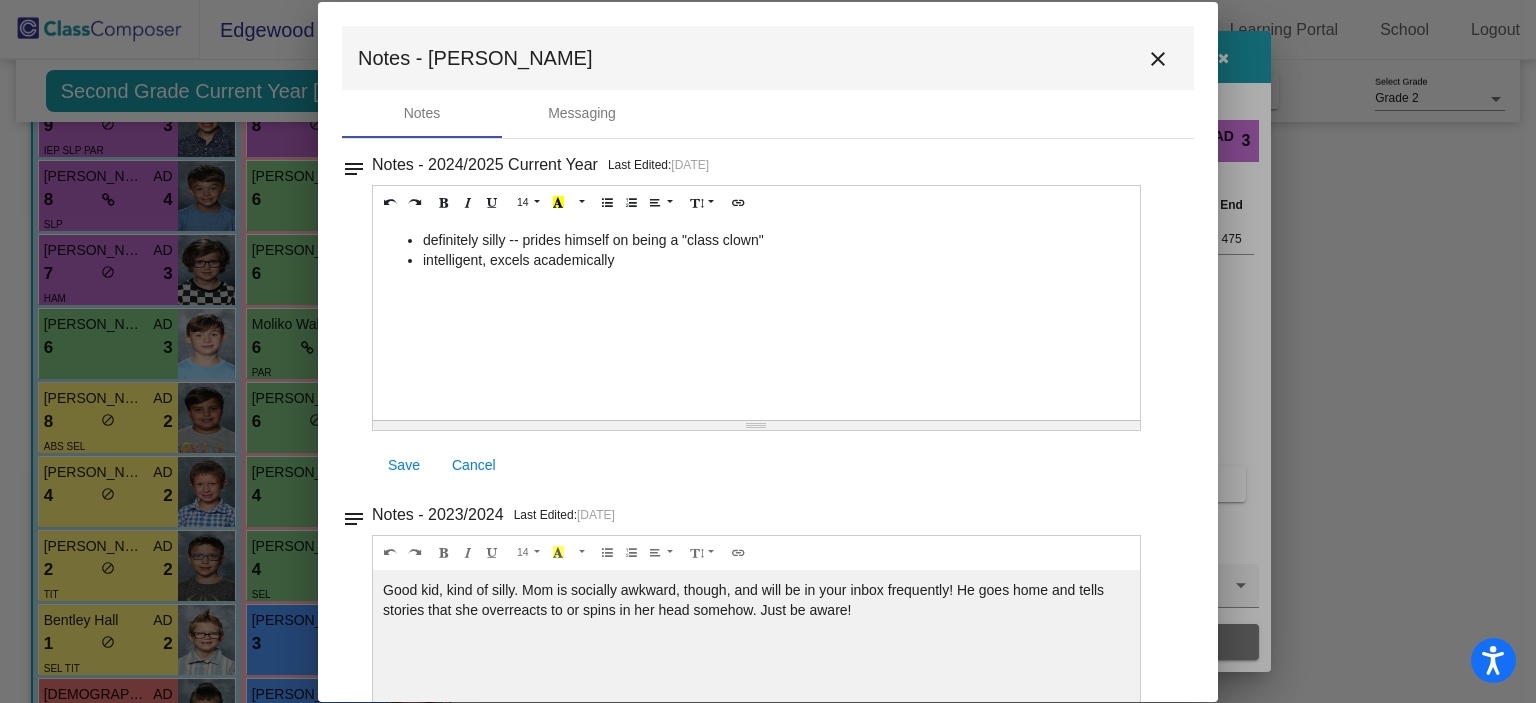 click on "definitely silly -- prides himself on being a "class clown"" at bounding box center [776, 240] 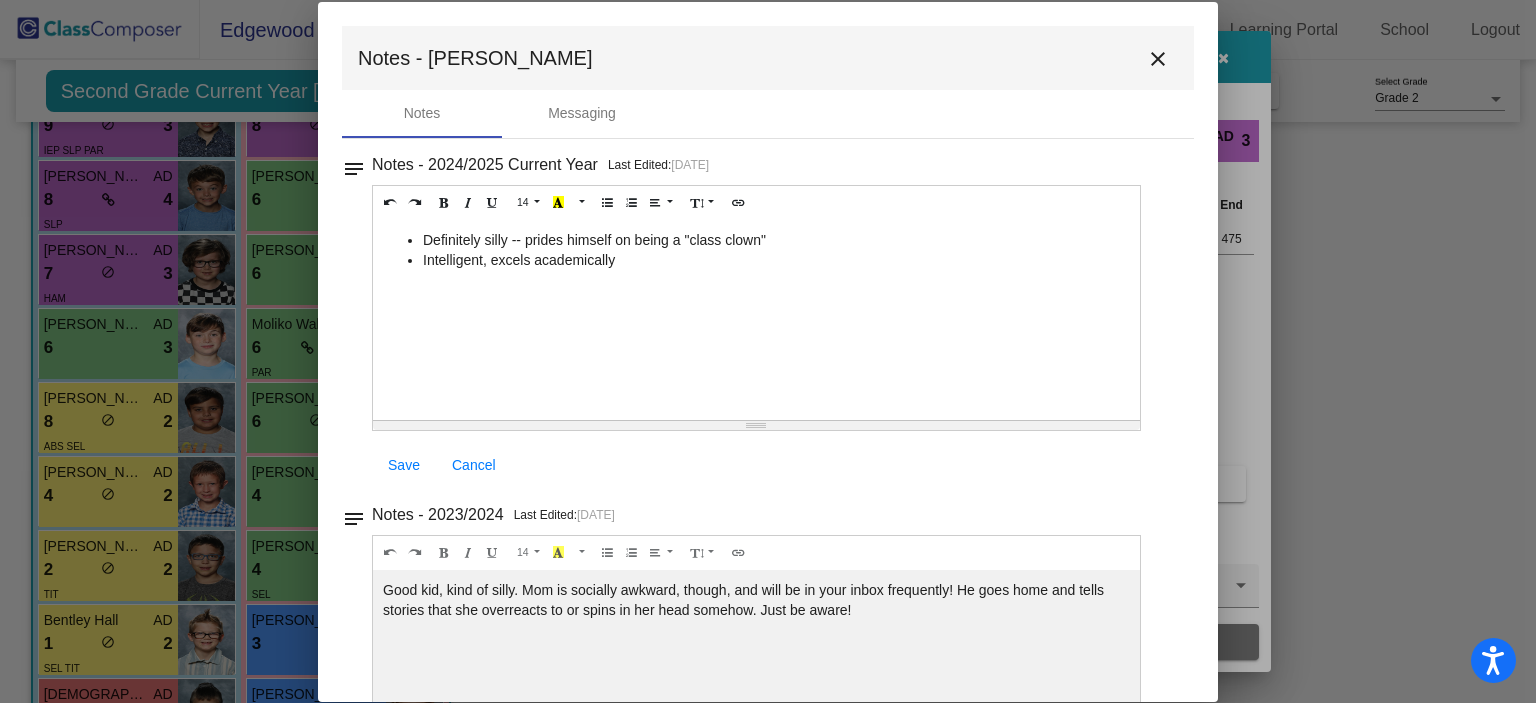 click on "Save" at bounding box center (404, 465) 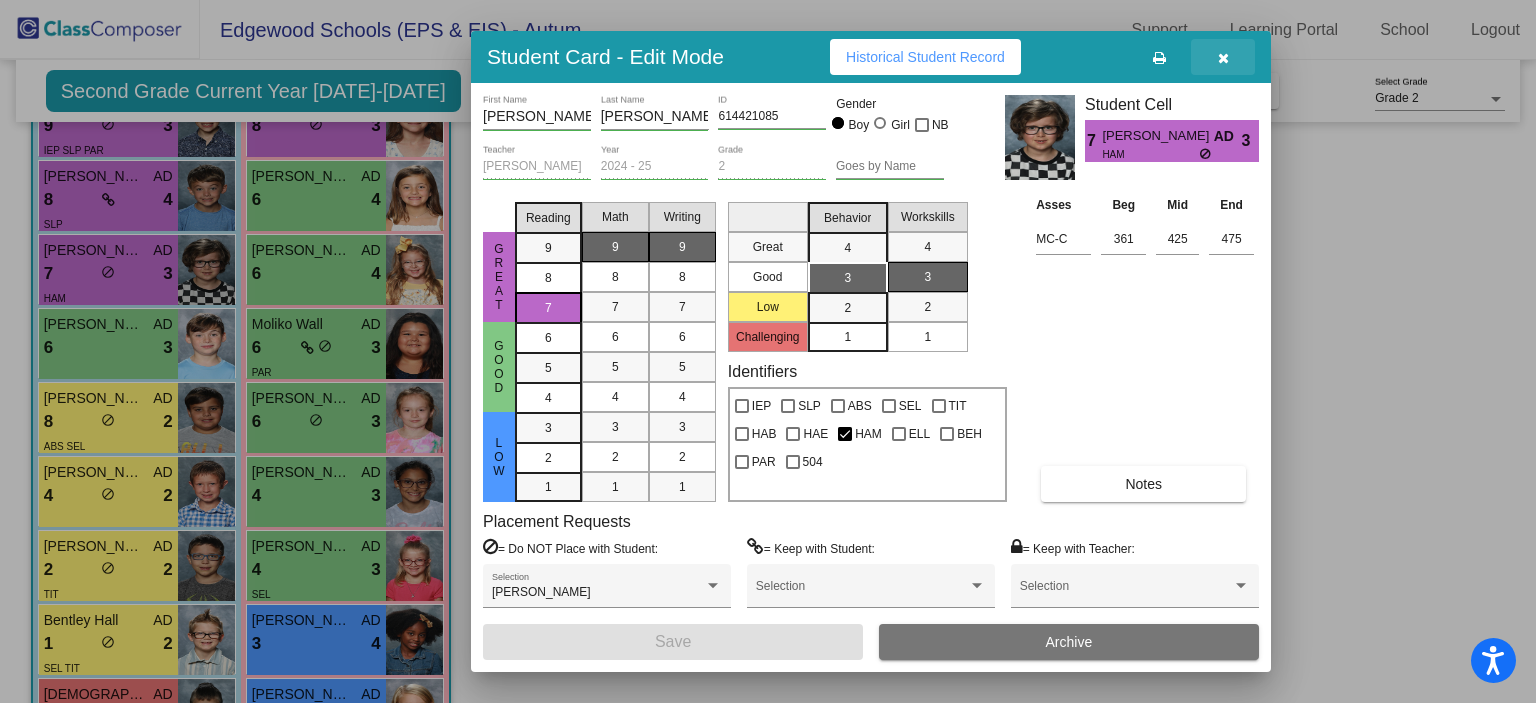 click at bounding box center [1223, 58] 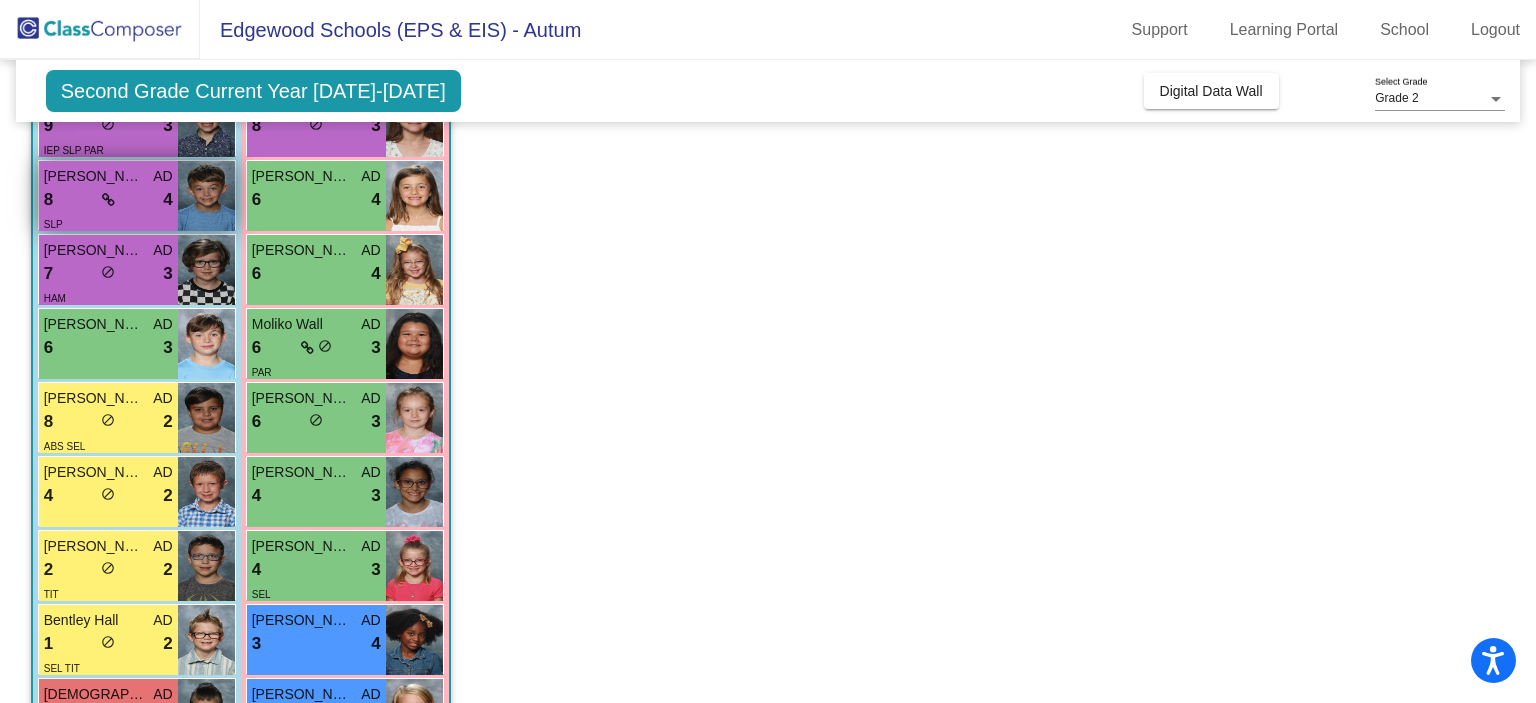 click at bounding box center (206, 196) 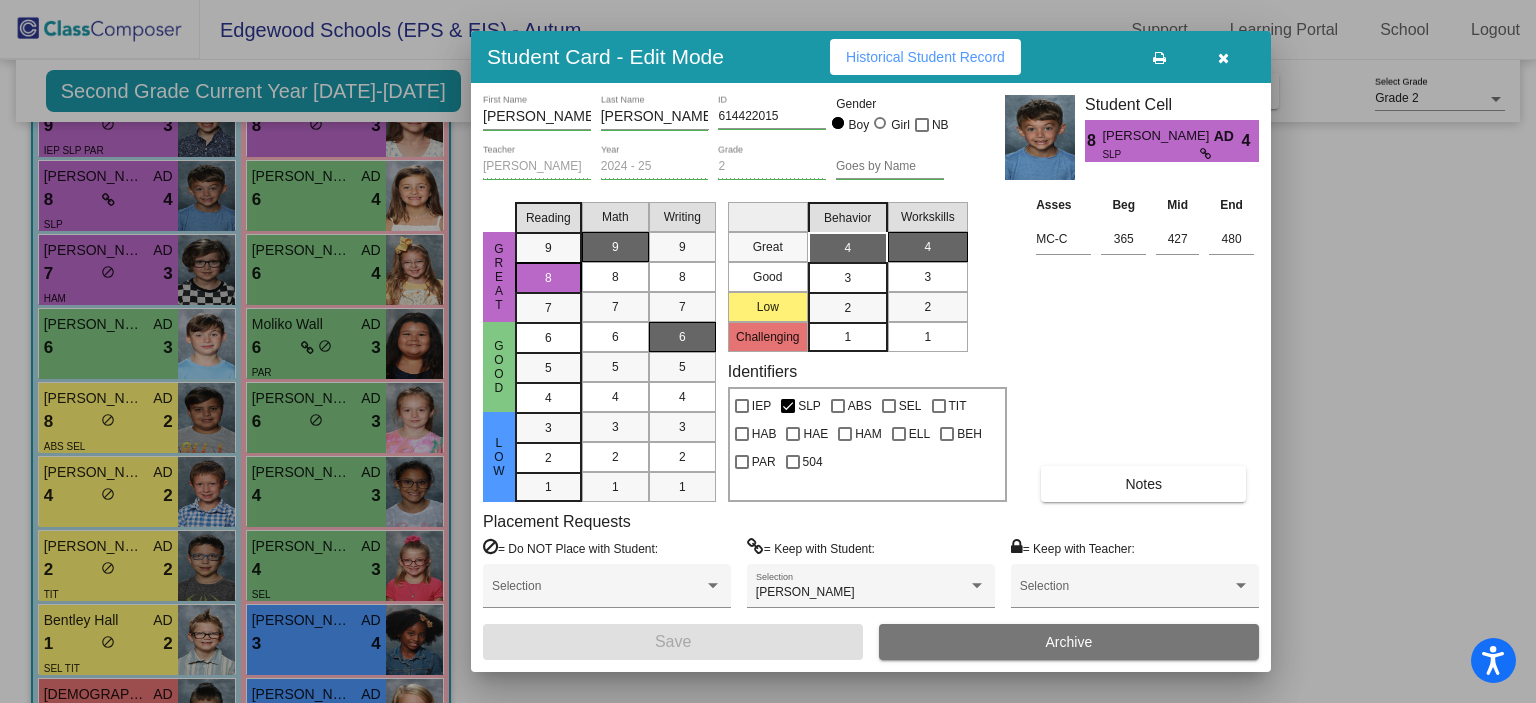 click on "Notes" at bounding box center [1143, 484] 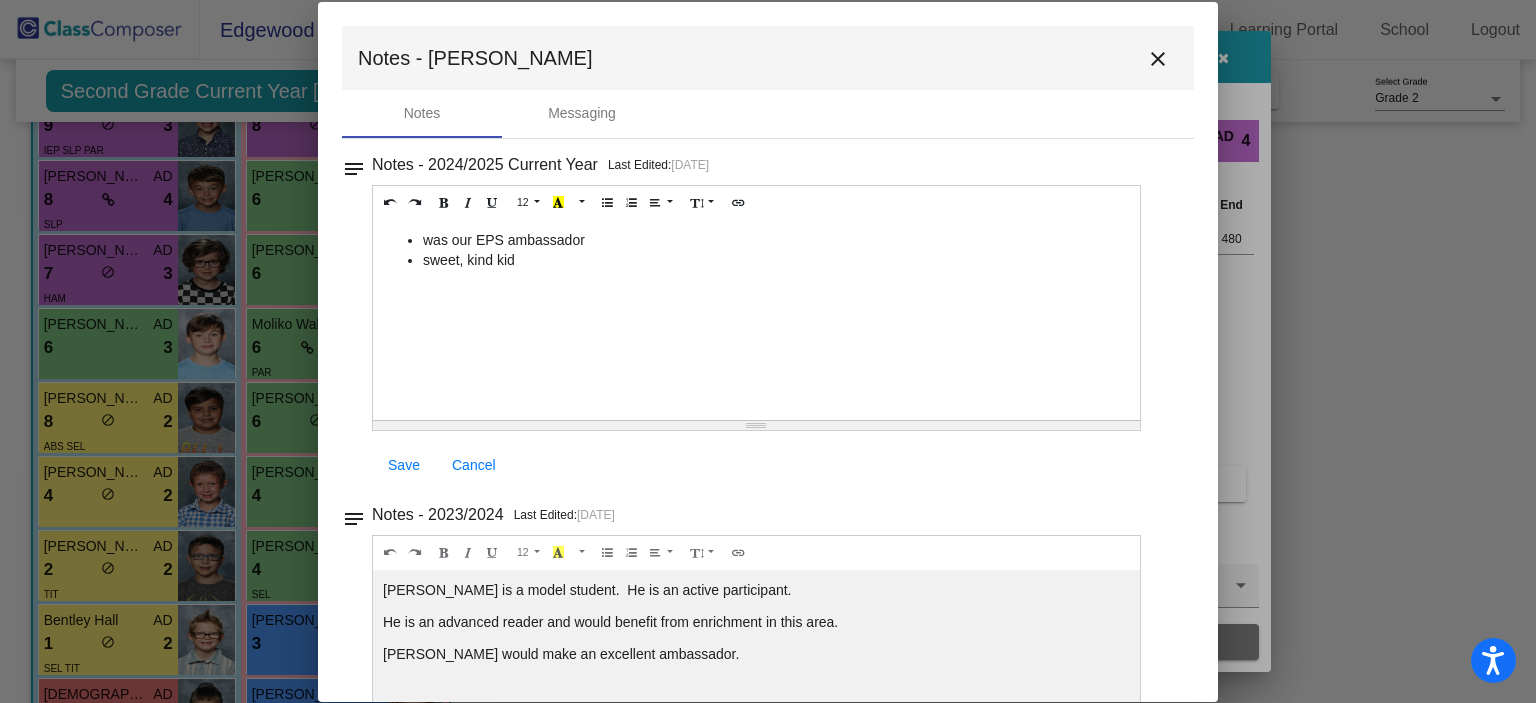 click on "was our EPS ambassador" at bounding box center (776, 240) 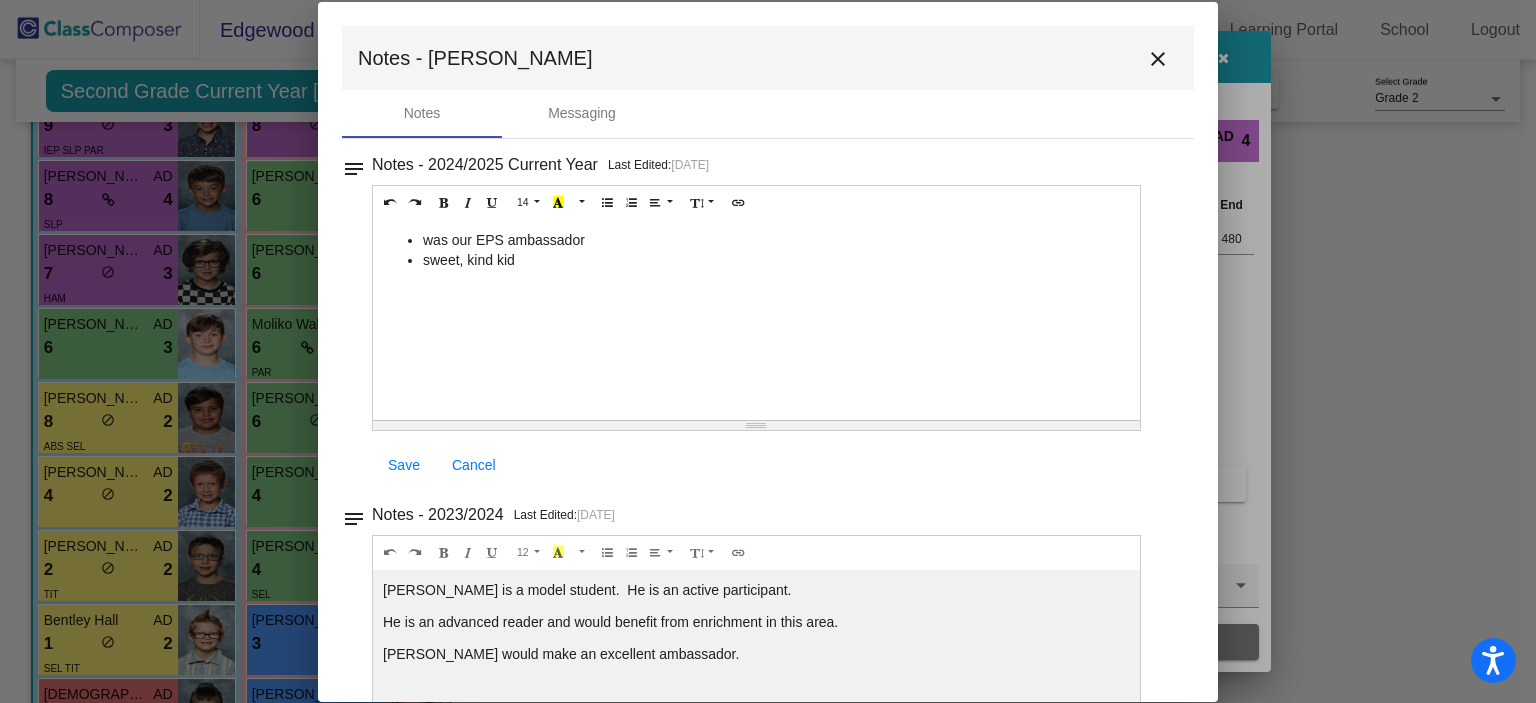 type 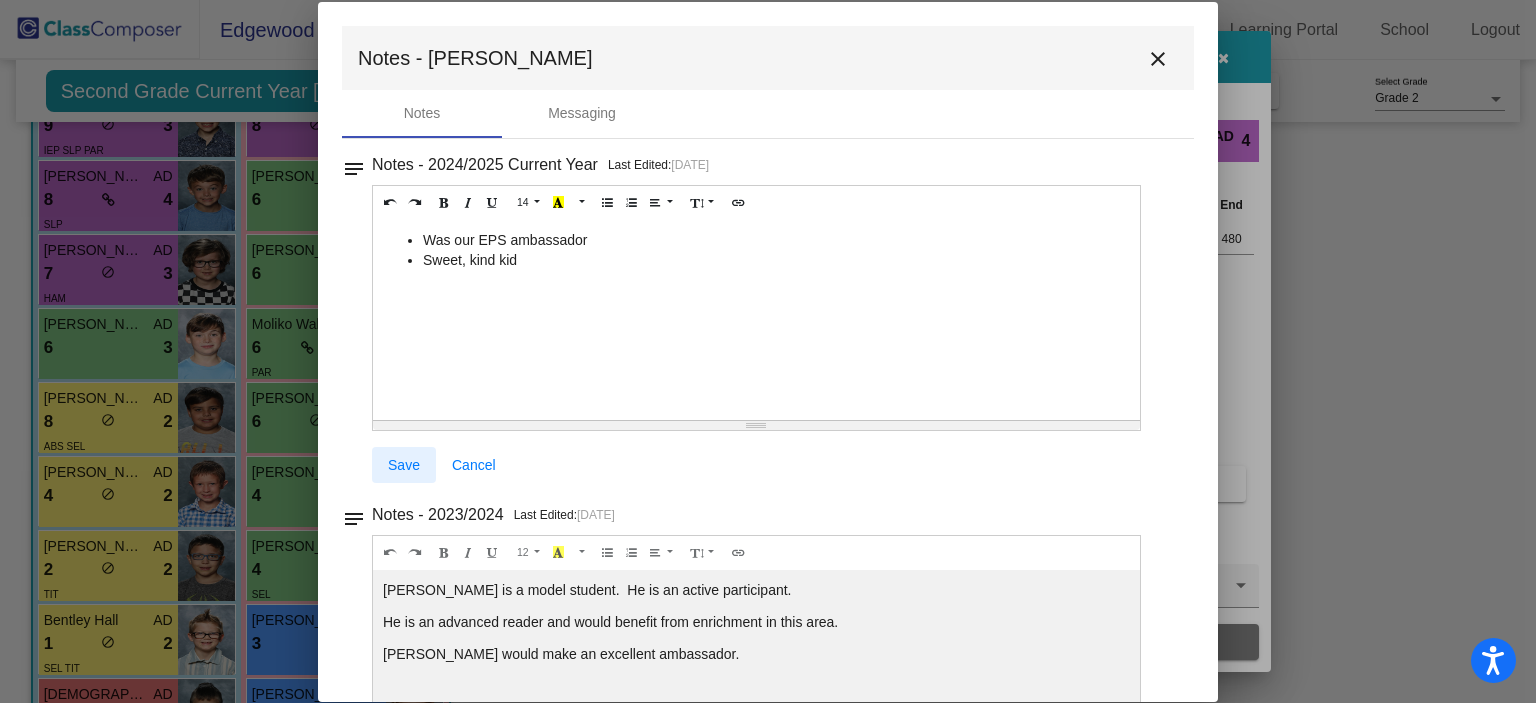 click on "Save" at bounding box center (404, 465) 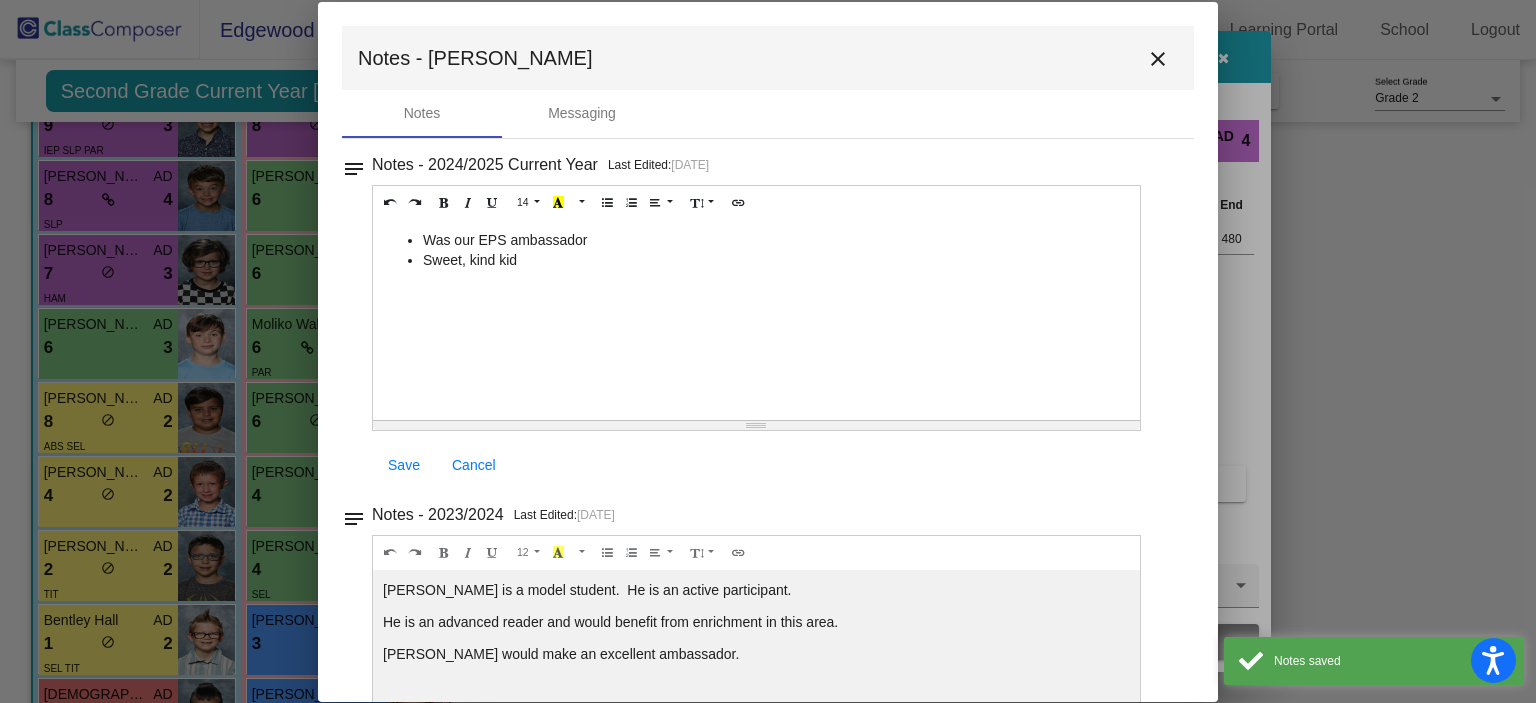click on "close" at bounding box center [1158, 59] 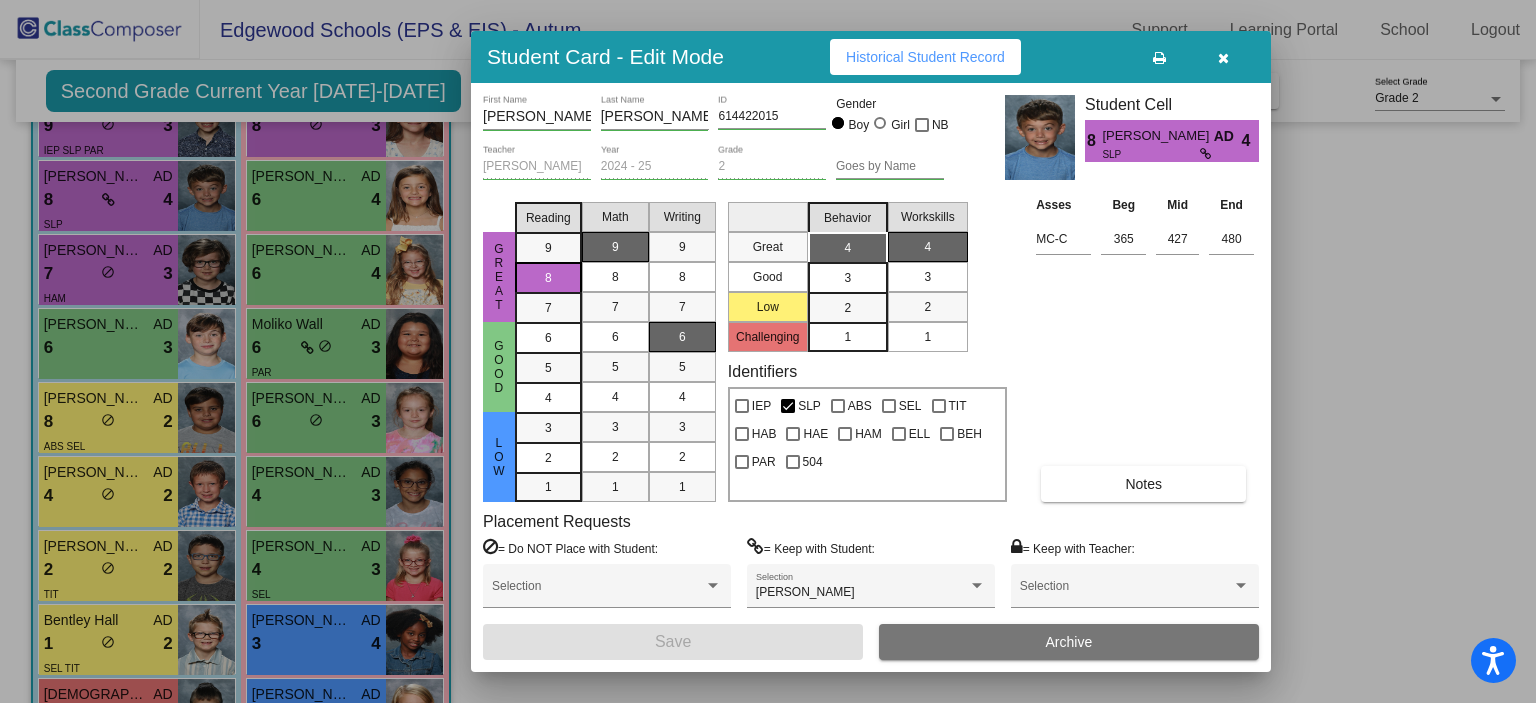 click at bounding box center (1223, 58) 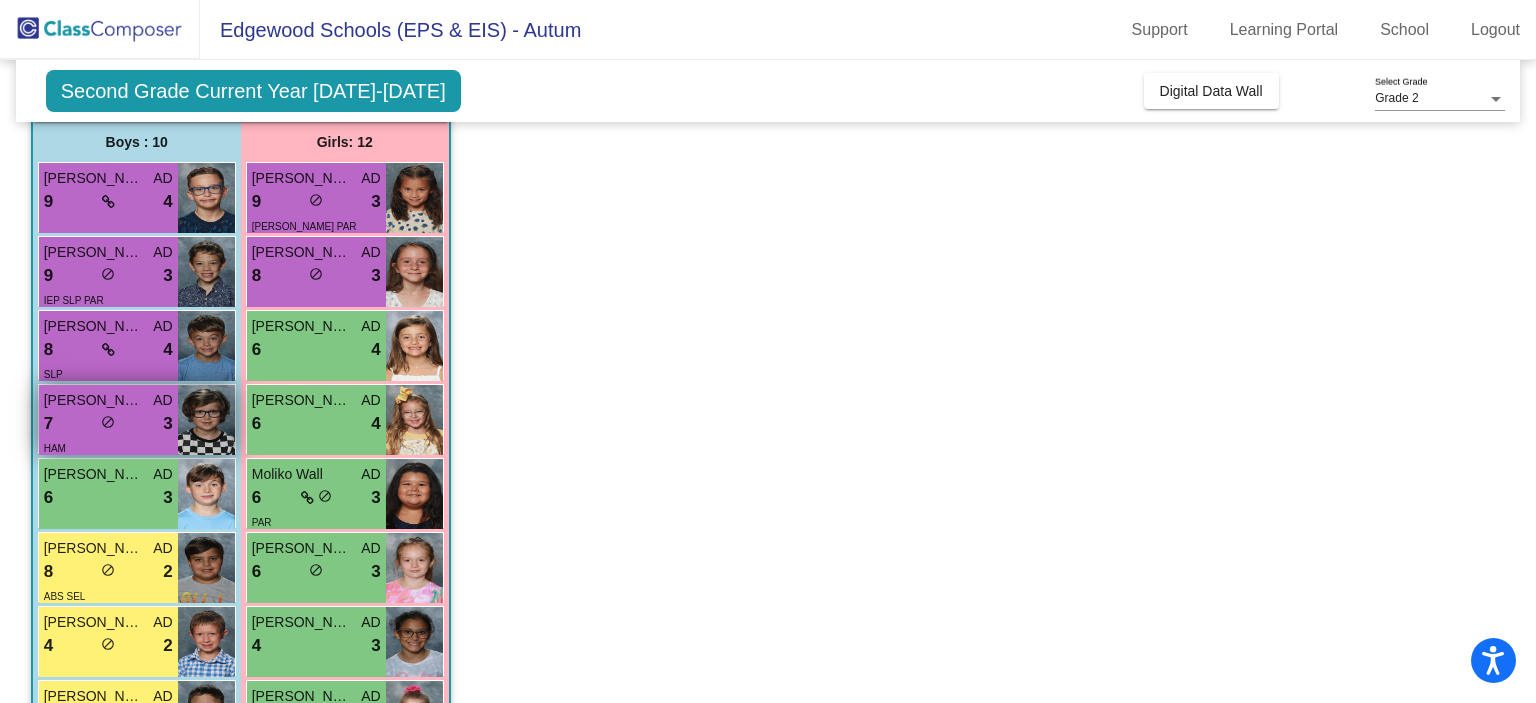 scroll, scrollTop: 156, scrollLeft: 0, axis: vertical 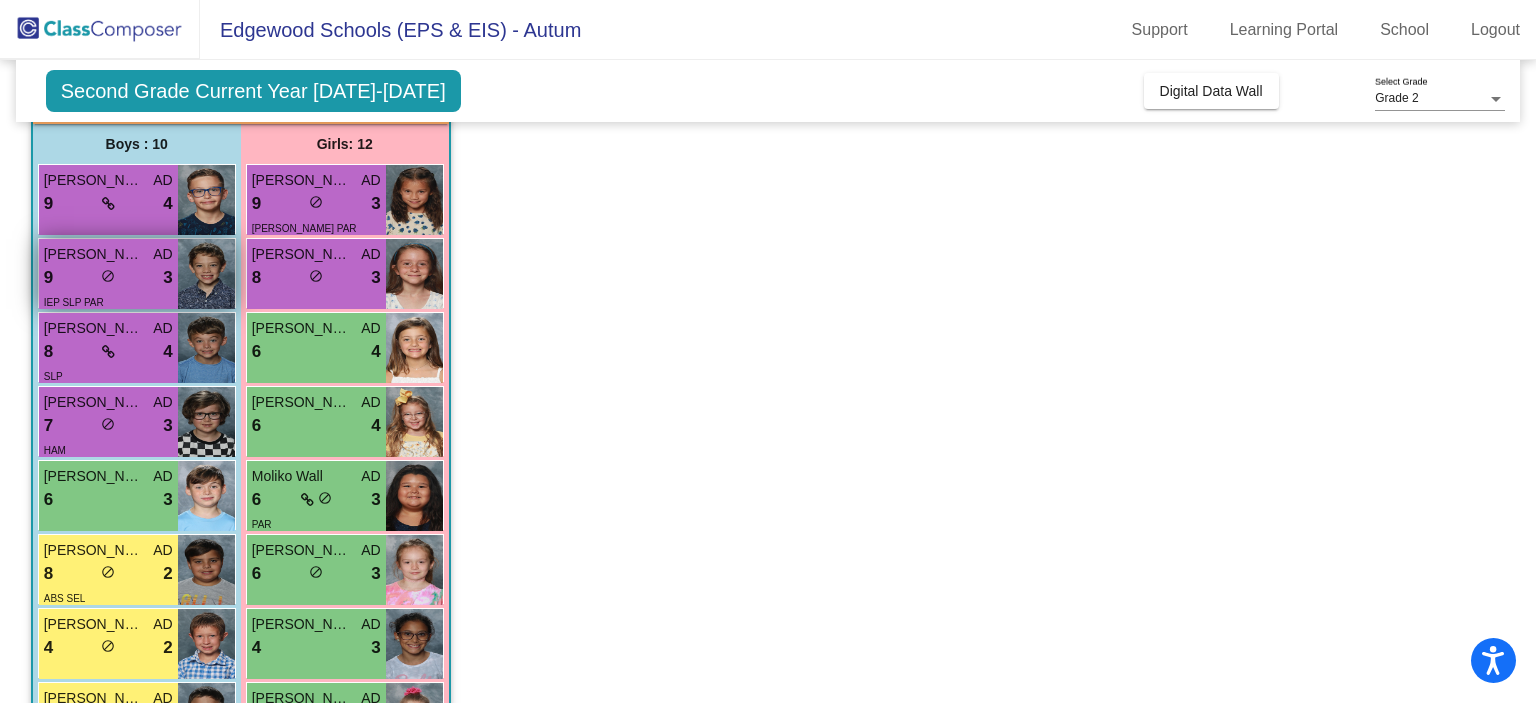 click on "9 lock do_not_disturb_alt 3" at bounding box center (108, 278) 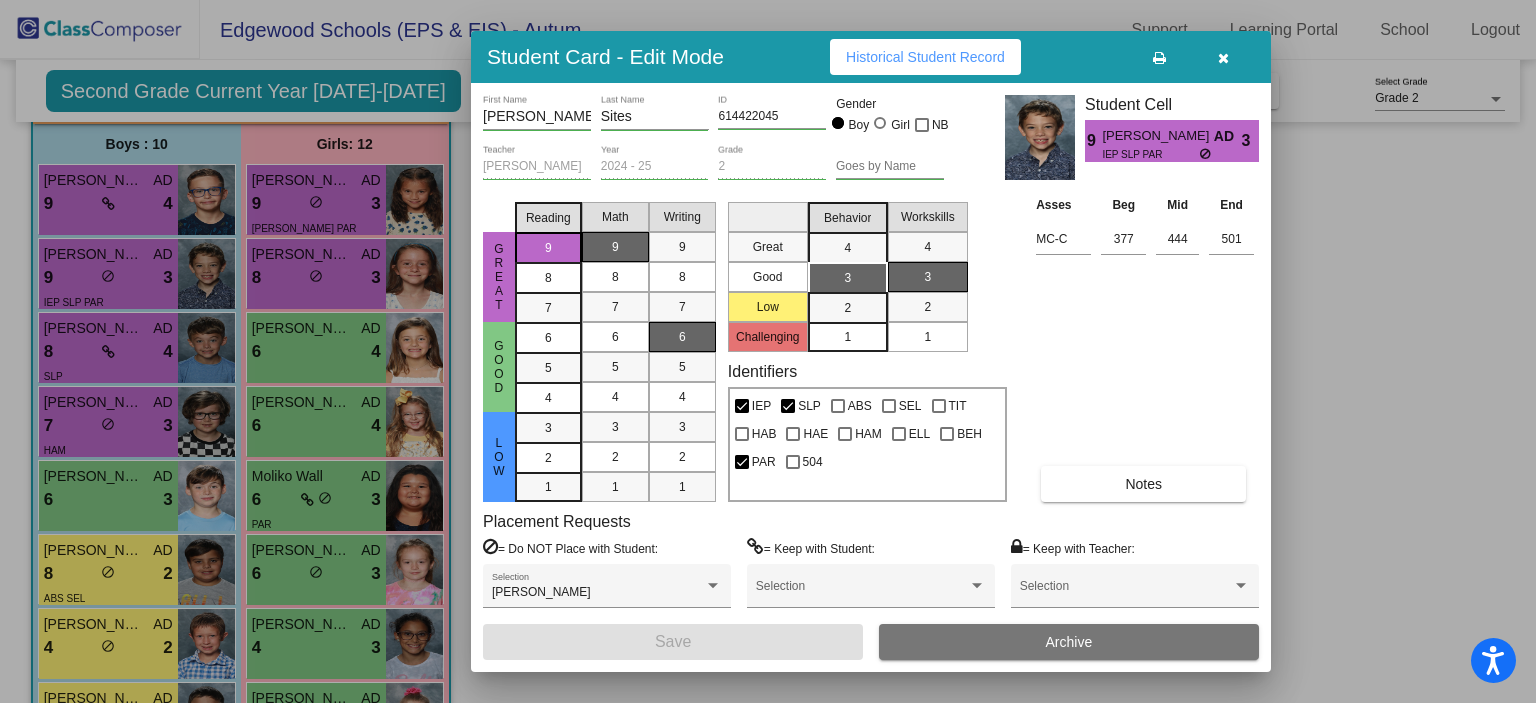 click on "Notes" at bounding box center [1143, 484] 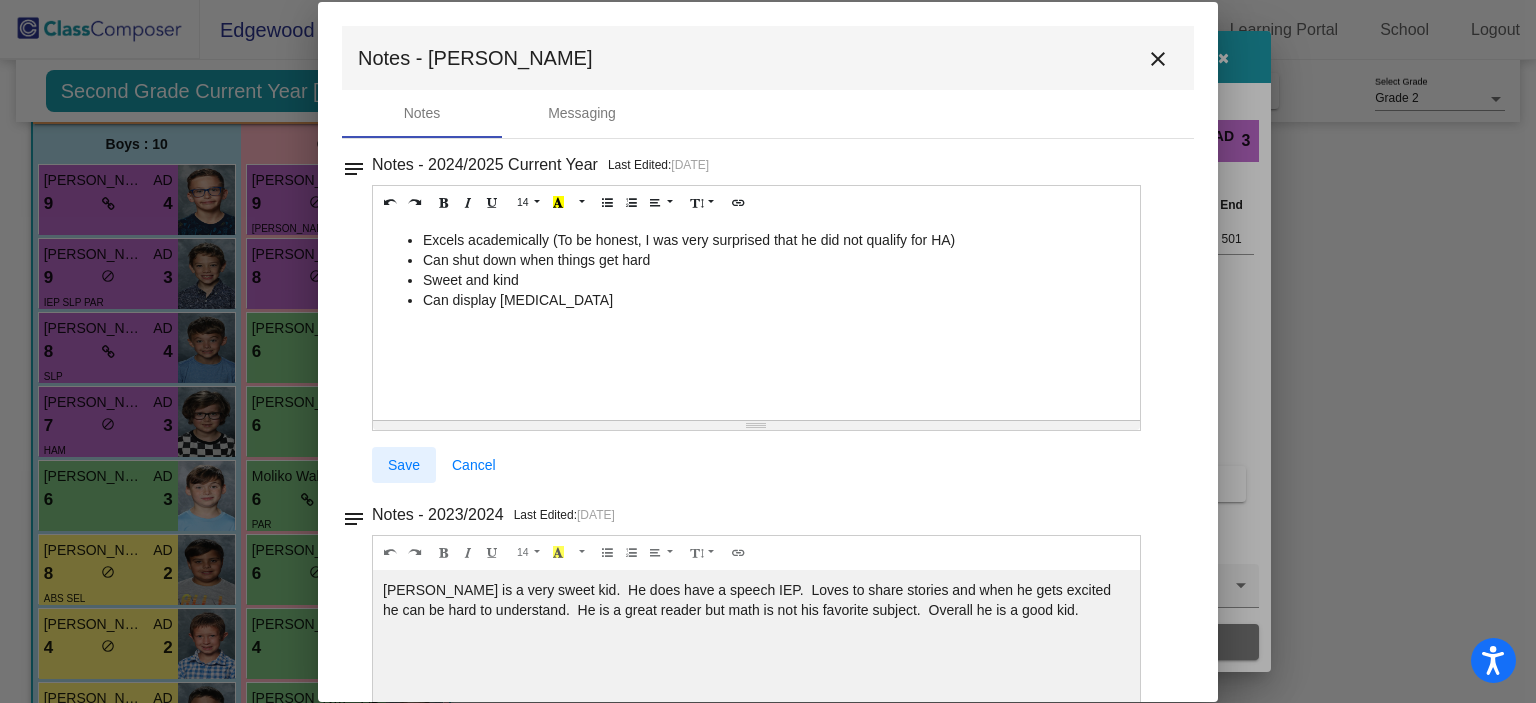 click on "Save" at bounding box center (404, 465) 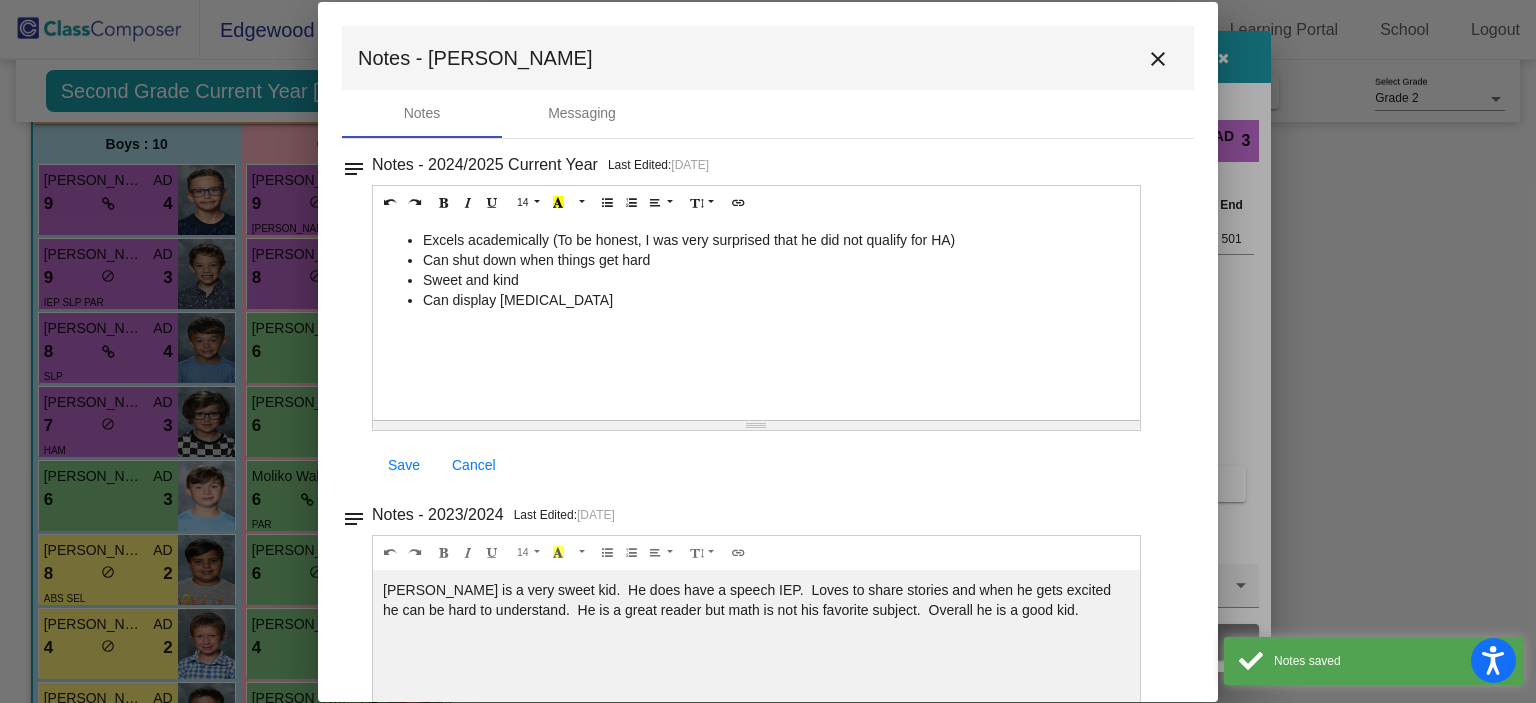 click on "close" at bounding box center [1158, 59] 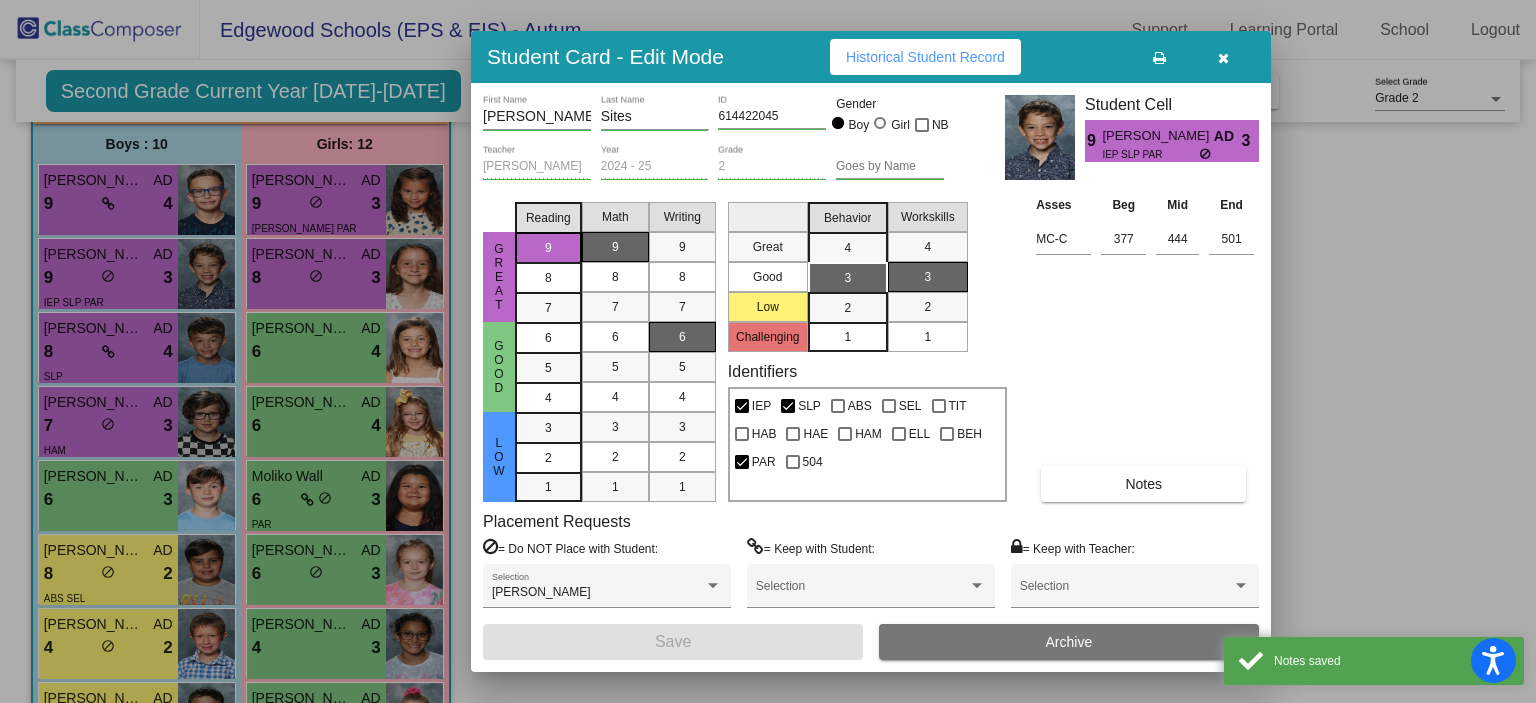 click at bounding box center [1223, 57] 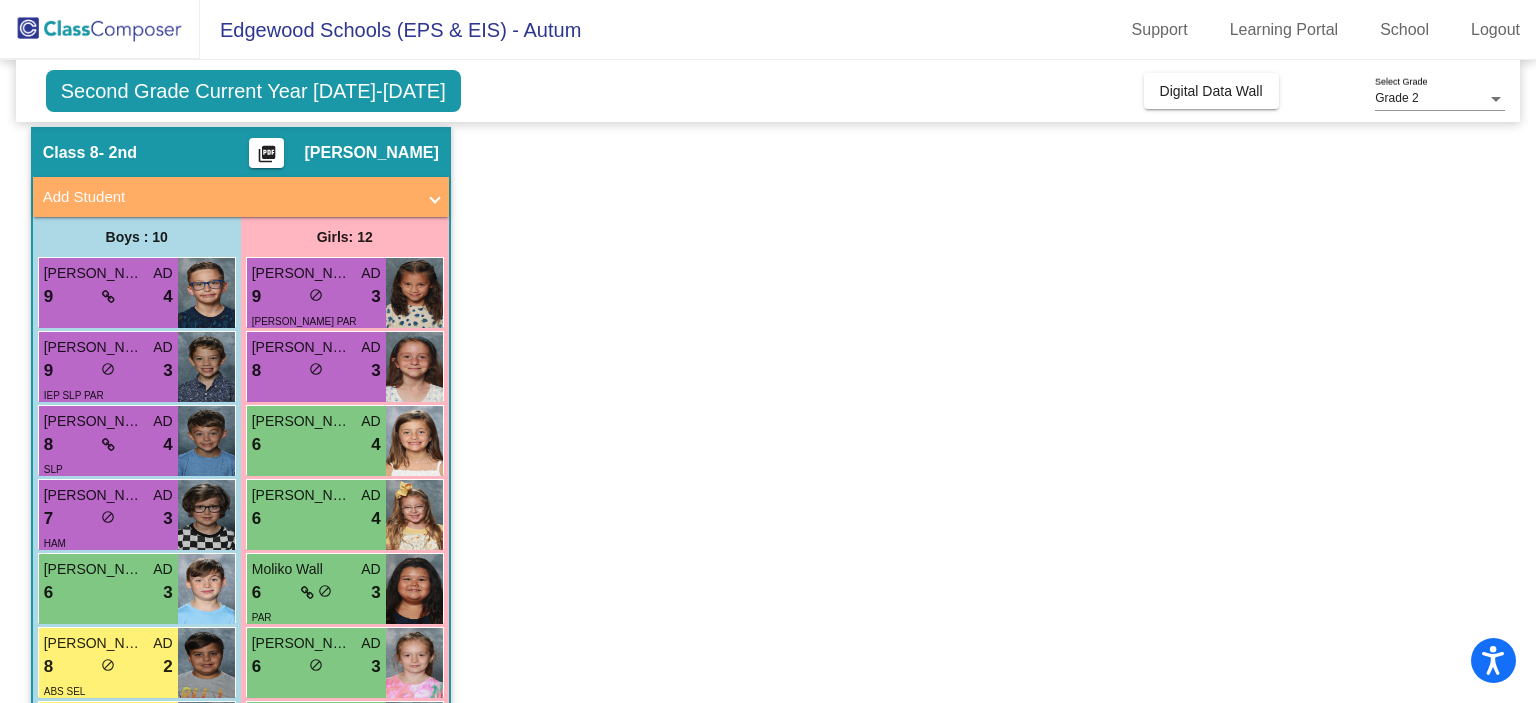 scroll, scrollTop: 0, scrollLeft: 0, axis: both 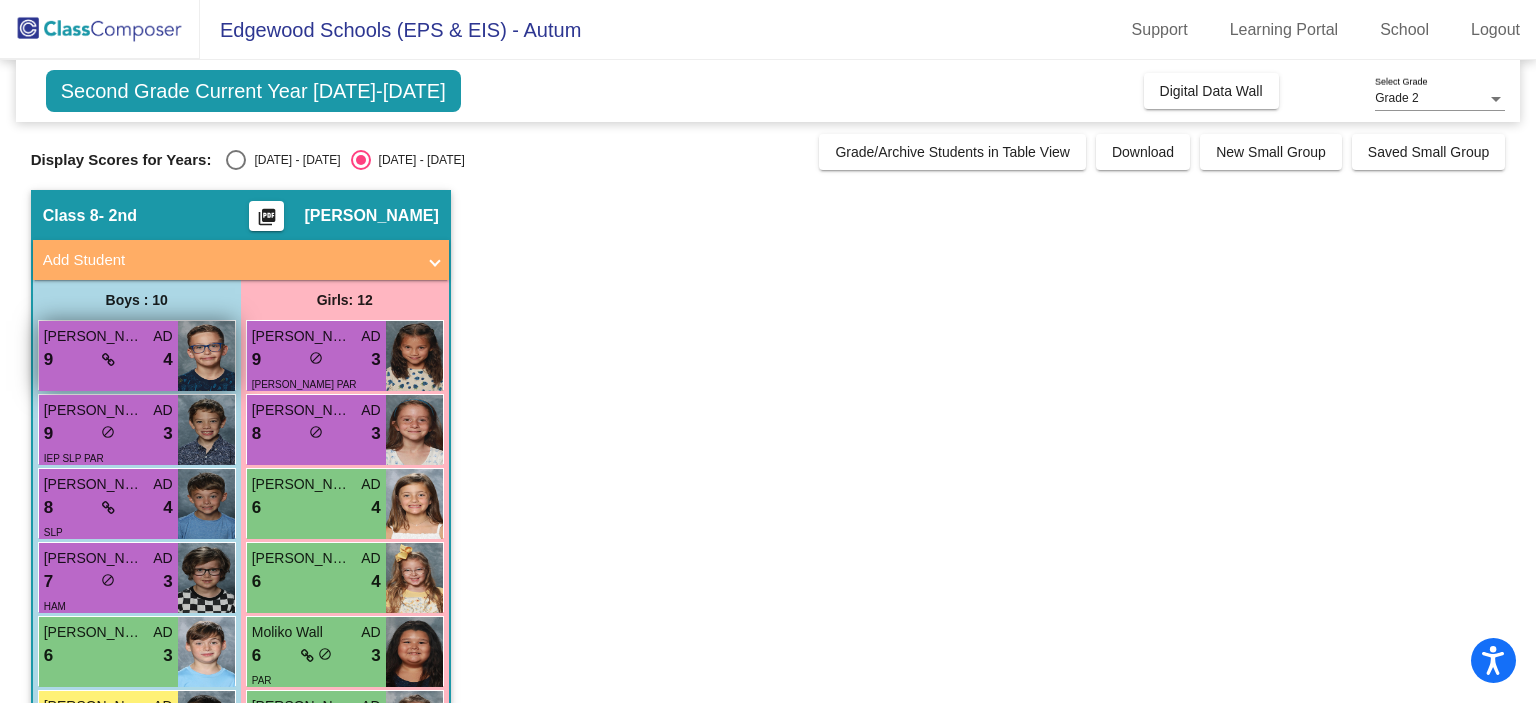 click at bounding box center (206, 356) 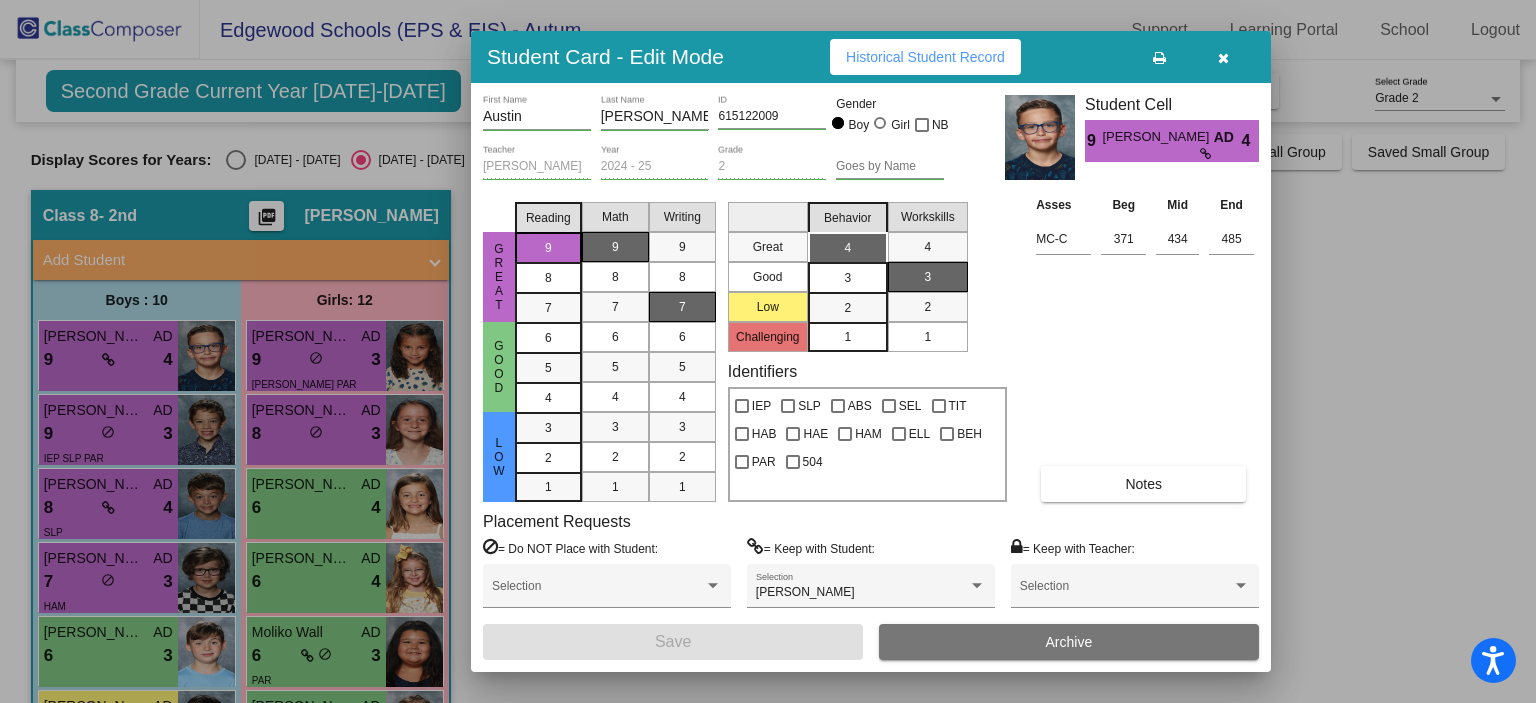 click on "Notes" at bounding box center (1143, 484) 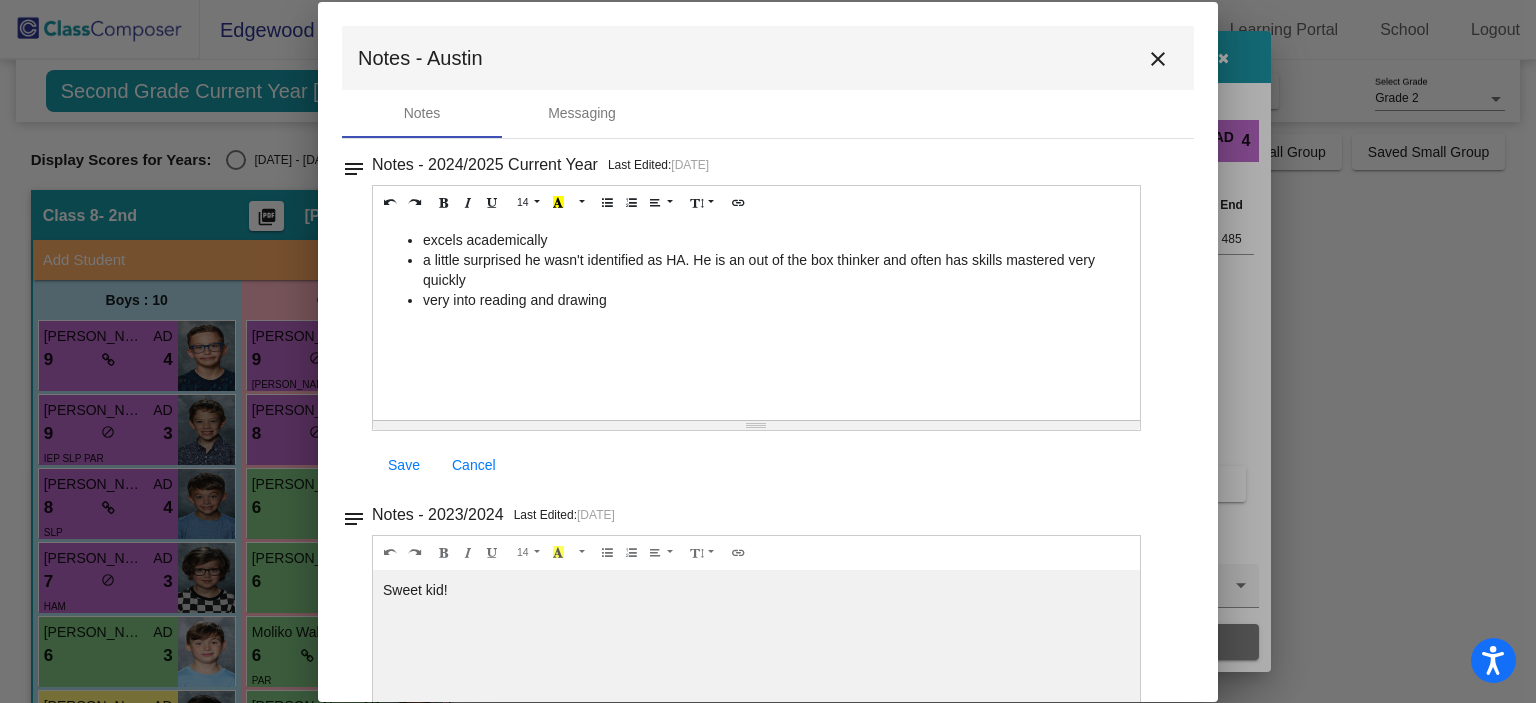 click on "excels academically" at bounding box center (776, 240) 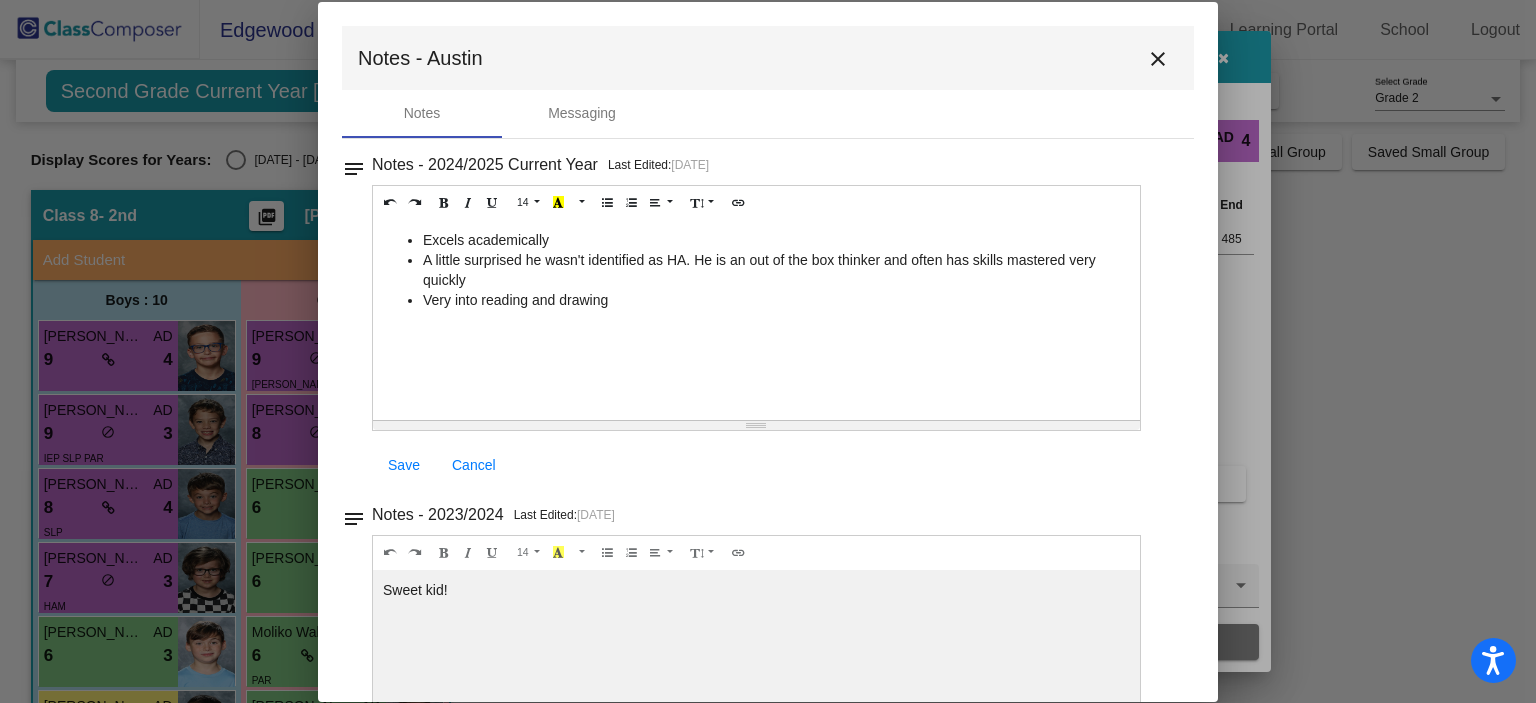 click on "Save" at bounding box center (404, 465) 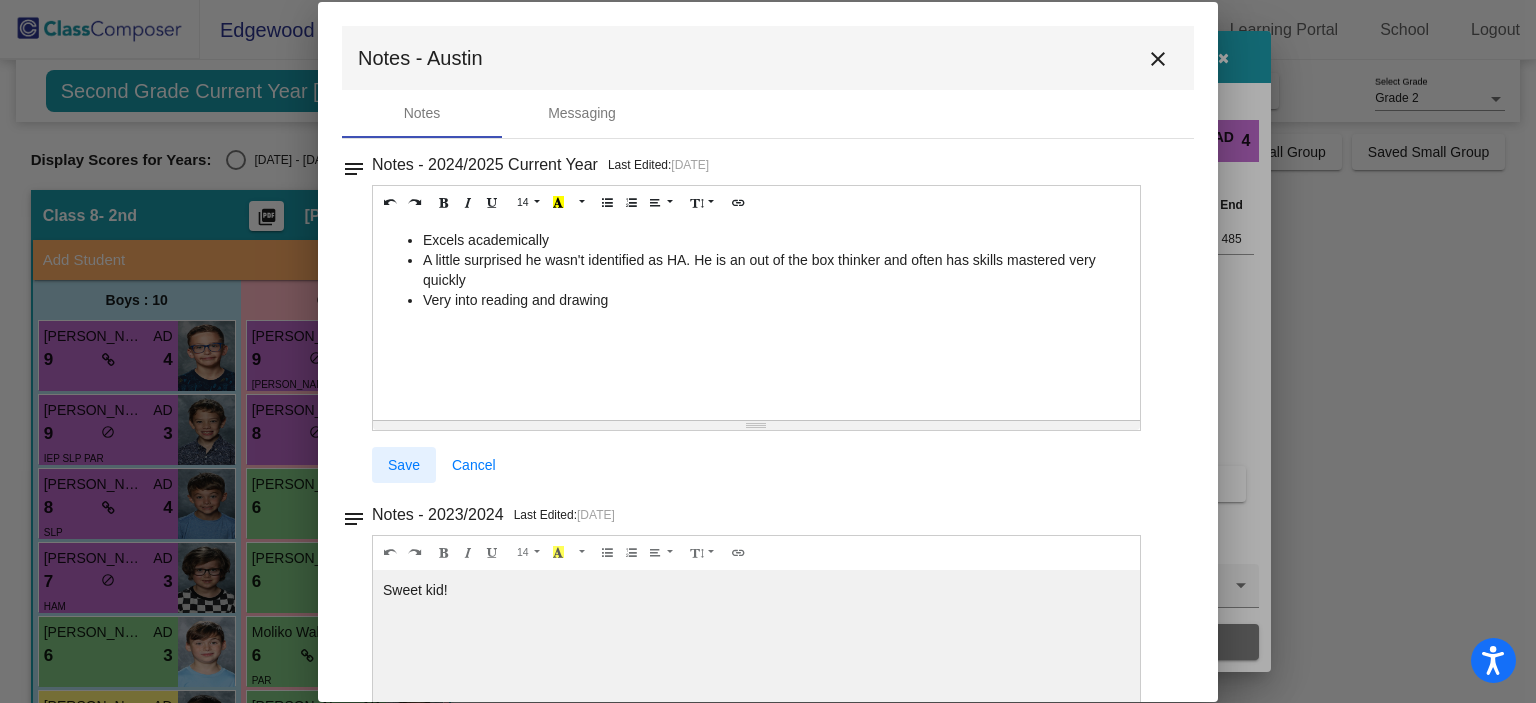 click on "Save" at bounding box center (404, 465) 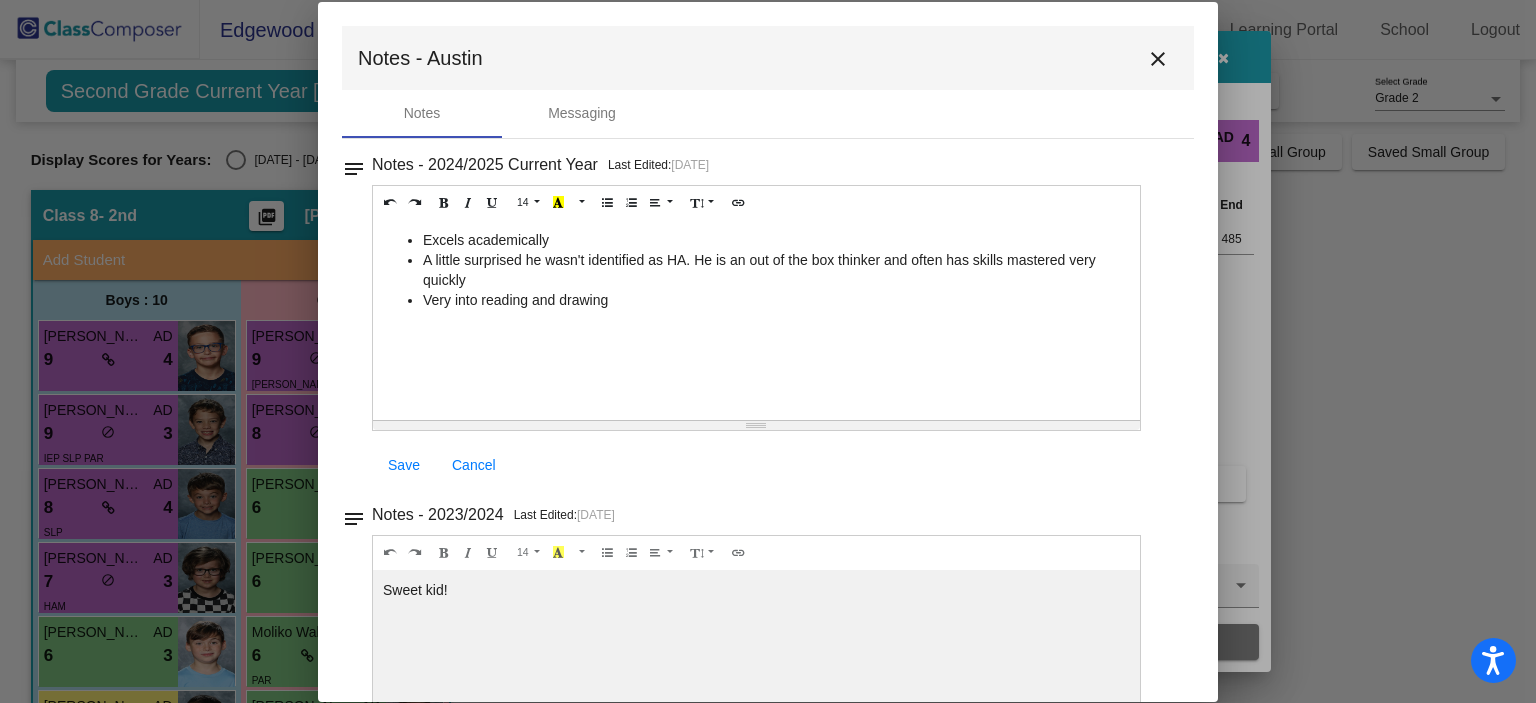 click on "close" at bounding box center [1158, 59] 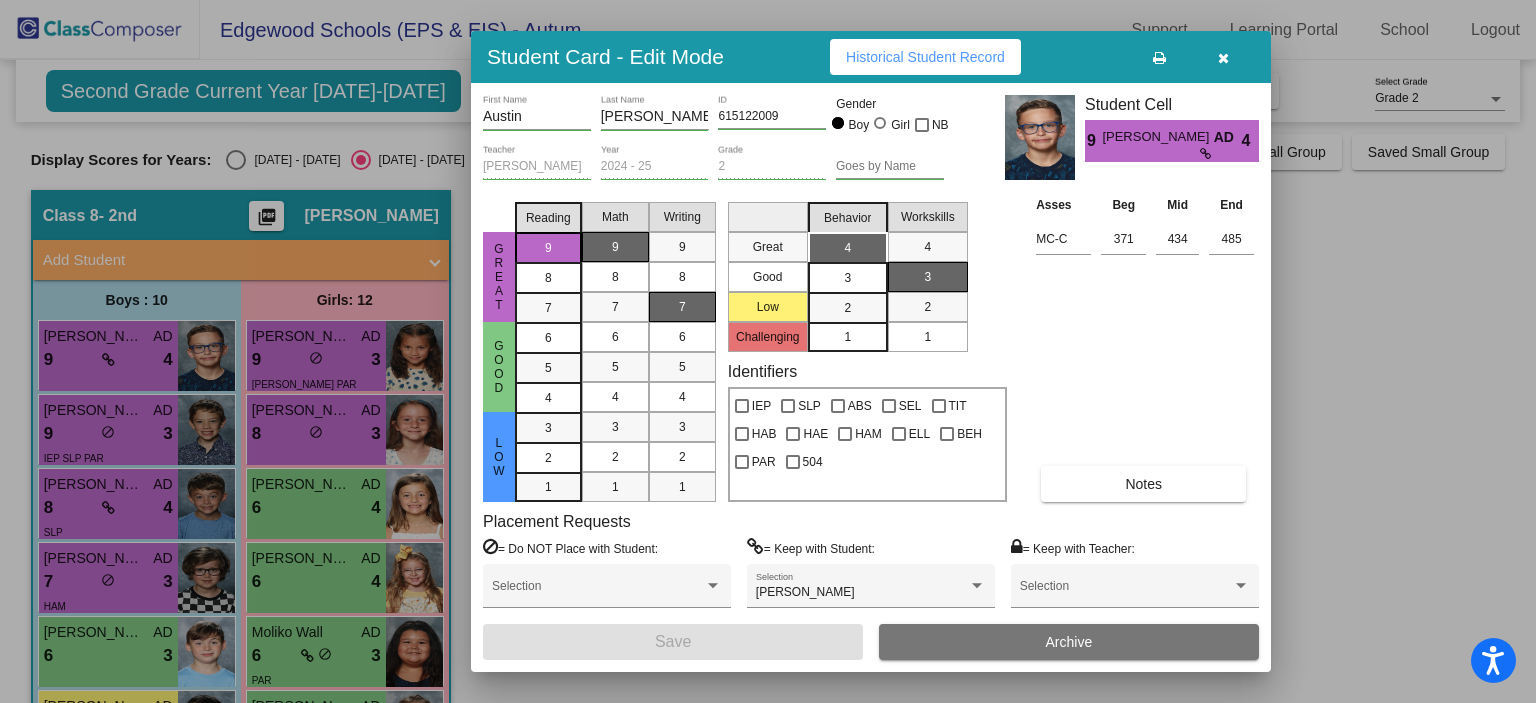 click at bounding box center (1223, 57) 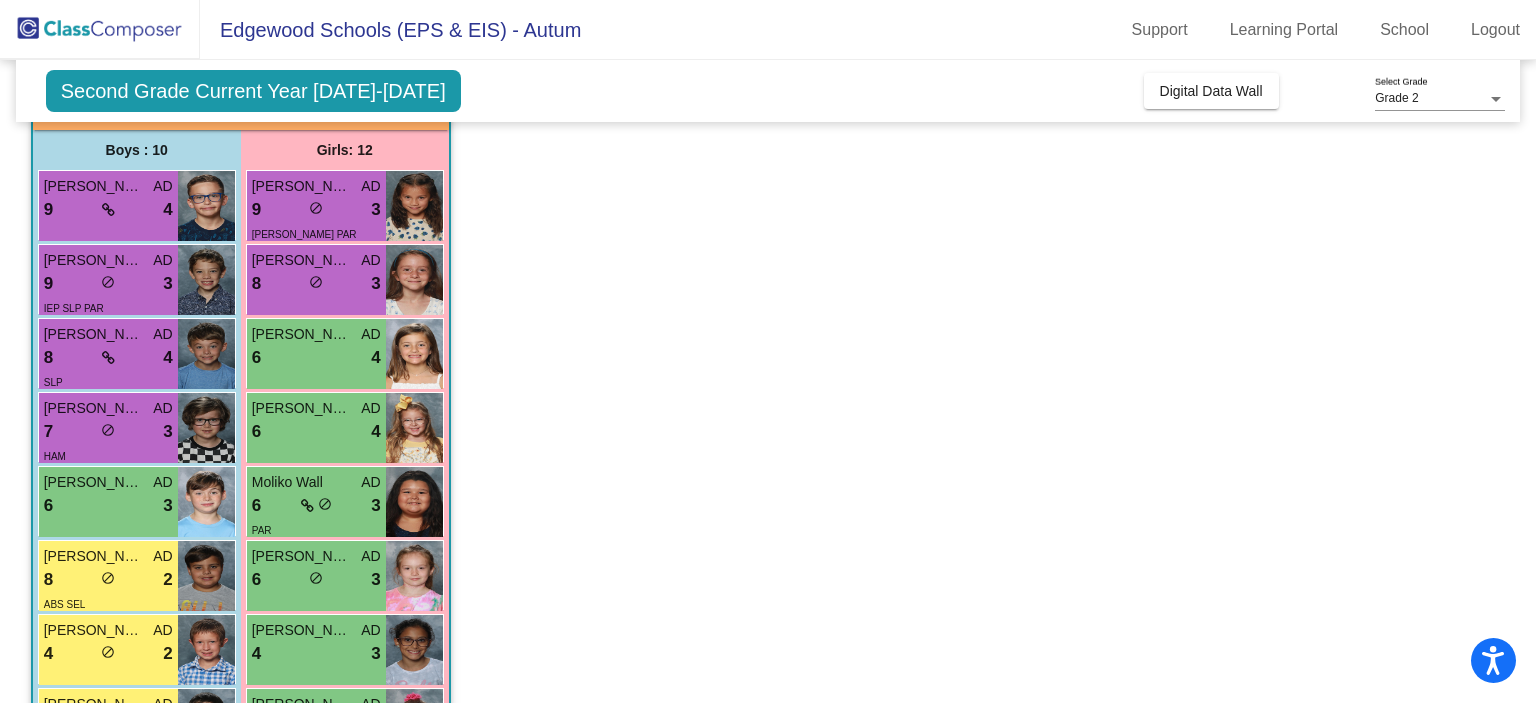 scroll, scrollTop: 182, scrollLeft: 0, axis: vertical 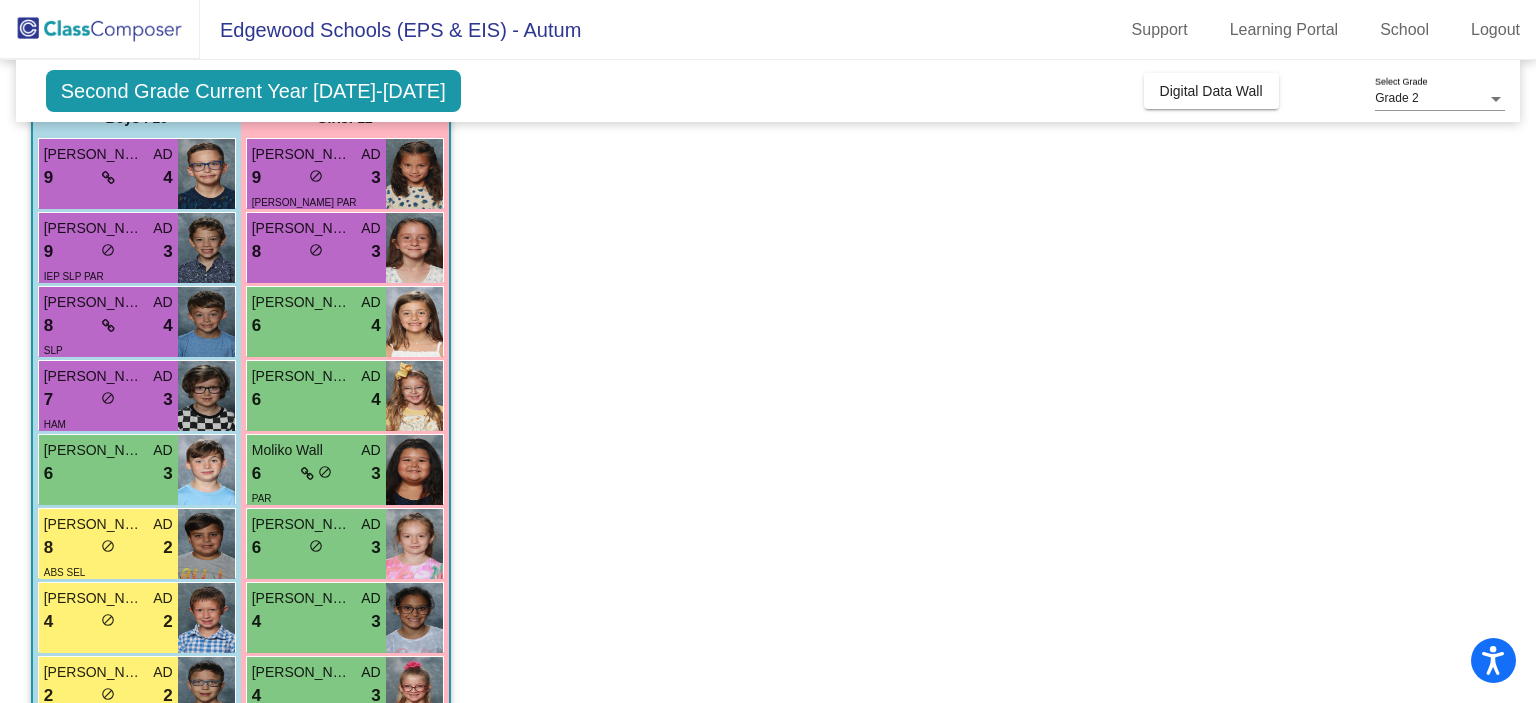 click on "Class 8   - 2nd  picture_as_pdf Autum Daugherty  Add Student  First Name Last Name Student Id  (Recommended)   Boy   Girl   Non Binary Add Close  Boys : 10  Austin Wilhoit AD 9 lock do_not_disturb_alt 4 Henry Sites AD 9 lock do_not_disturb_alt 3 IEP SLP PAR Carson Pedroni AD 8 lock do_not_disturb_alt 4 SLP Wyatt Scholten AD 7 lock do_not_disturb_alt 3 HAM Steven Kozak AD 6 lock do_not_disturb_alt 3 Carter Miles AD 8 lock do_not_disturb_alt 2 ABS SEL Walker Warthan AD 4 lock do_not_disturb_alt 2 Cain Southern AD 2 lock do_not_disturb_alt 2 TIT Bentley Hall AD 1 lock do_not_disturb_alt 2 SEL TIT Ezekiel Owens AD 5 lock do_not_disturb_alt 1 SEL Girls: 12 Leona Weakley AD 9 lock do_not_disturb_alt 3 HAE HAM PAR Emma Cowden AD 8 lock do_not_disturb_alt 3 Lillian Hines AD 6 lock do_not_disturb_alt 4 Evelyn Williams AD 6 lock do_not_disturb_alt 4 Moliko Wall AD 6 lock do_not_disturb_alt 3 PAR Savannah Hale AD 6 lock do_not_disturb_alt 3 Mariyah Ortiz AD 4 lock do_not_disturb_alt 3 Callee Frye-Davis AD 4 lock 3 AD" 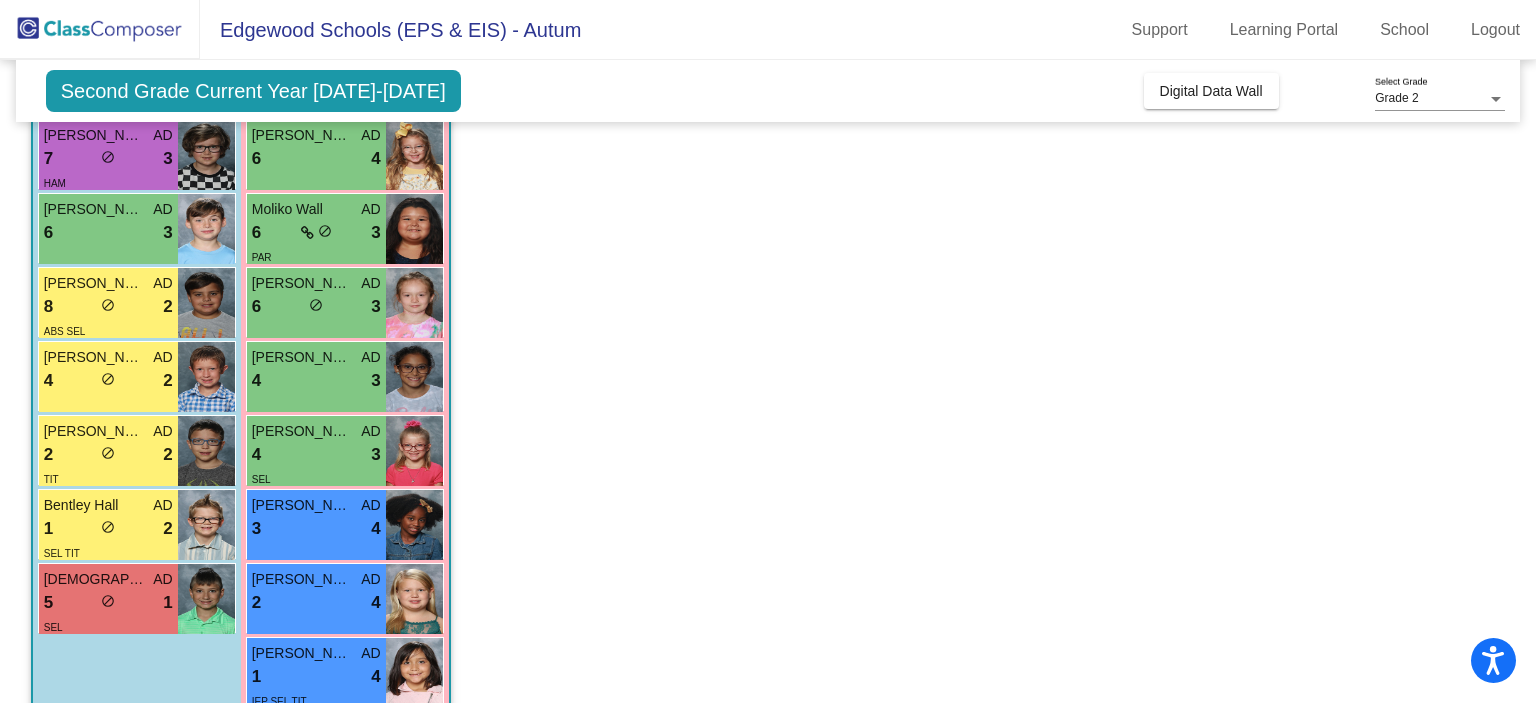 scroll, scrollTop: 430, scrollLeft: 0, axis: vertical 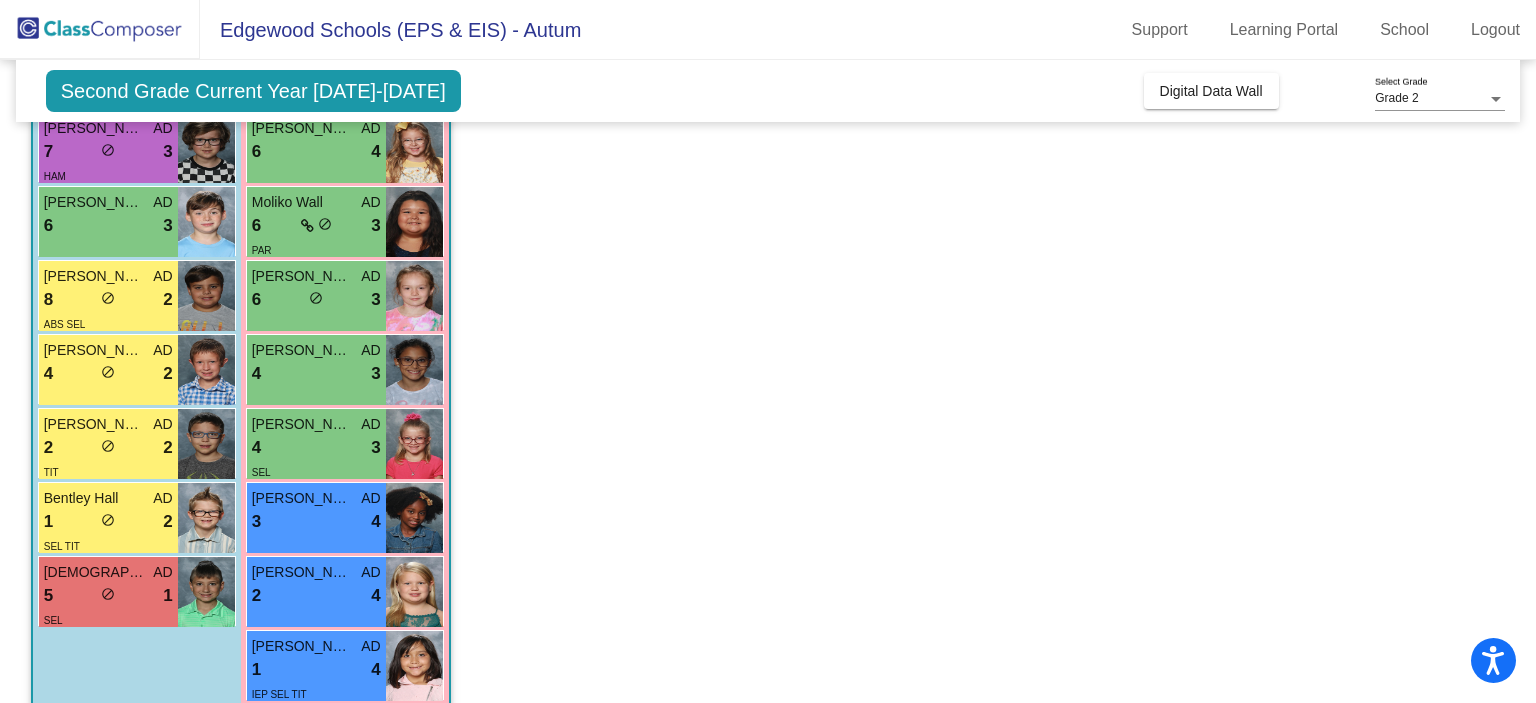 click on "Class 8   - 2nd  picture_as_pdf Autum Daugherty  Add Student  First Name Last Name Student Id  (Recommended)   Boy   Girl   Non Binary Add Close  Boys : 10  Austin Wilhoit AD 9 lock do_not_disturb_alt 4 Henry Sites AD 9 lock do_not_disturb_alt 3 IEP SLP PAR Carson Pedroni AD 8 lock do_not_disturb_alt 4 SLP Wyatt Scholten AD 7 lock do_not_disturb_alt 3 HAM Steven Kozak AD 6 lock do_not_disturb_alt 3 Carter Miles AD 8 lock do_not_disturb_alt 2 ABS SEL Walker Warthan AD 4 lock do_not_disturb_alt 2 Cain Southern AD 2 lock do_not_disturb_alt 2 TIT Bentley Hall AD 1 lock do_not_disturb_alt 2 SEL TIT Ezekiel Owens AD 5 lock do_not_disturb_alt 1 SEL Girls: 12 Leona Weakley AD 9 lock do_not_disturb_alt 3 HAE HAM PAR Emma Cowden AD 8 lock do_not_disturb_alt 3 Lillian Hines AD 6 lock do_not_disturb_alt 4 Evelyn Williams AD 6 lock do_not_disturb_alt 4 Moliko Wall AD 6 lock do_not_disturb_alt 3 PAR Savannah Hale AD 6 lock do_not_disturb_alt 3 Mariyah Ortiz AD 4 lock do_not_disturb_alt 3 Callee Frye-Davis AD 4 lock 3 AD" 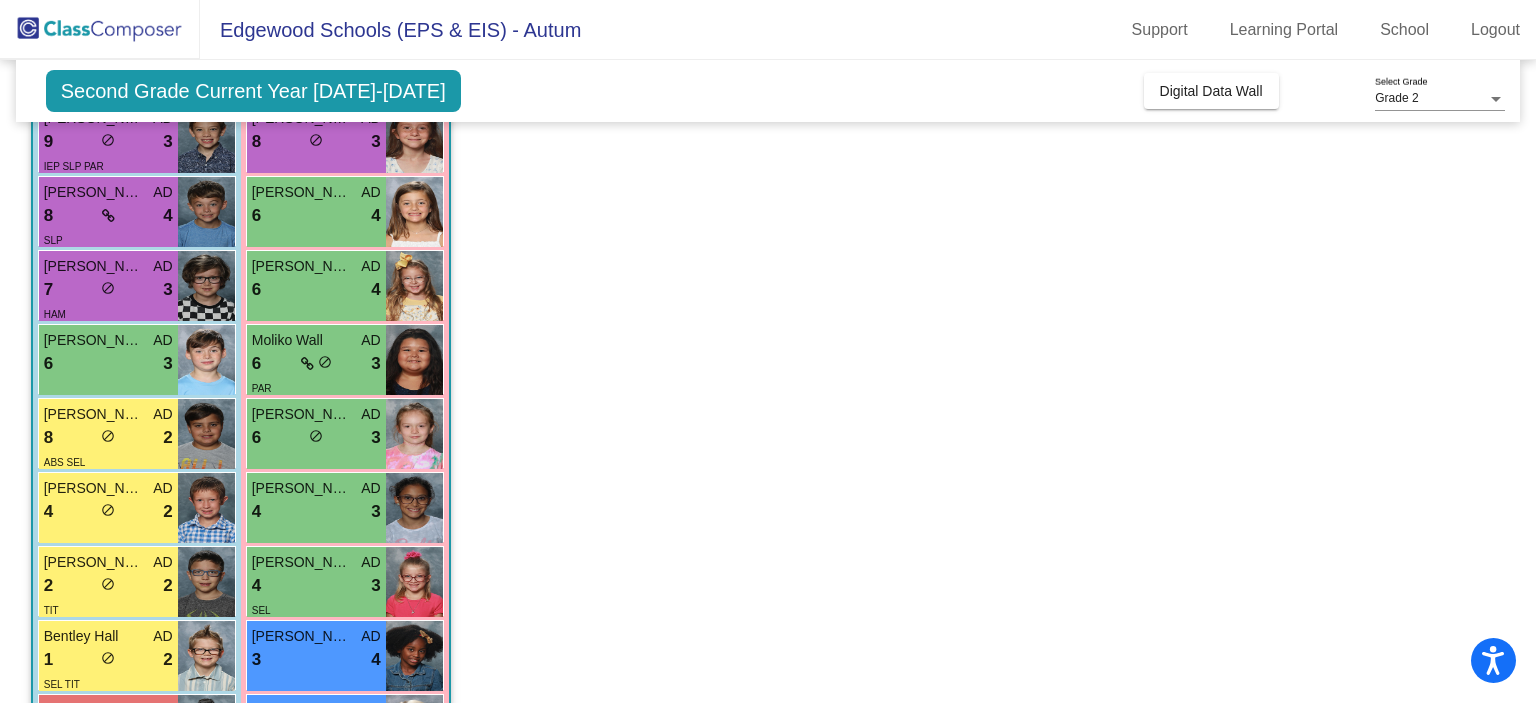 scroll, scrollTop: 536, scrollLeft: 0, axis: vertical 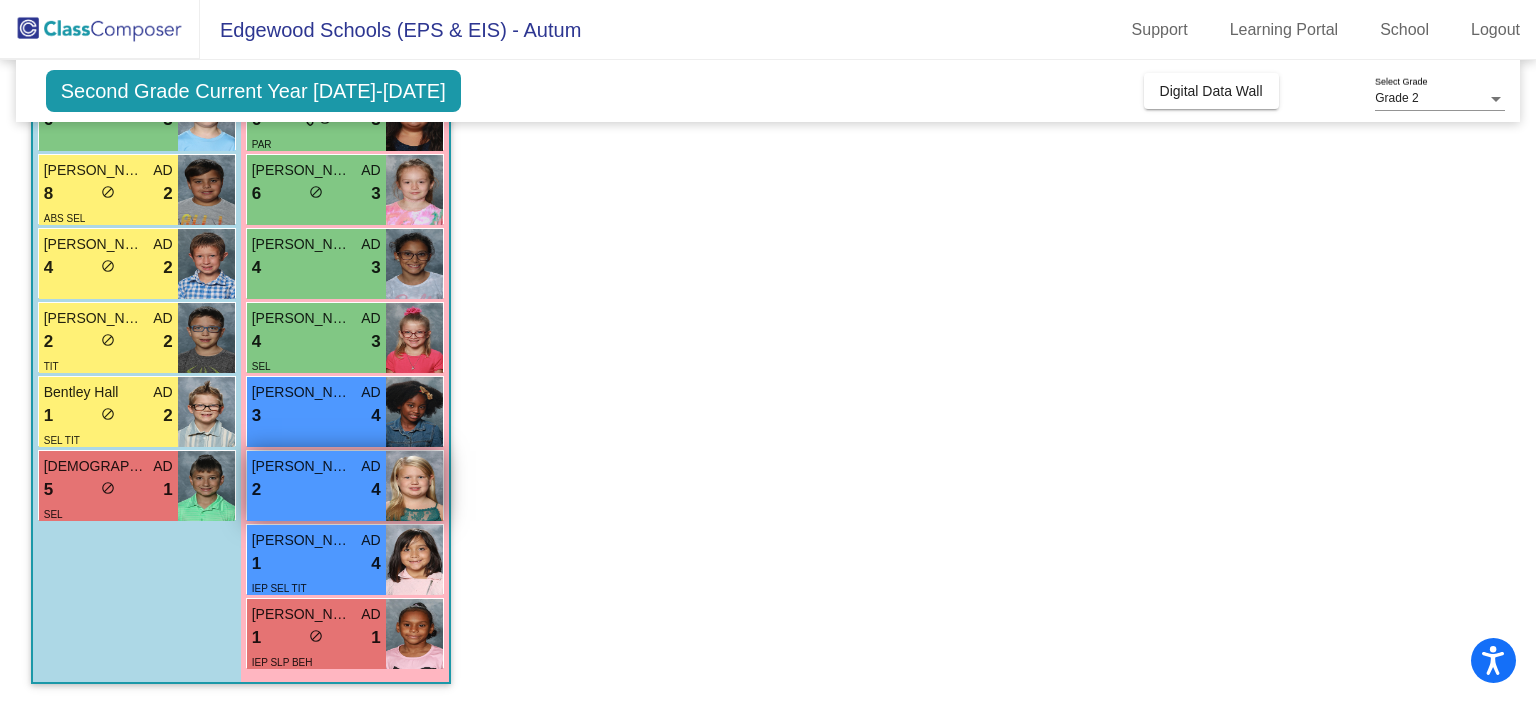 drag, startPoint x: 376, startPoint y: 476, endPoint x: 274, endPoint y: 498, distance: 104.34558 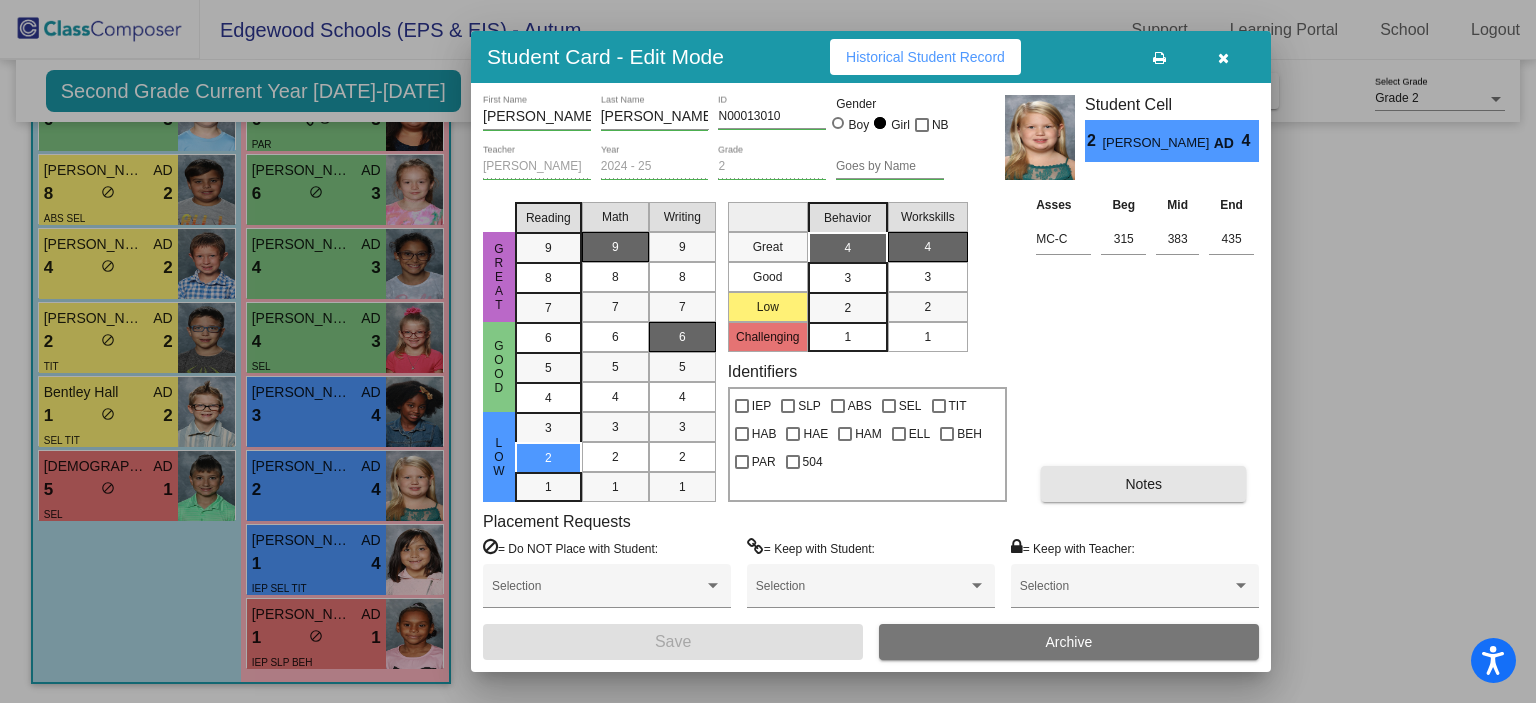 click on "Notes" at bounding box center [1143, 484] 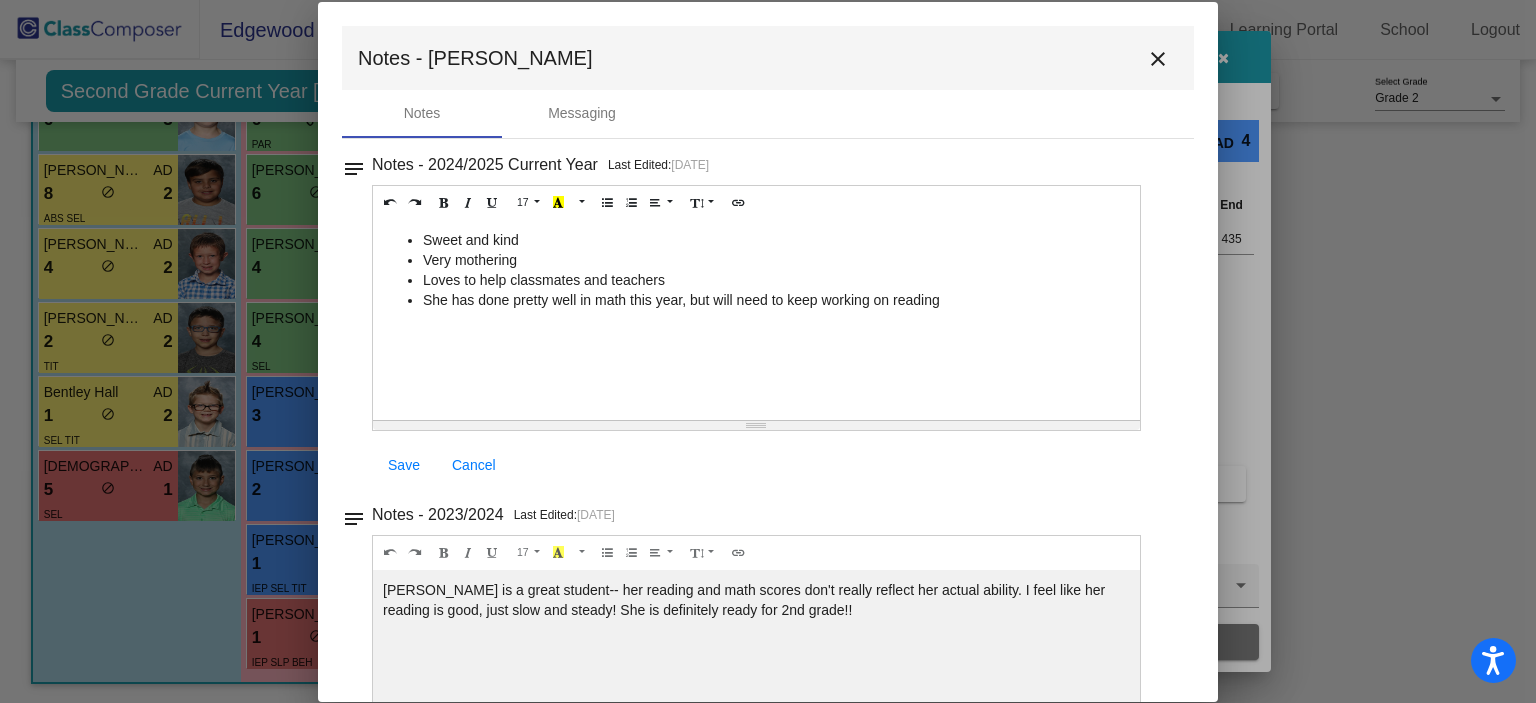 click on "close" at bounding box center [1158, 59] 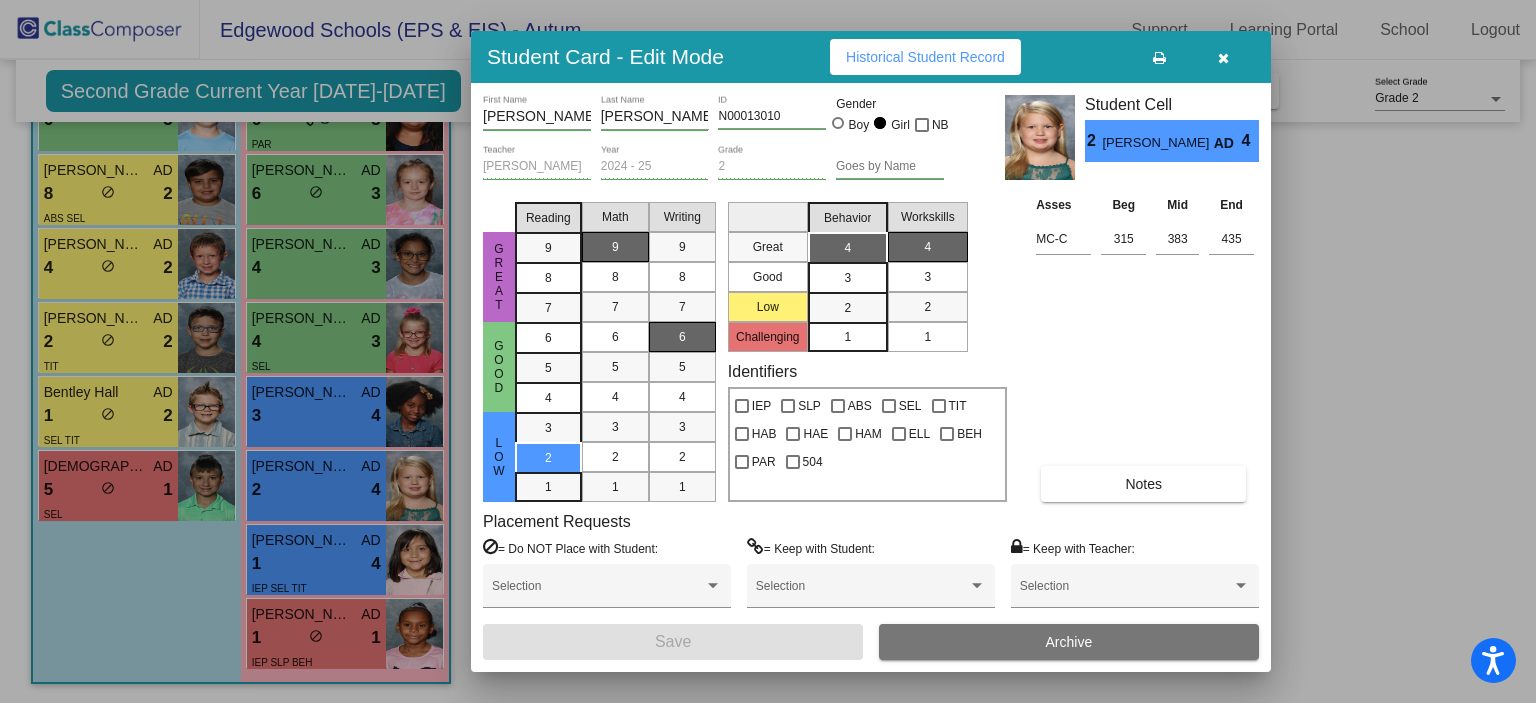 click at bounding box center (1223, 58) 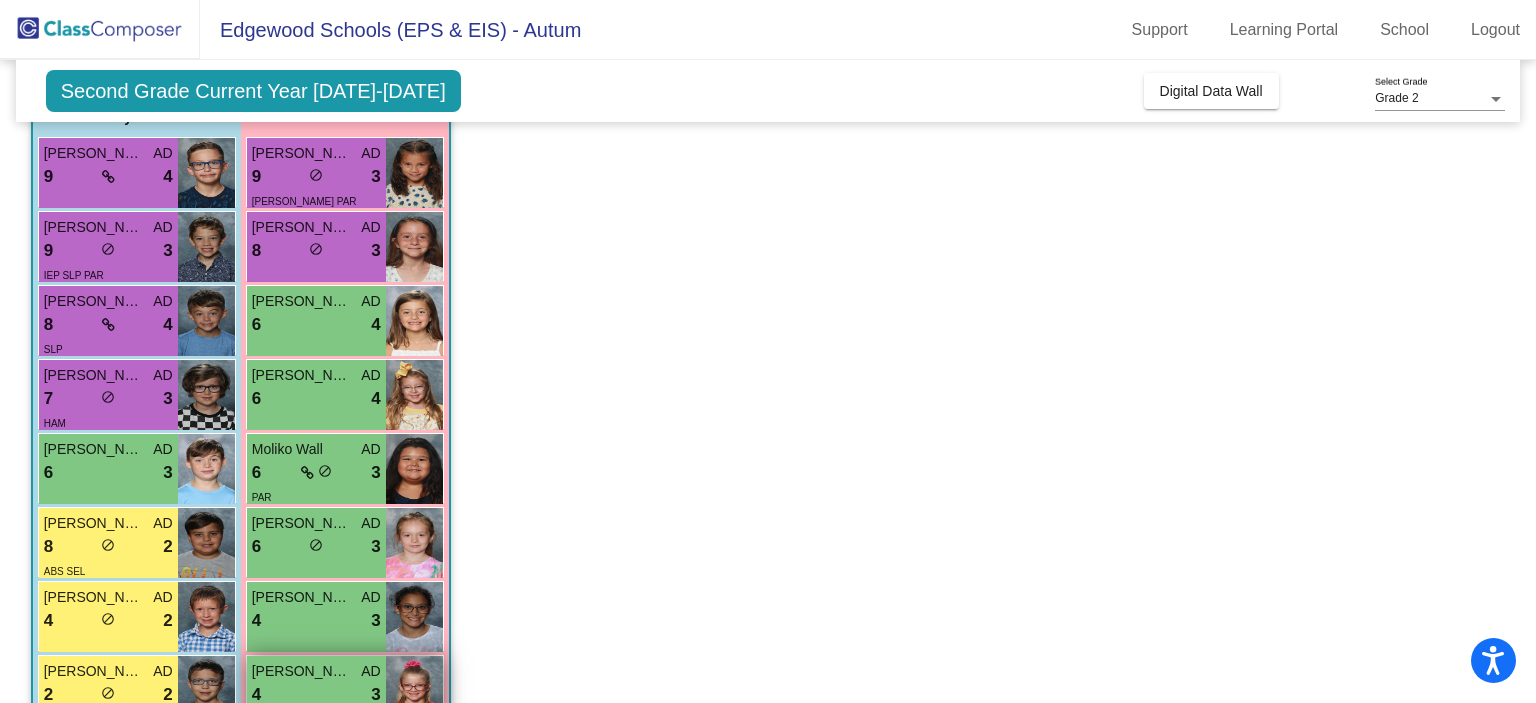 scroll, scrollTop: 174, scrollLeft: 0, axis: vertical 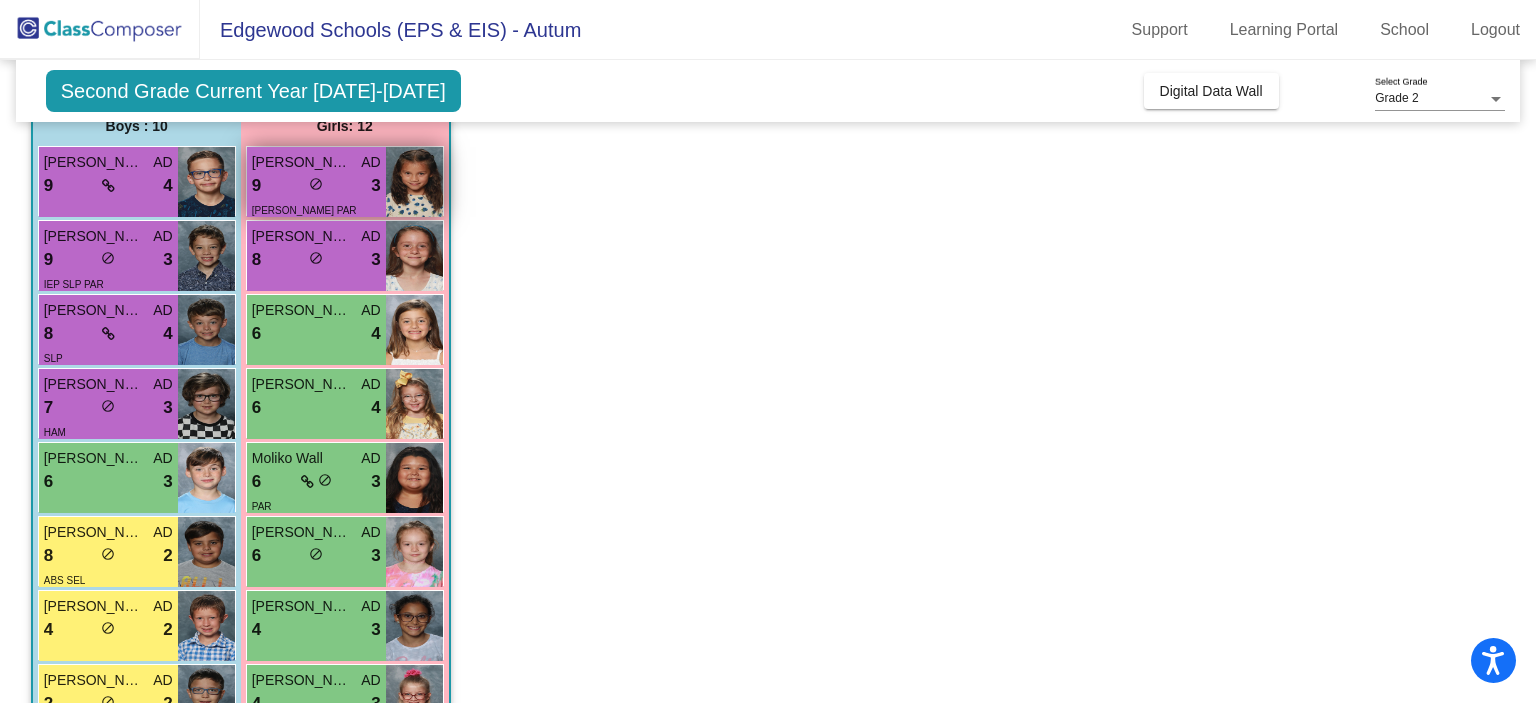 click on "HAE HAM PAR" at bounding box center [316, 209] 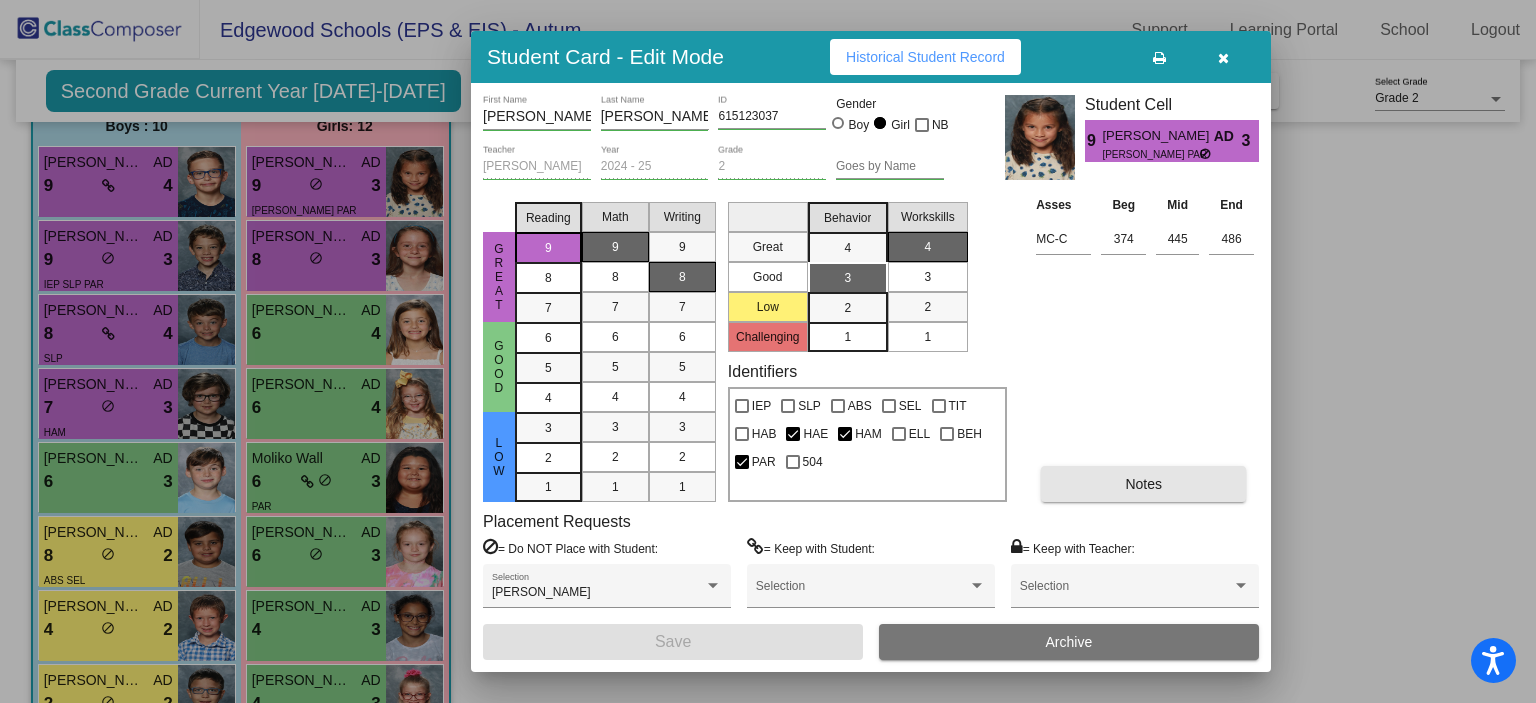 click on "Notes" at bounding box center [1143, 484] 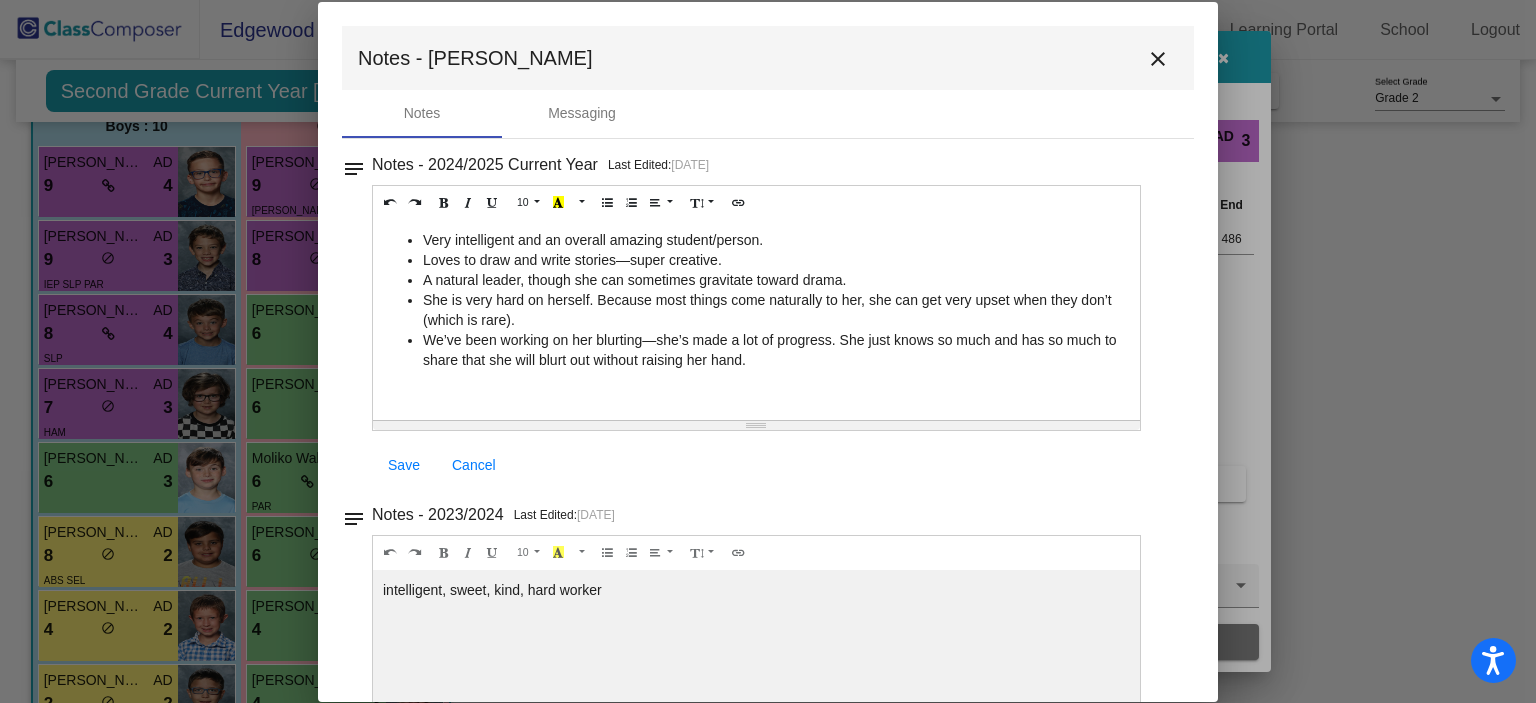 drag, startPoint x: 1160, startPoint y: 51, endPoint x: 1133, endPoint y: 53, distance: 27.073973 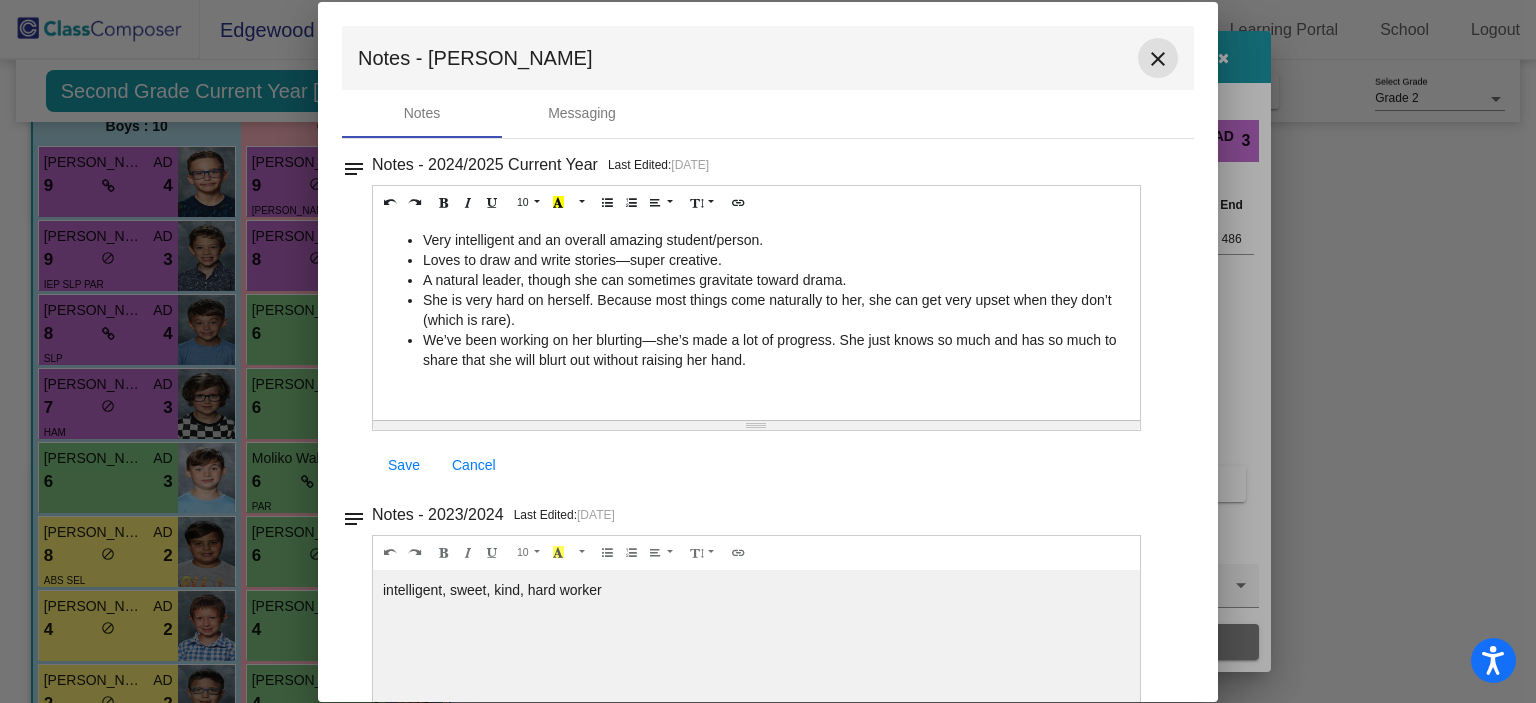 drag, startPoint x: 1125, startPoint y: 47, endPoint x: 1160, endPoint y: 43, distance: 35.22783 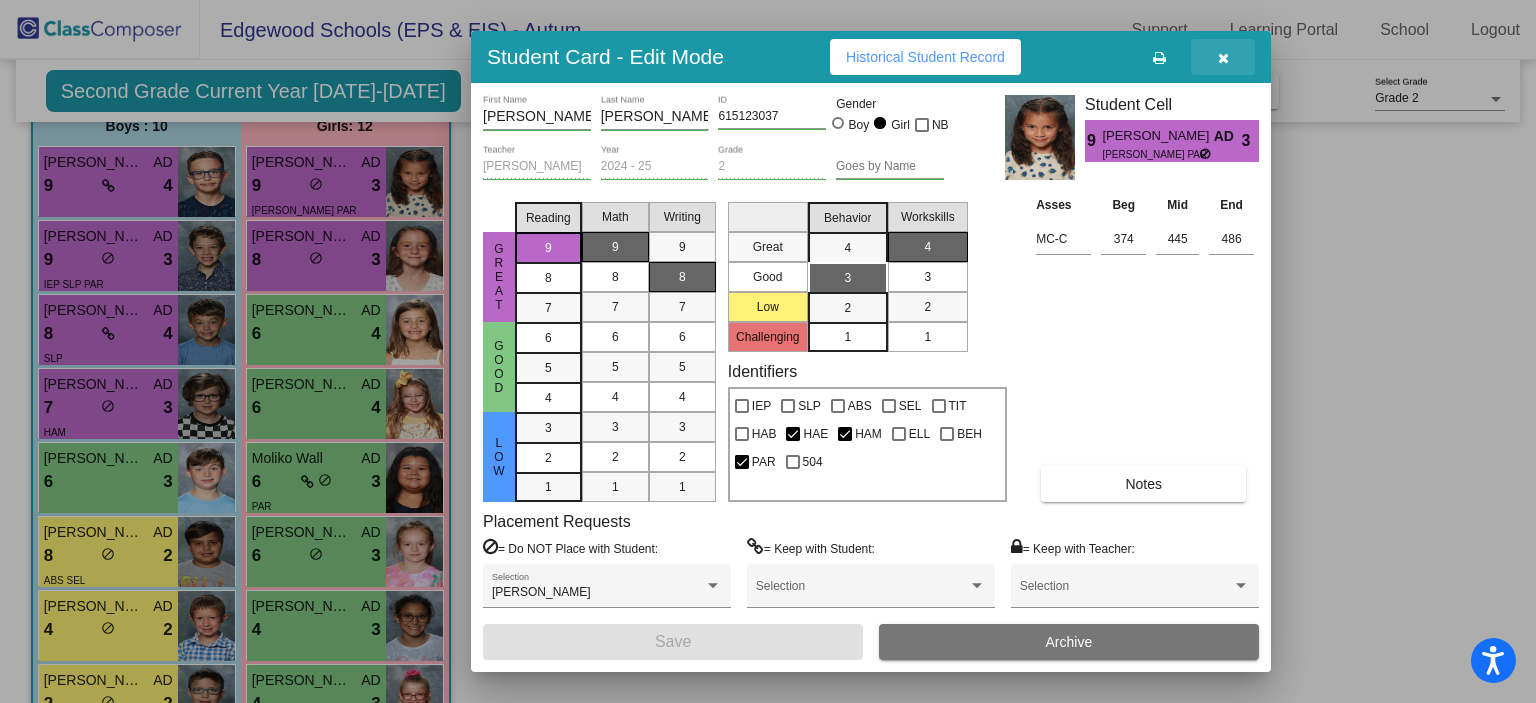 click at bounding box center [1223, 57] 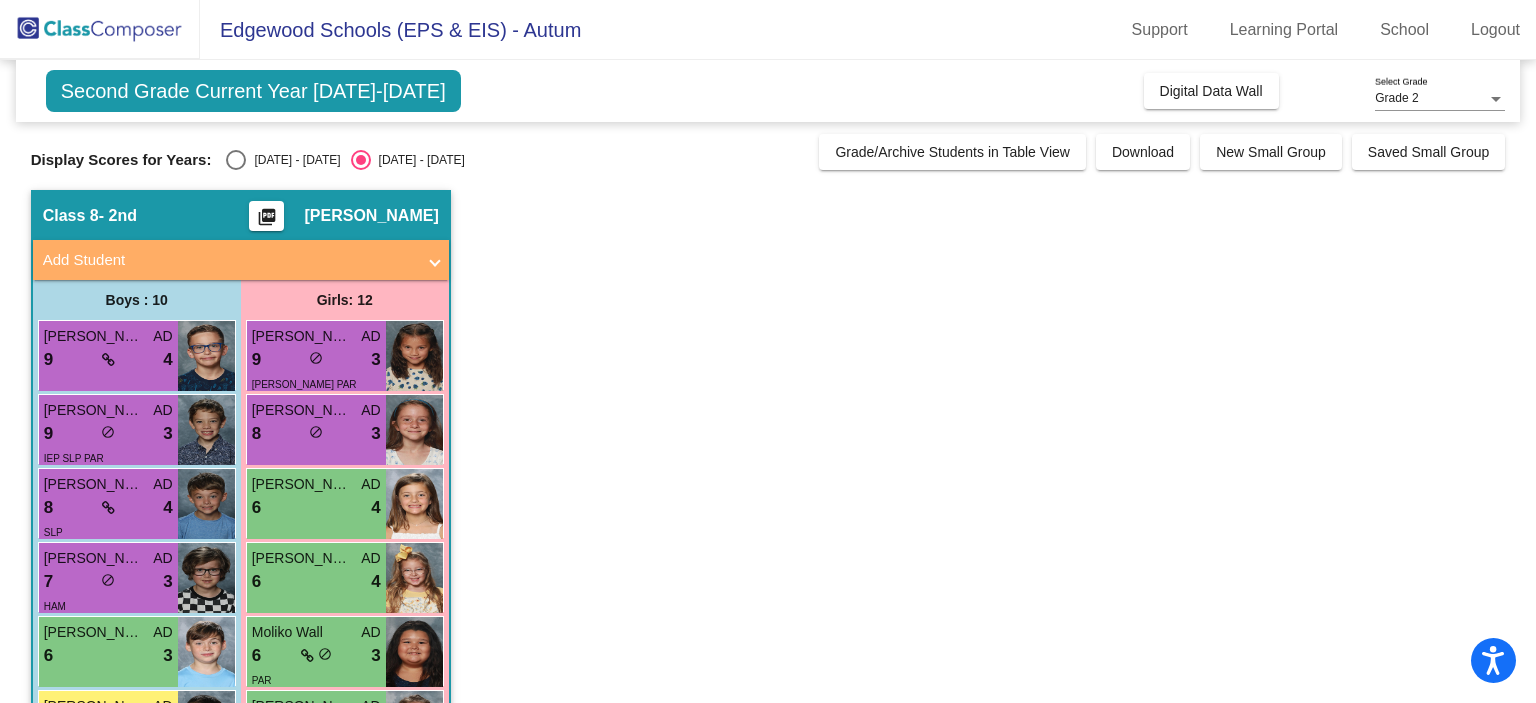 scroll, scrollTop: 536, scrollLeft: 0, axis: vertical 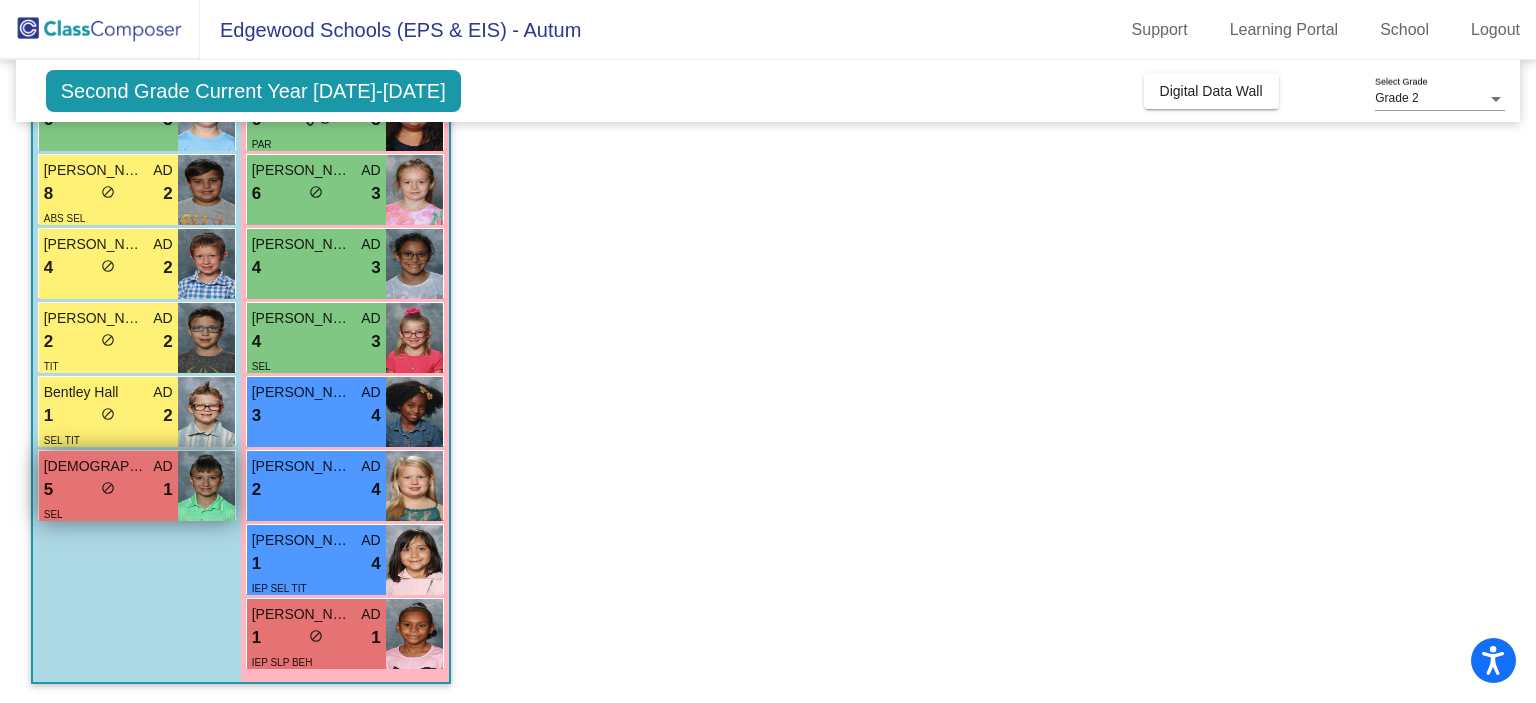 click on "5 lock do_not_disturb_alt 1" at bounding box center (108, 490) 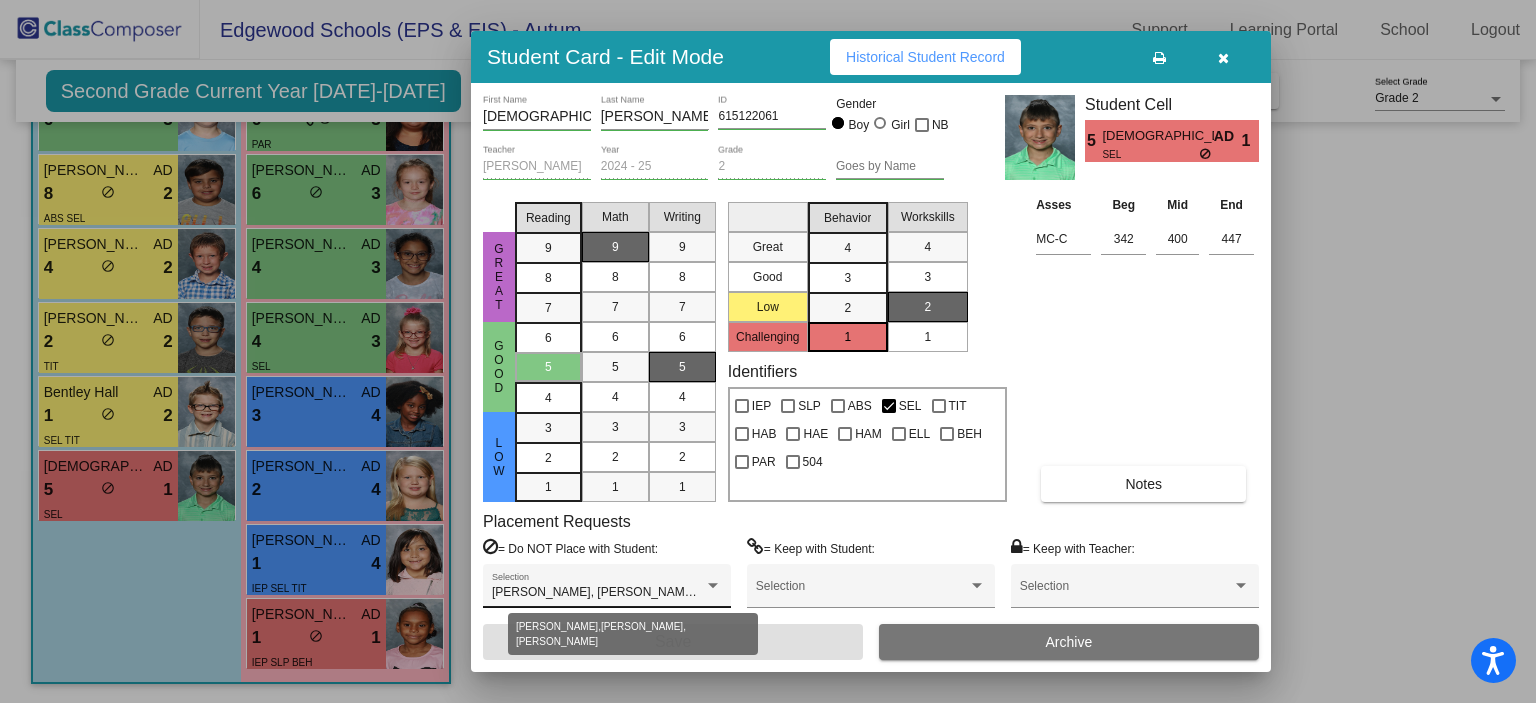 click at bounding box center (713, 586) 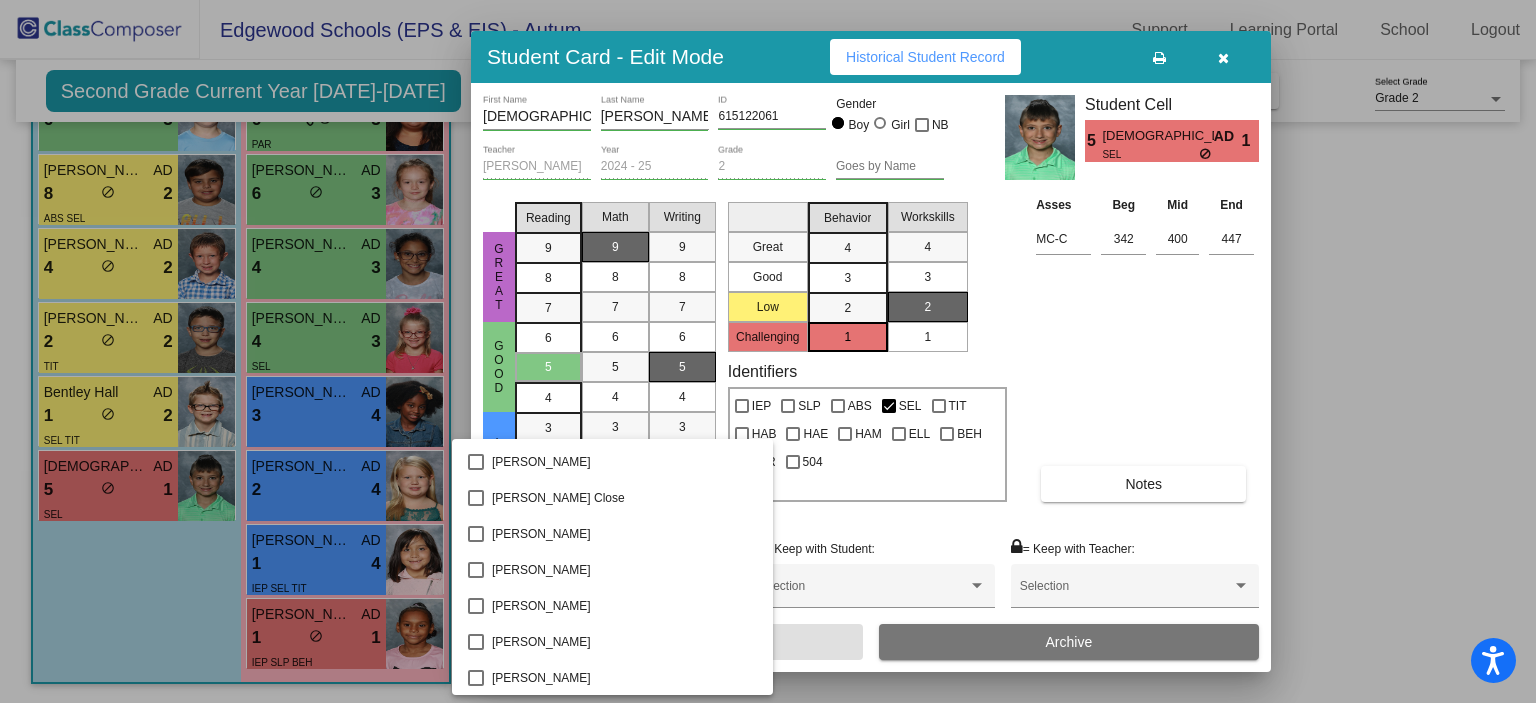 scroll, scrollTop: 6459, scrollLeft: 0, axis: vertical 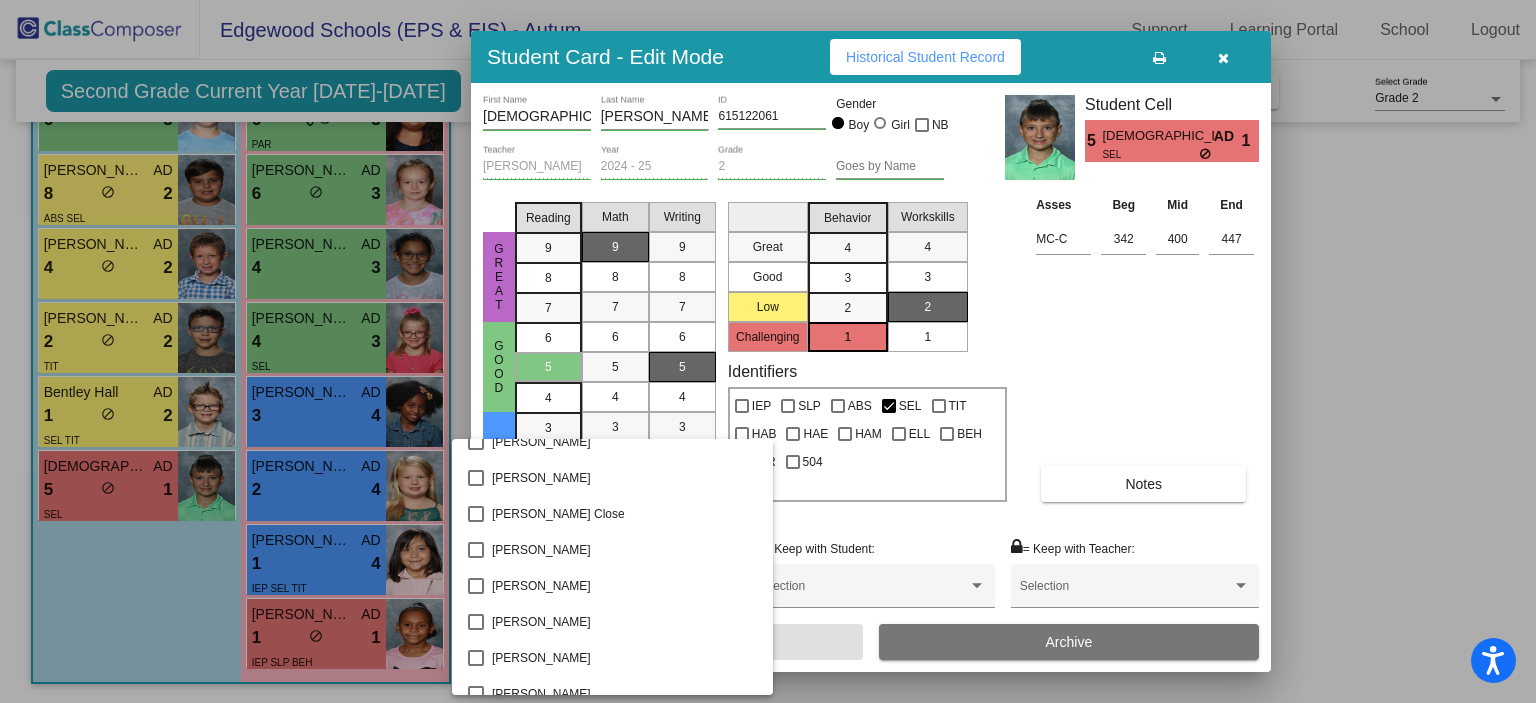 click at bounding box center (768, 351) 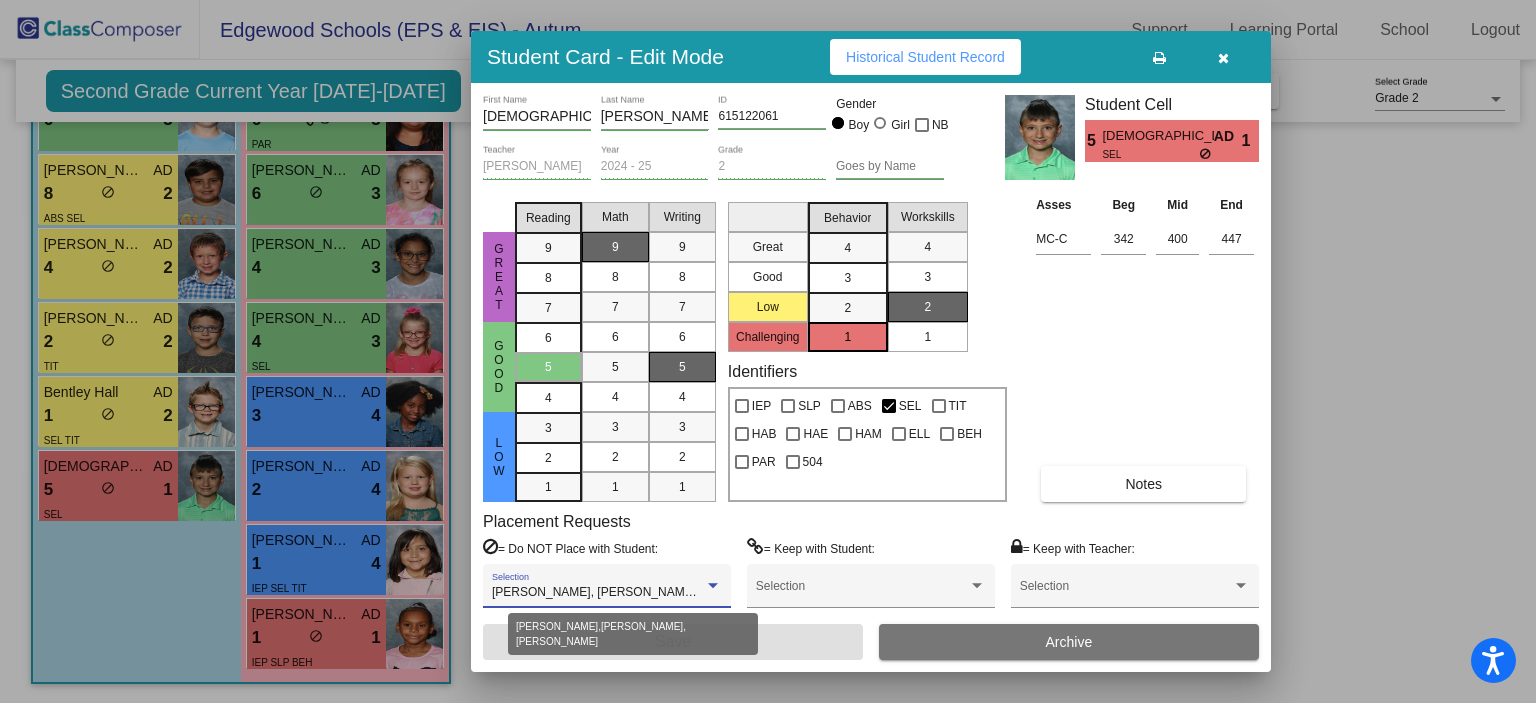 drag, startPoint x: 591, startPoint y: 591, endPoint x: 564, endPoint y: 590, distance: 27.018513 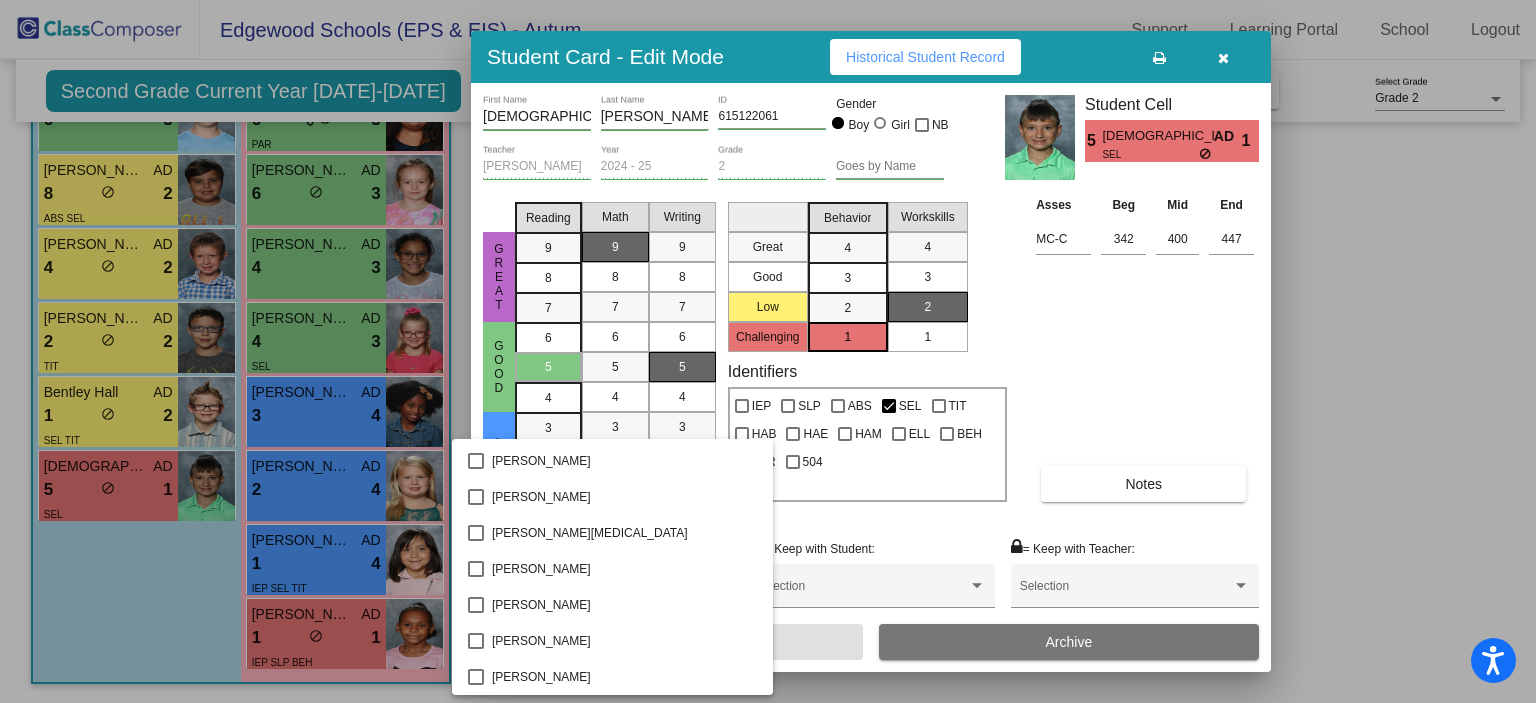 scroll, scrollTop: 3780, scrollLeft: 0, axis: vertical 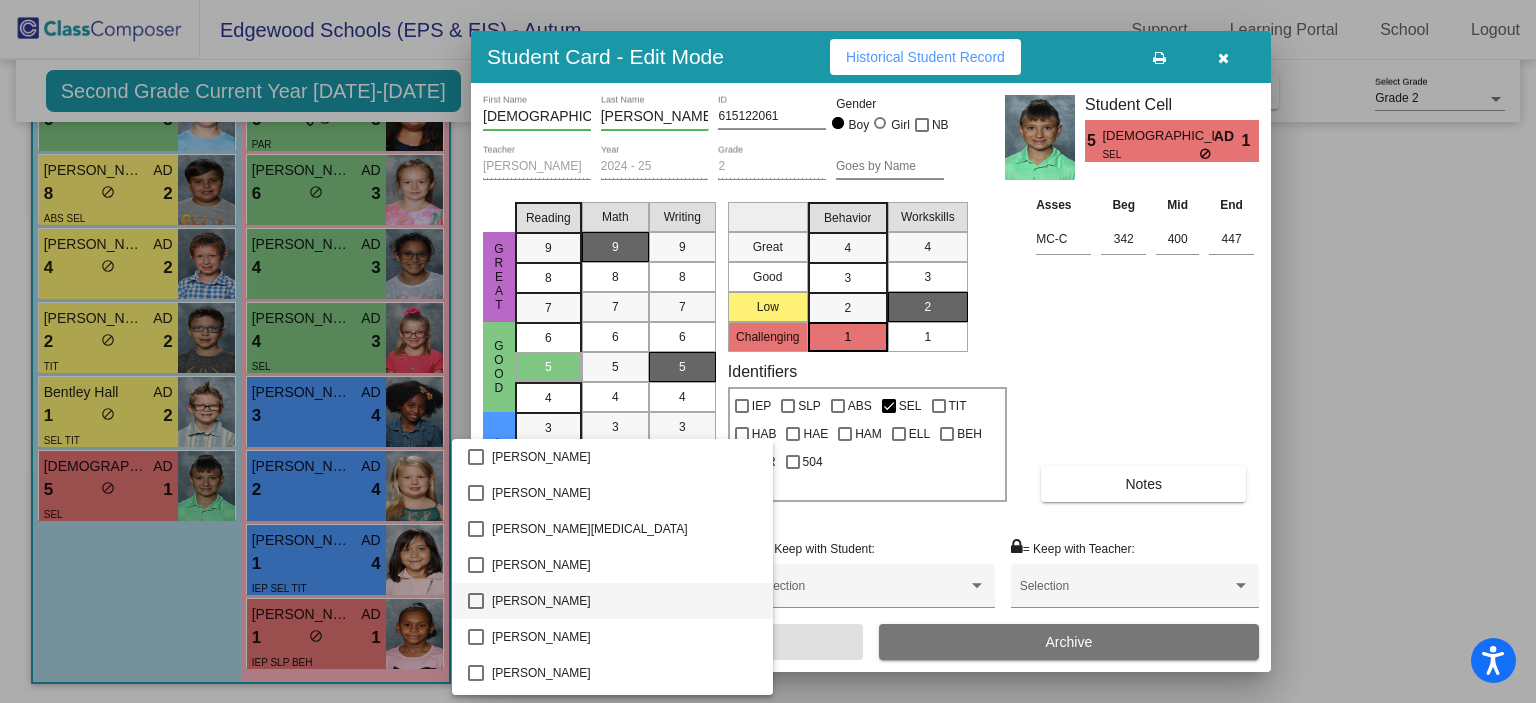 drag, startPoint x: 588, startPoint y: 607, endPoint x: 523, endPoint y: 610, distance: 65.06919 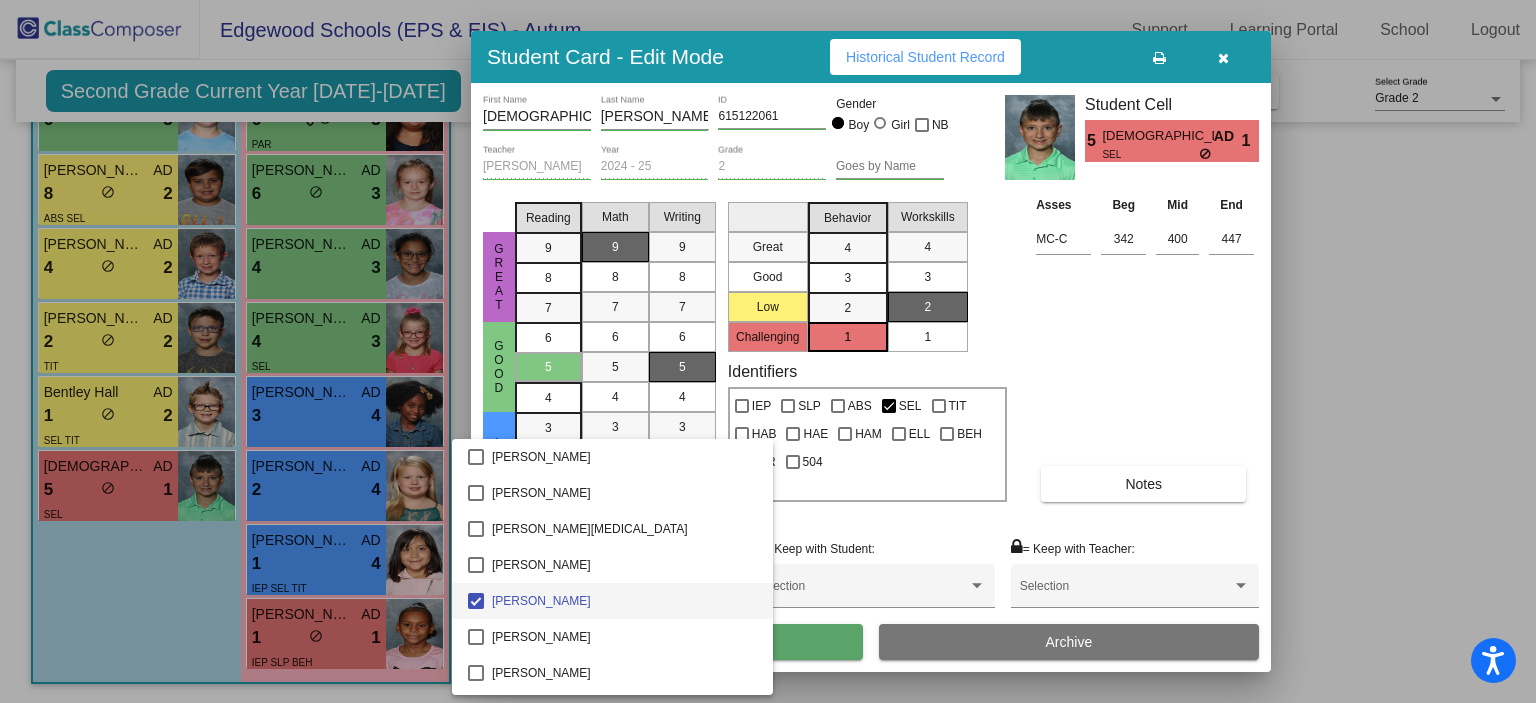 click at bounding box center (768, 351) 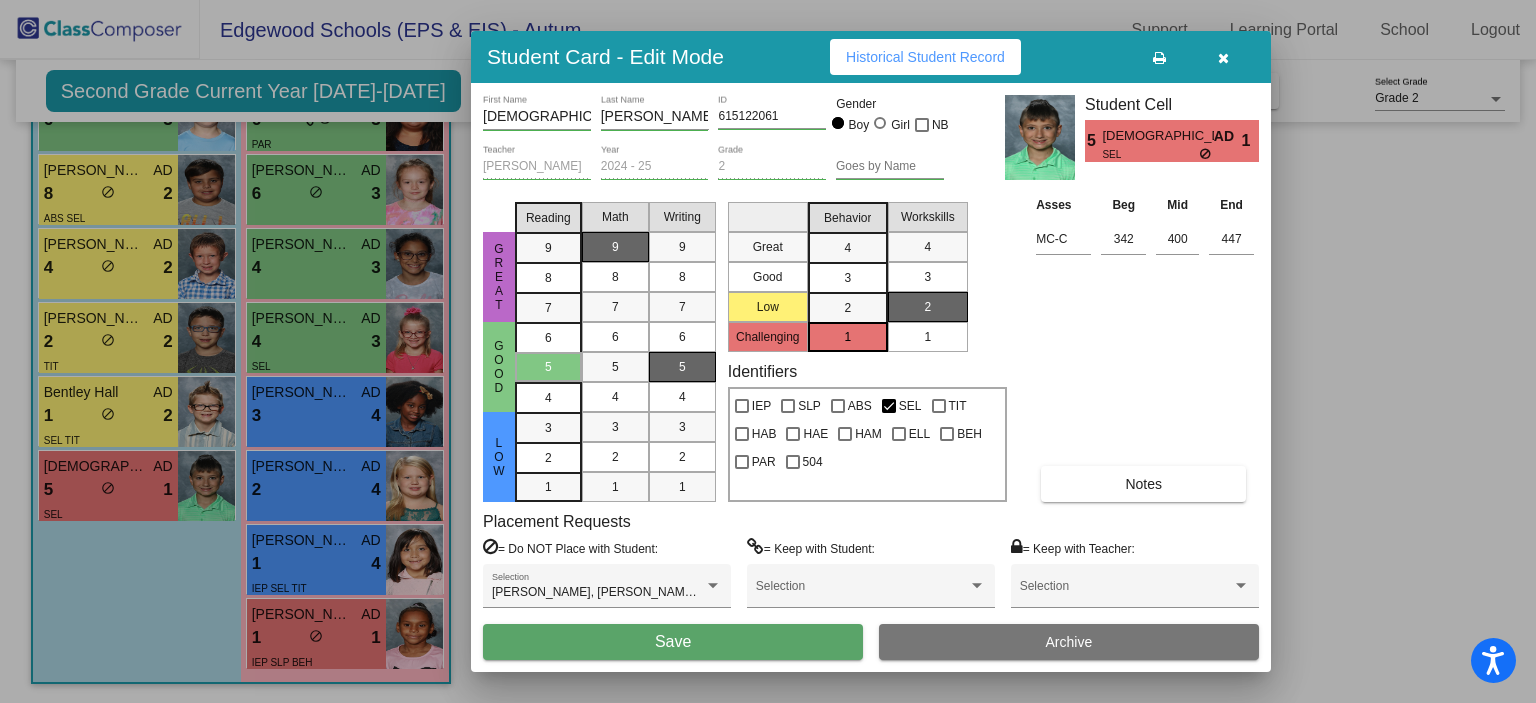 drag, startPoint x: 813, startPoint y: 647, endPoint x: 736, endPoint y: 643, distance: 77.10383 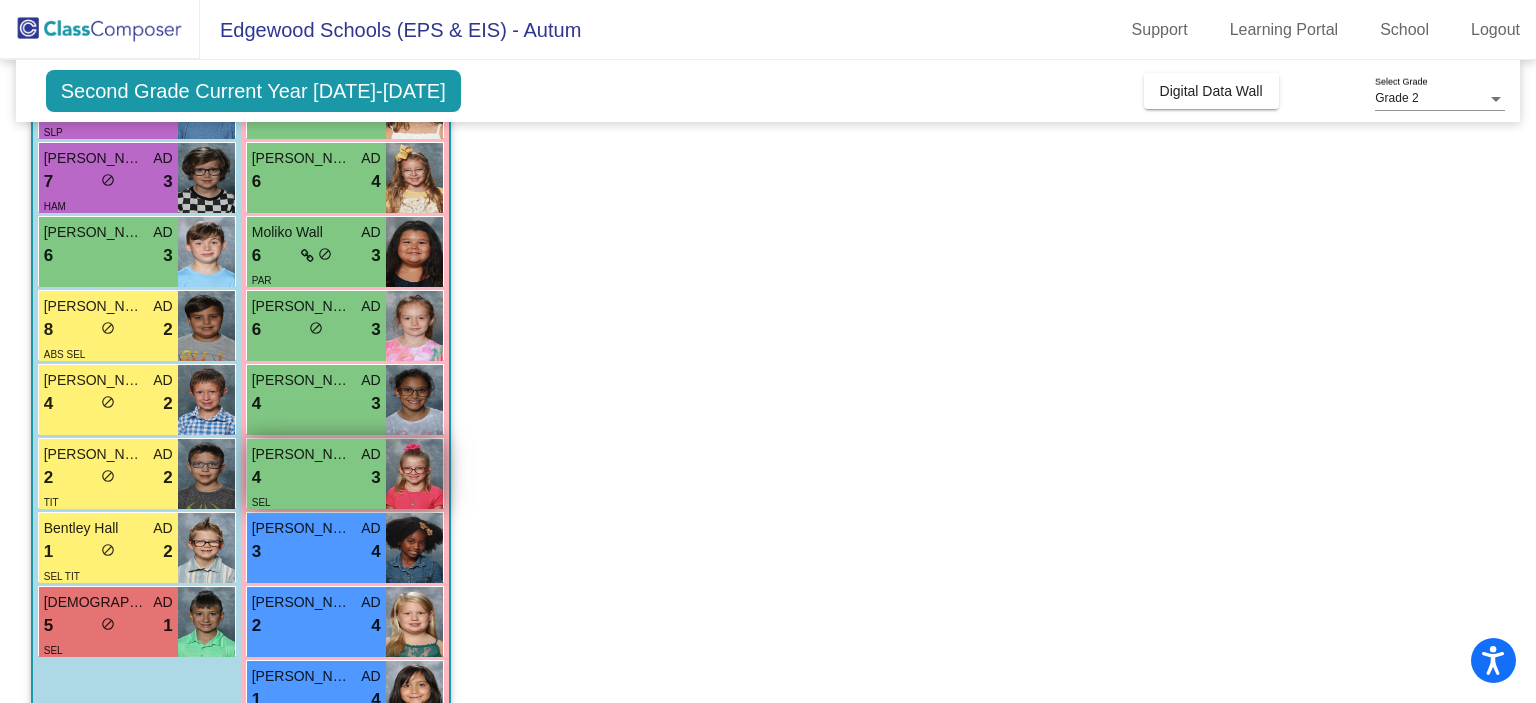 scroll, scrollTop: 400, scrollLeft: 0, axis: vertical 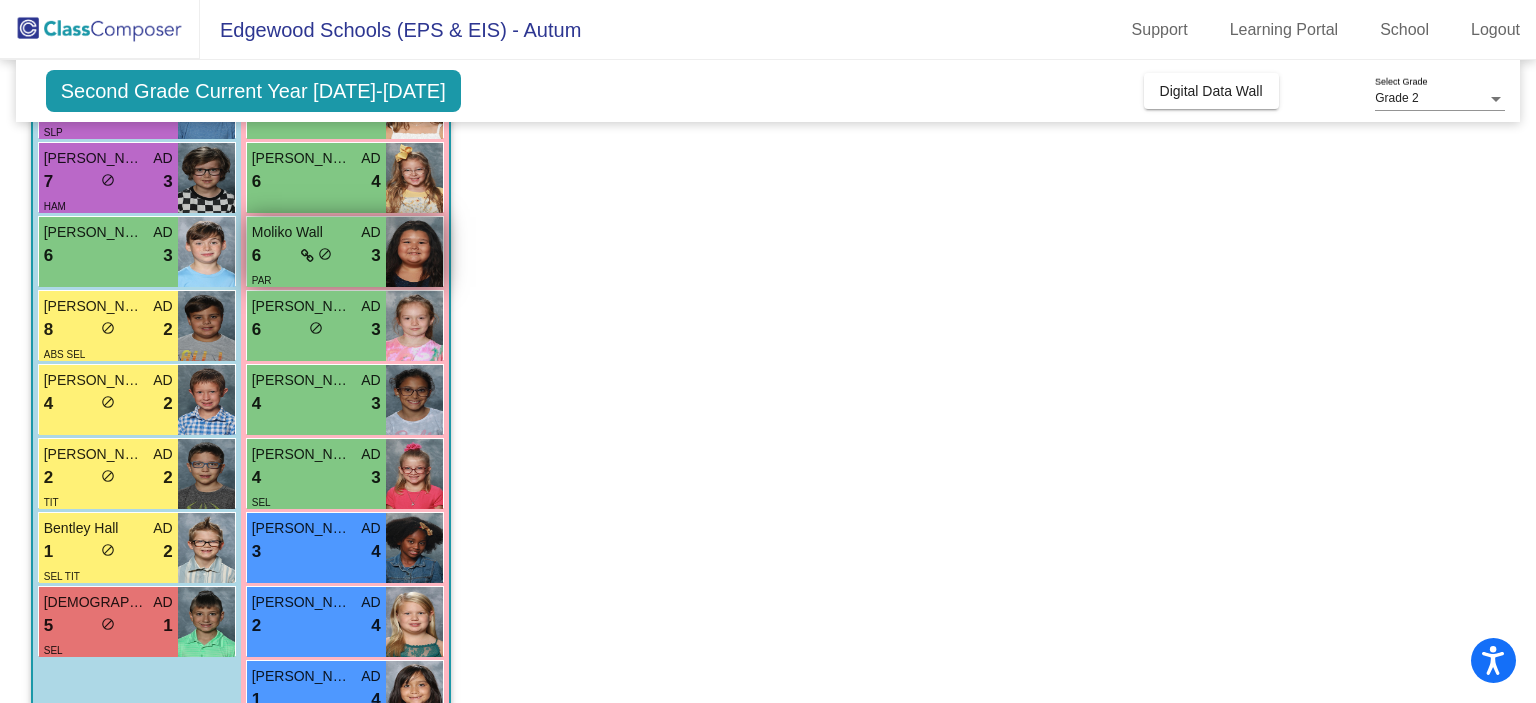 click on "3" at bounding box center (375, 256) 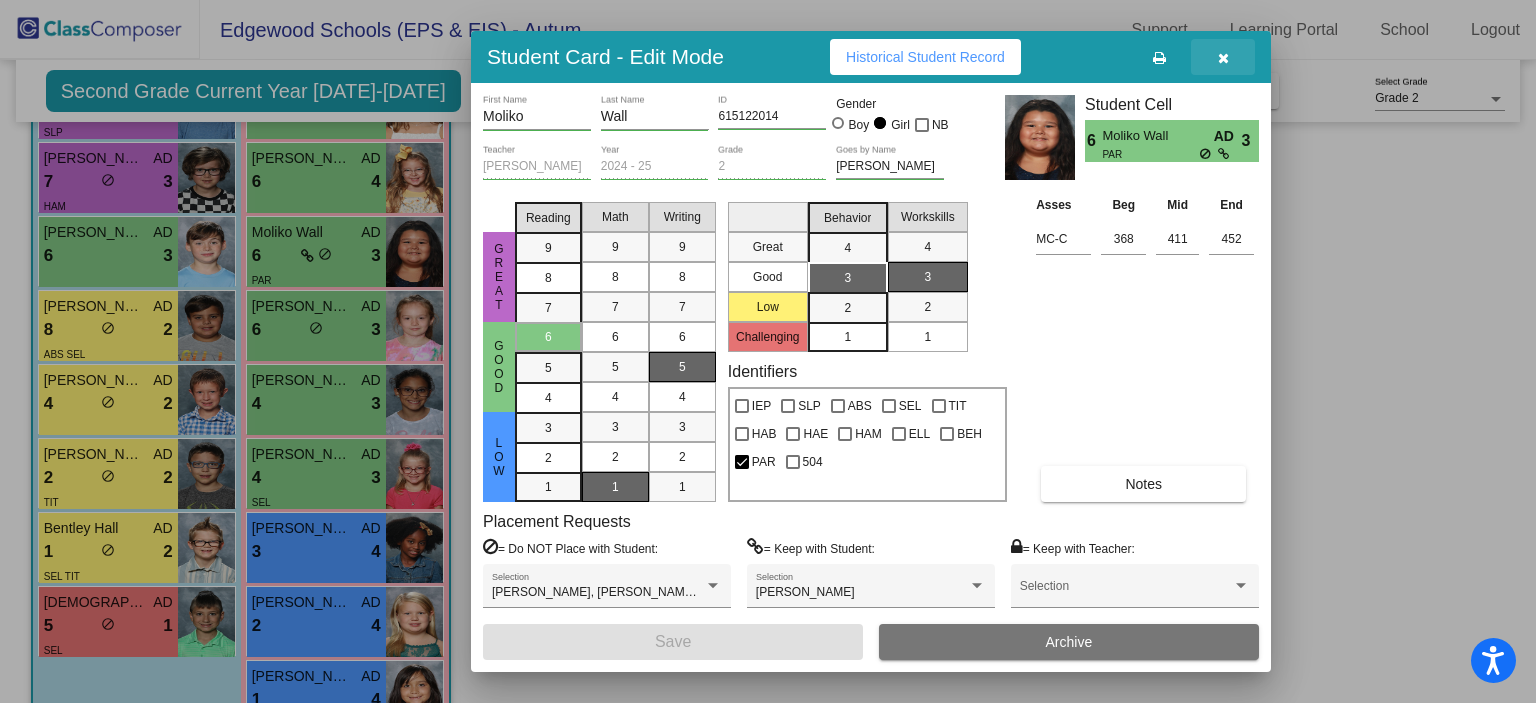 click at bounding box center [1223, 57] 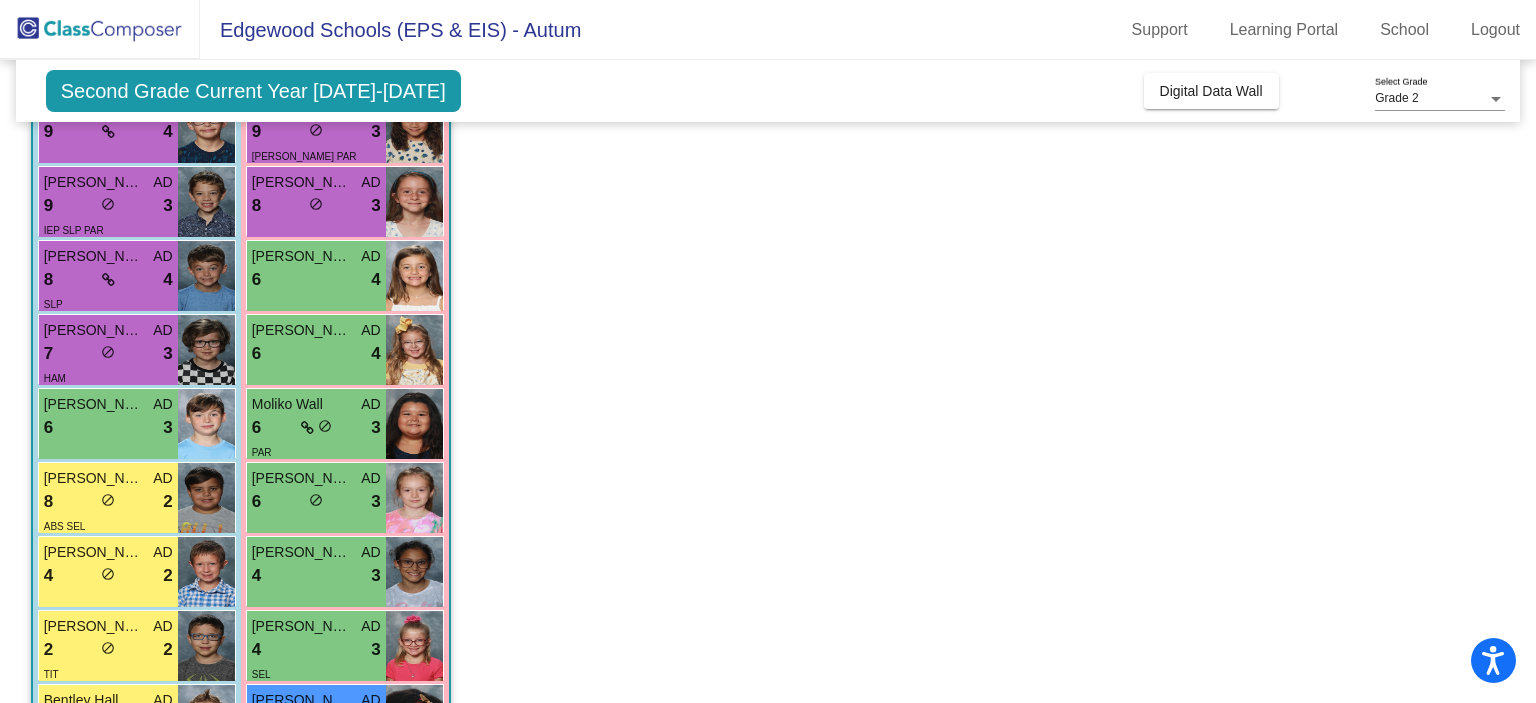 scroll, scrollTop: 180, scrollLeft: 0, axis: vertical 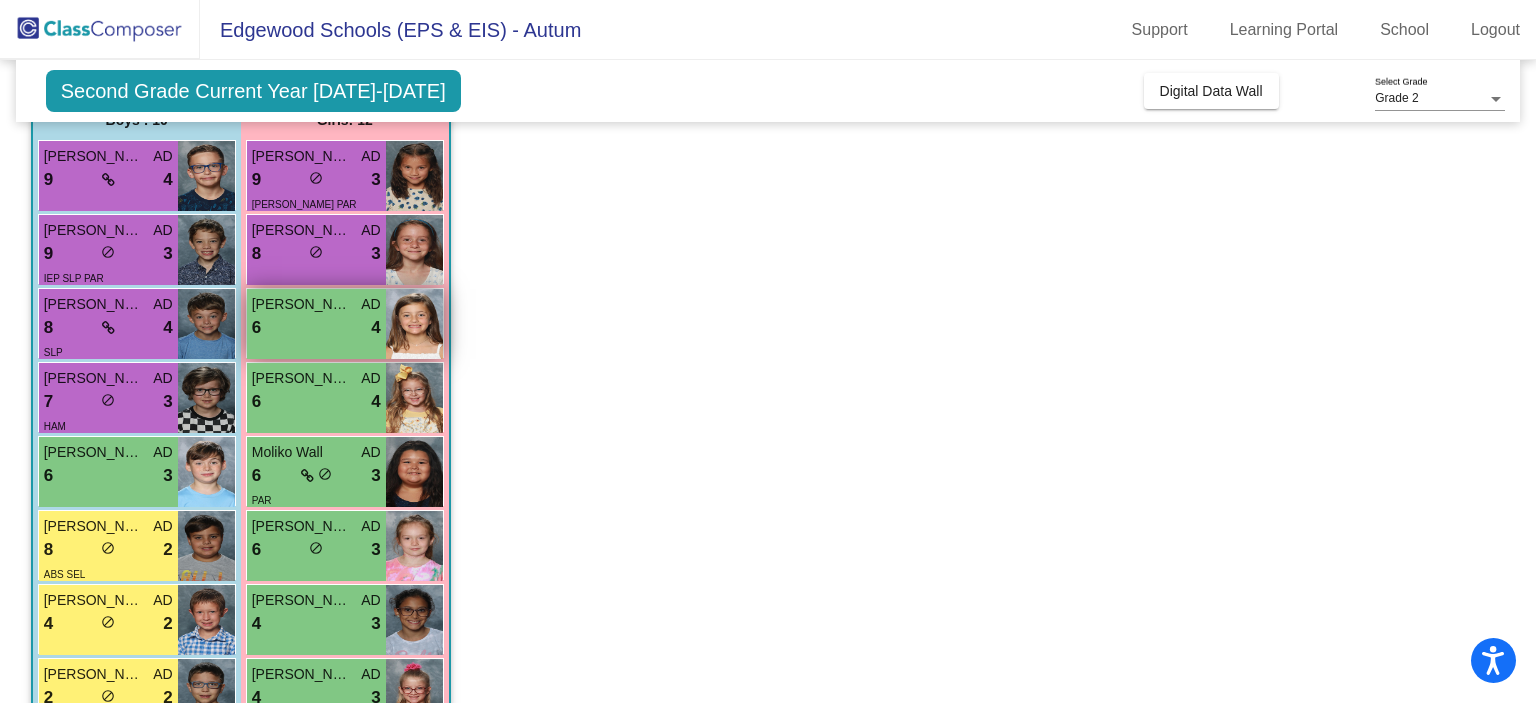 click on "6 lock do_not_disturb_alt 4" at bounding box center [316, 328] 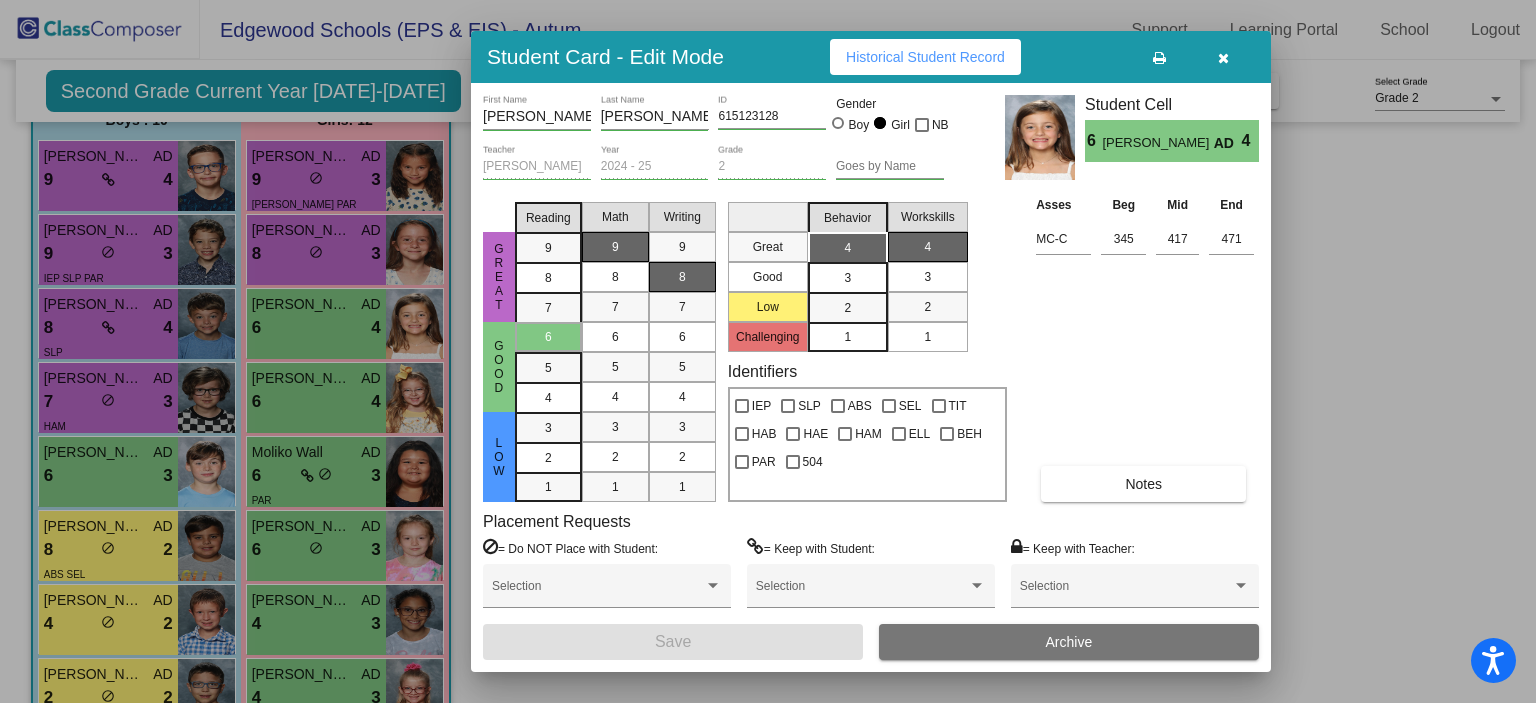 click on "Goes by Name" at bounding box center (890, 167) 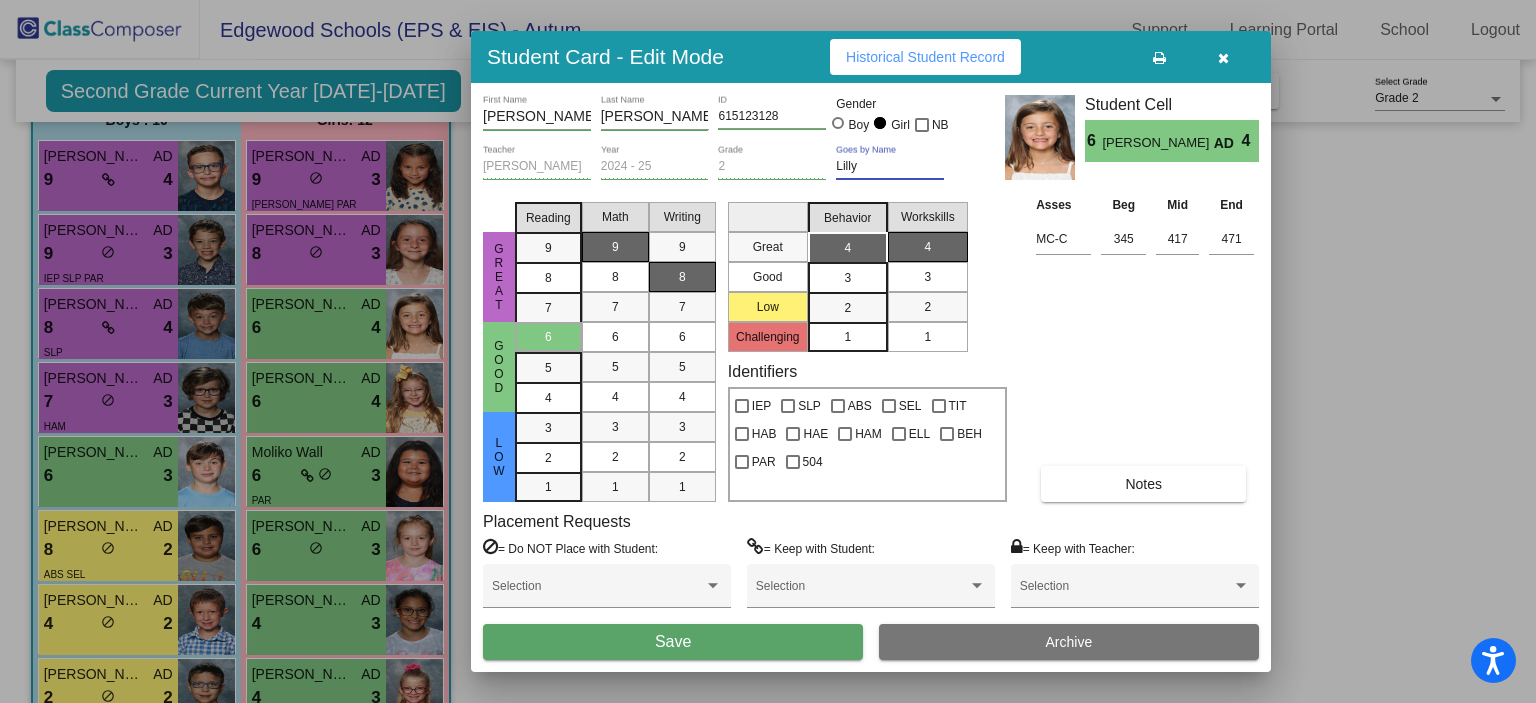 type on "Lilly" 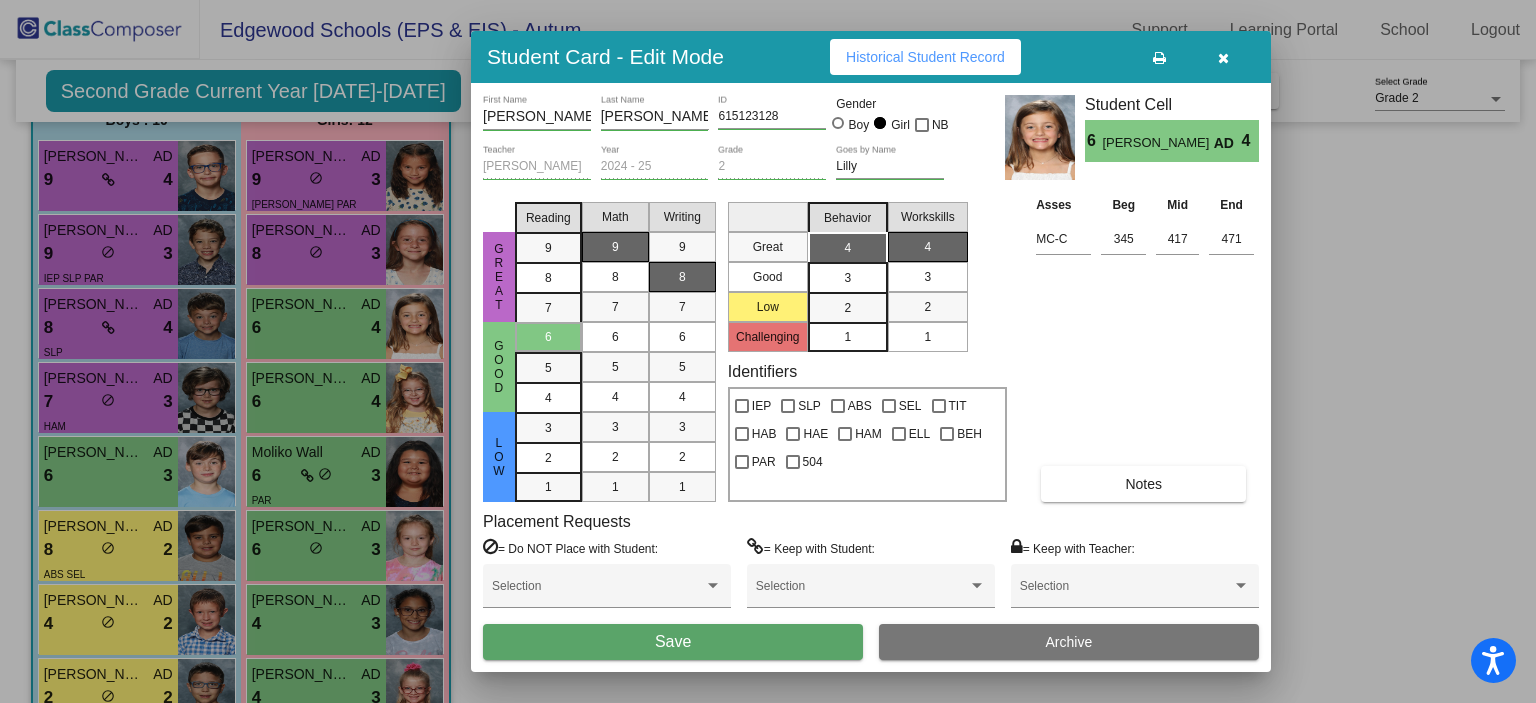 click on "Save" at bounding box center (673, 642) 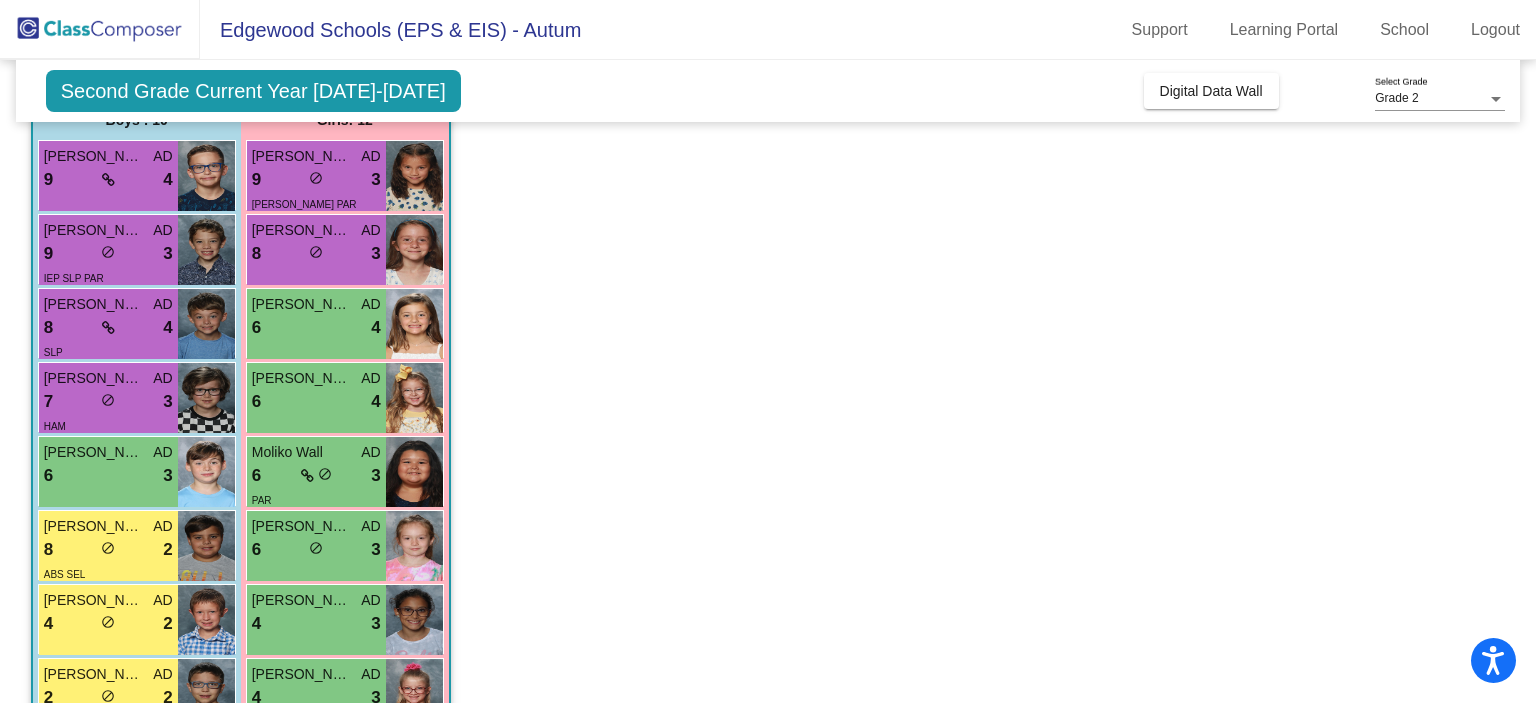 scroll, scrollTop: 0, scrollLeft: 0, axis: both 